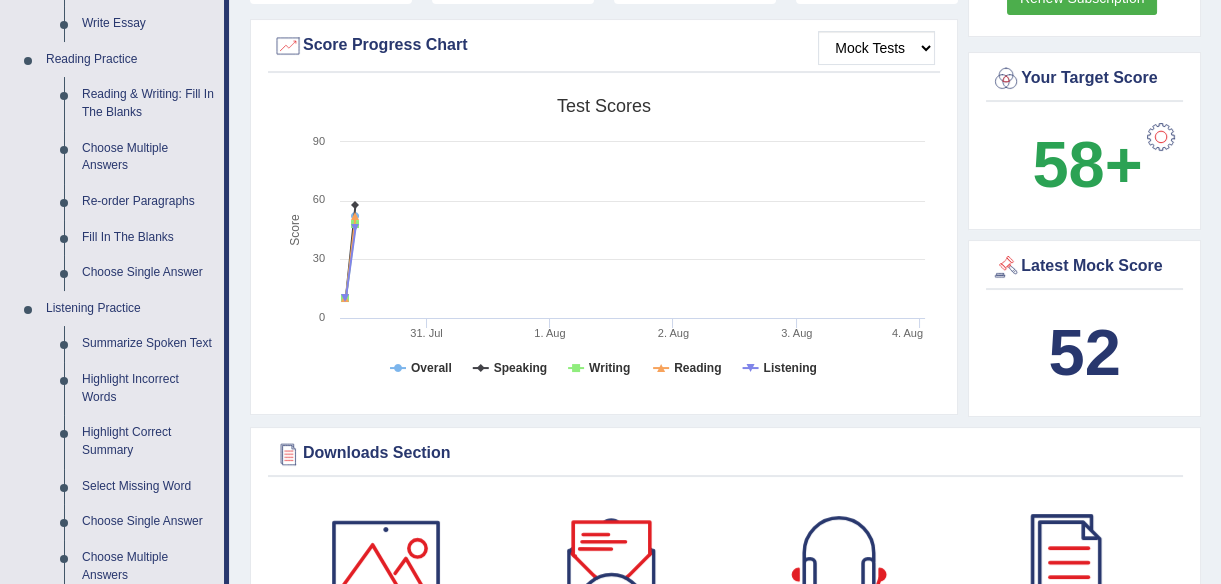 scroll, scrollTop: 0, scrollLeft: 0, axis: both 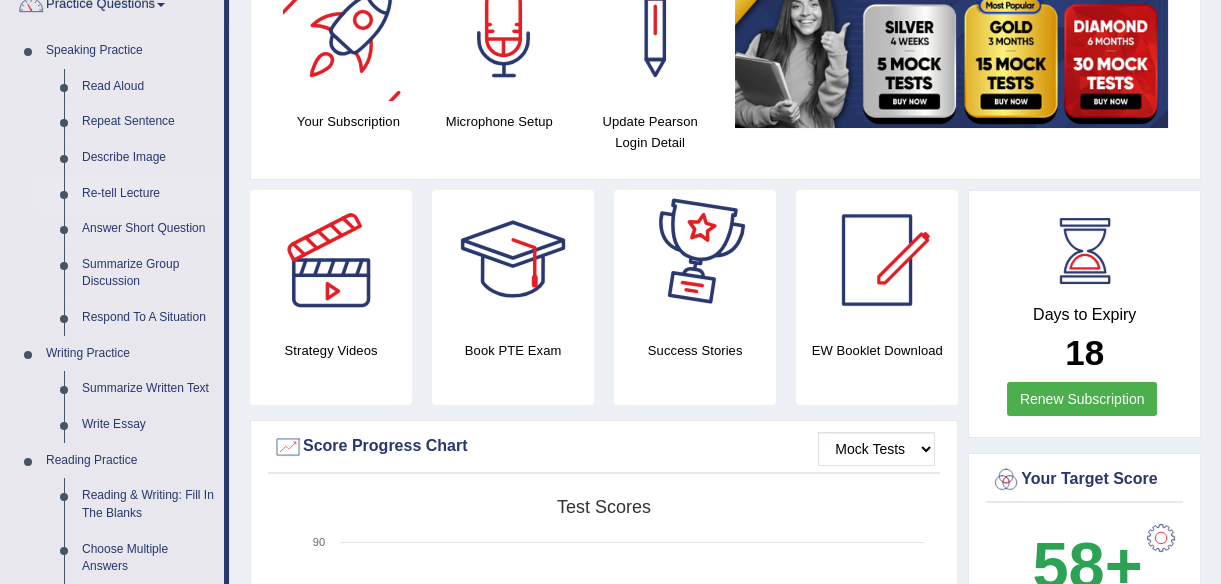 click on "Re-tell Lecture" at bounding box center [148, 194] 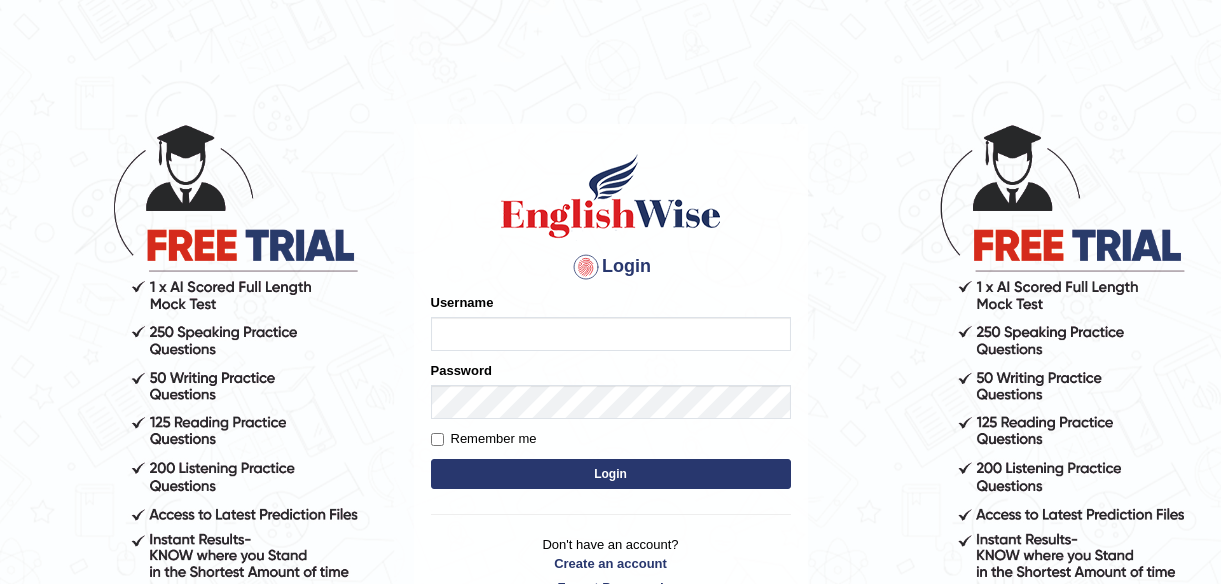 scroll, scrollTop: 0, scrollLeft: 0, axis: both 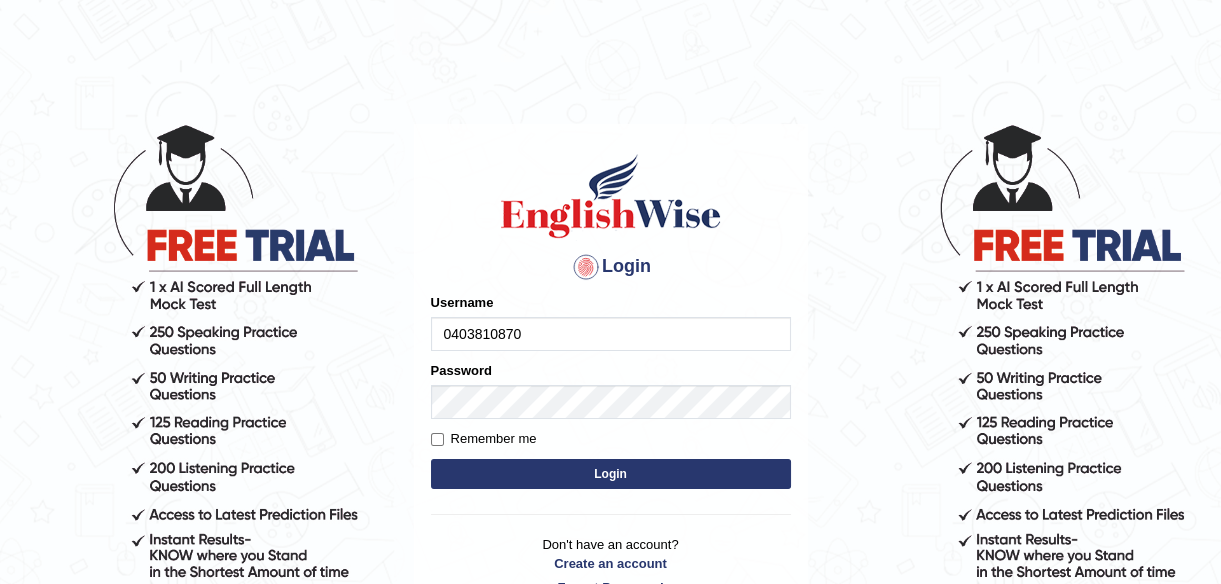 type on "0403810870" 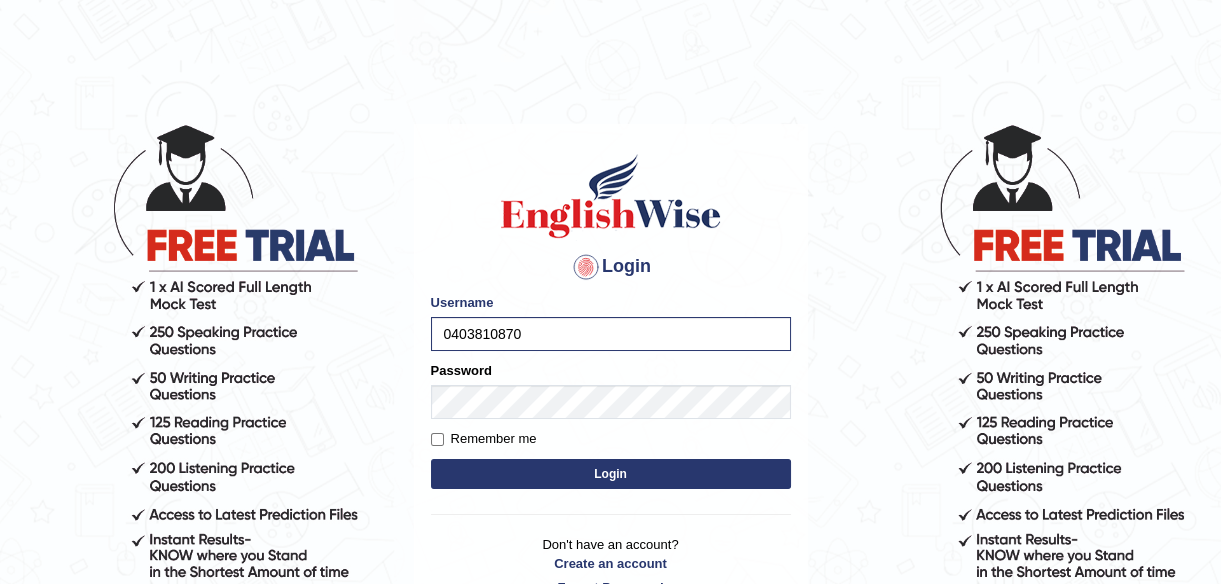 click on "Login" at bounding box center [611, 474] 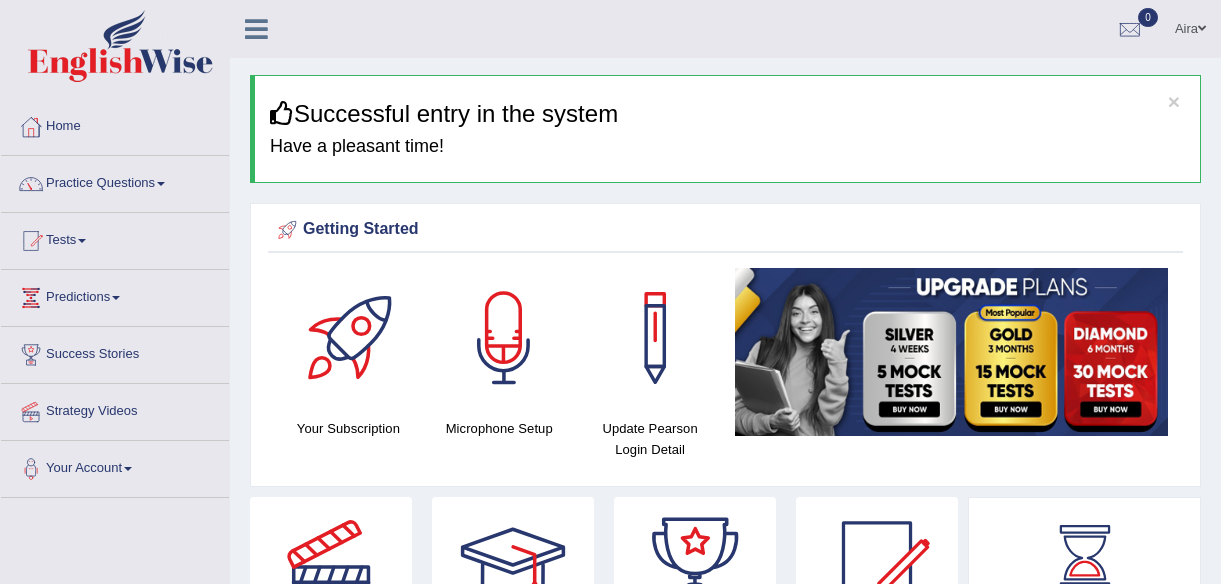 scroll, scrollTop: 0, scrollLeft: 0, axis: both 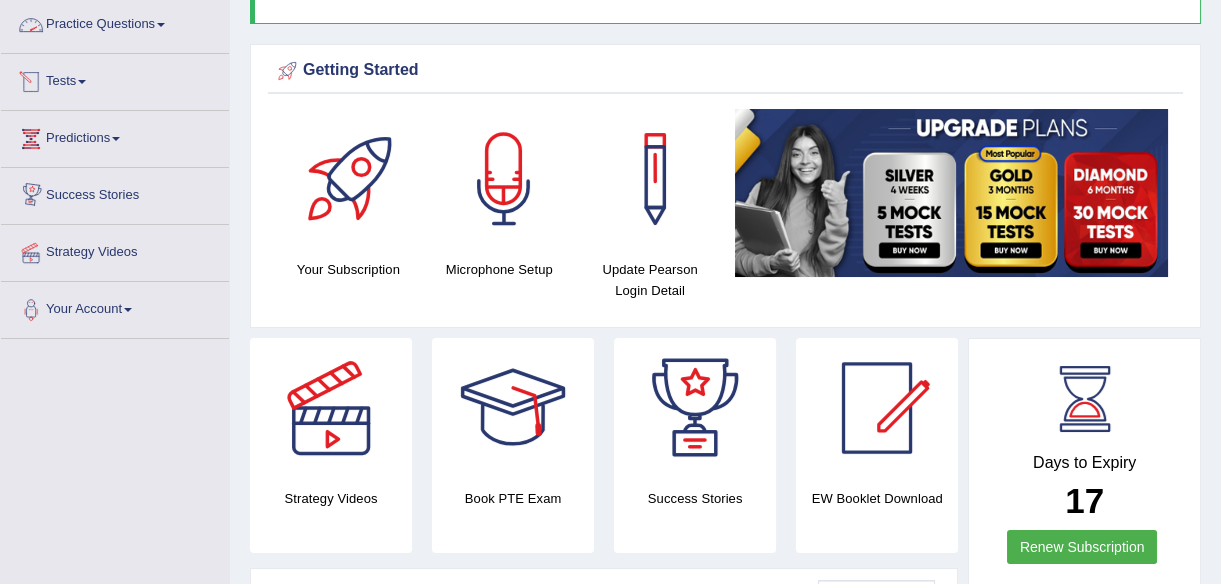 click on "Practice Questions" at bounding box center [115, 22] 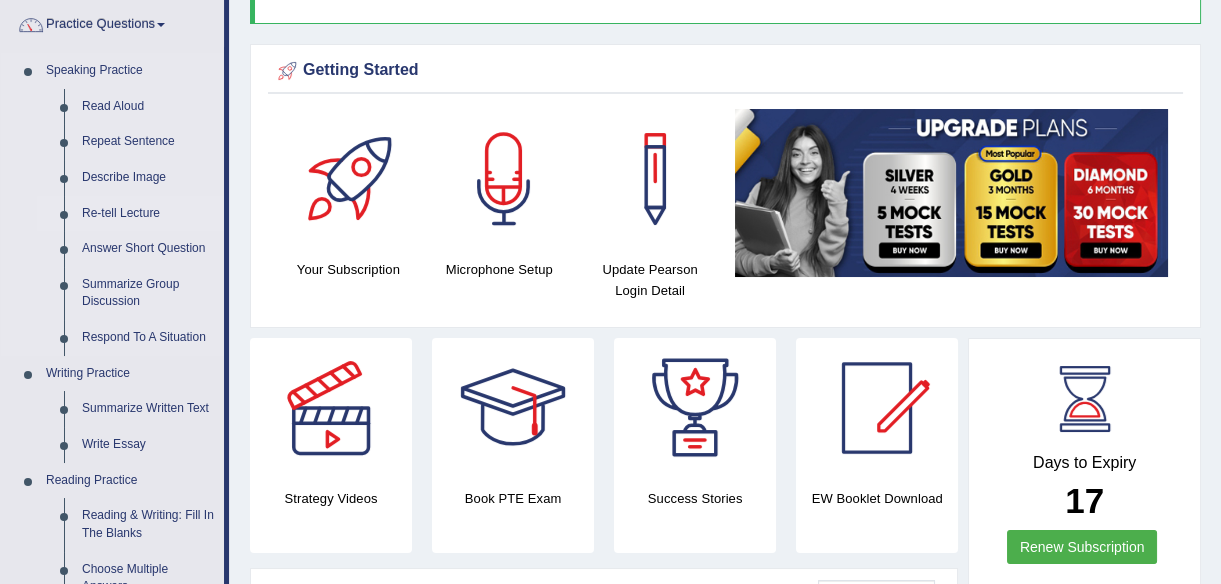click on "Re-tell Lecture" at bounding box center [148, 214] 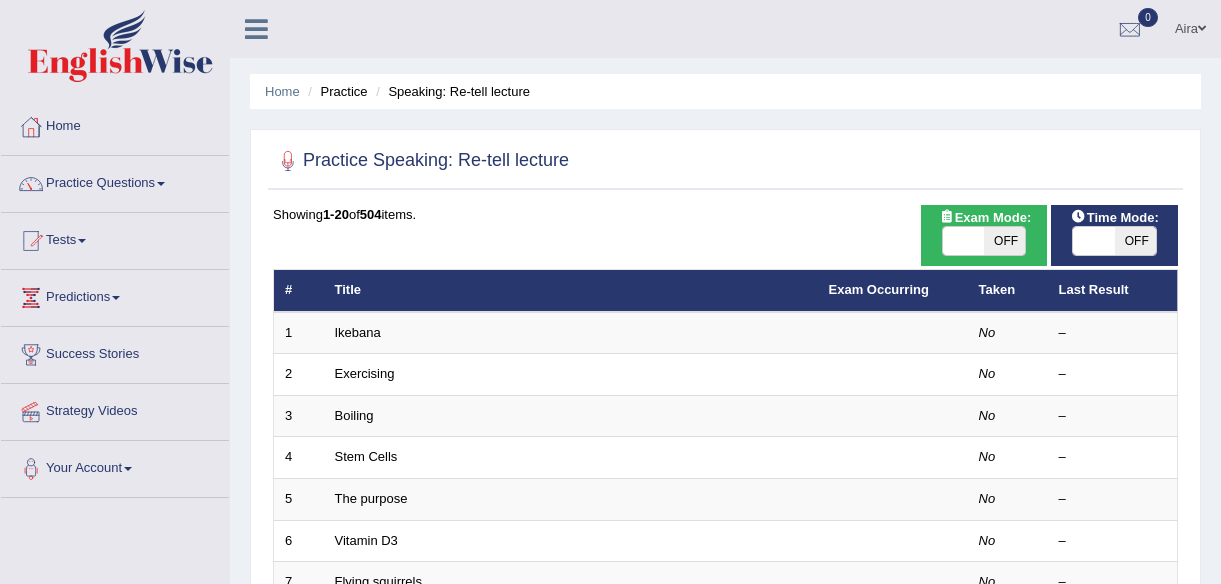 scroll, scrollTop: 0, scrollLeft: 0, axis: both 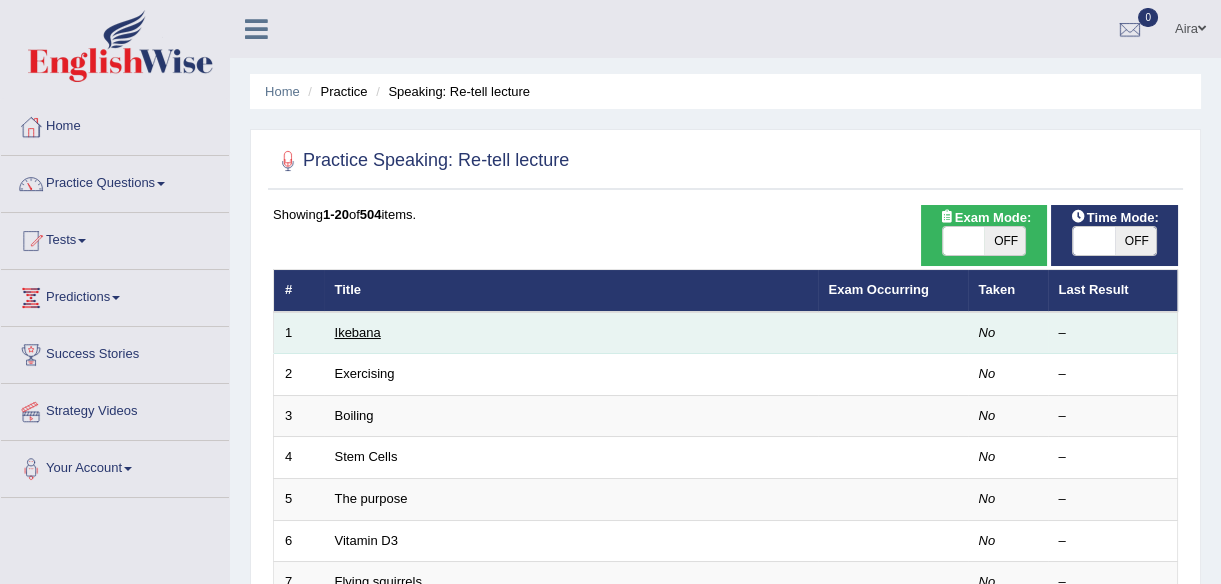 click on "Ikebana" at bounding box center (358, 332) 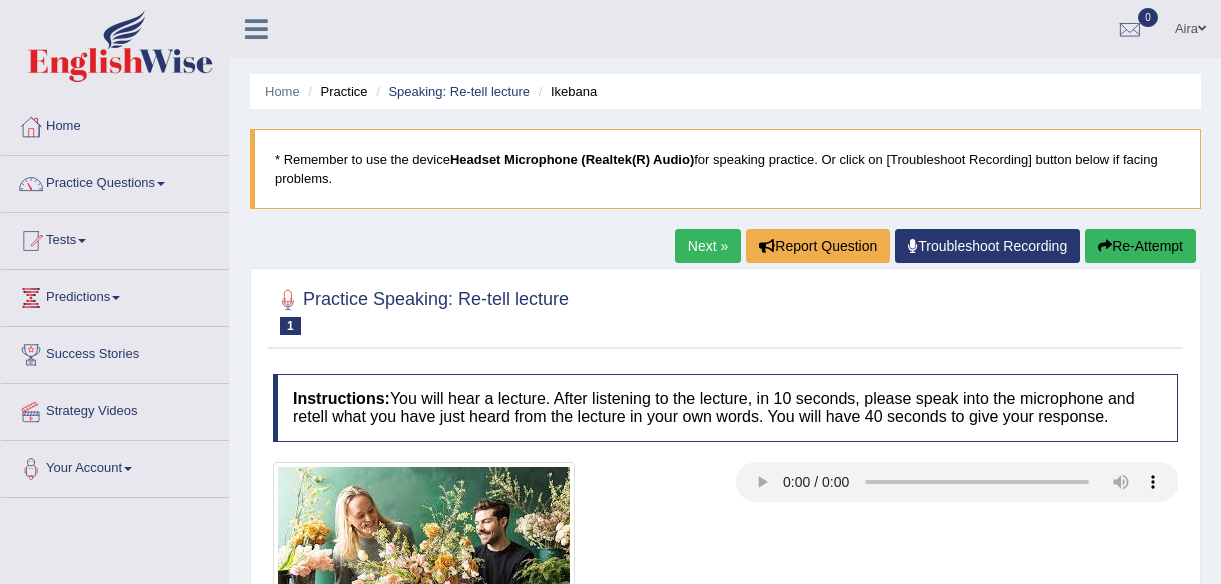 scroll, scrollTop: 0, scrollLeft: 0, axis: both 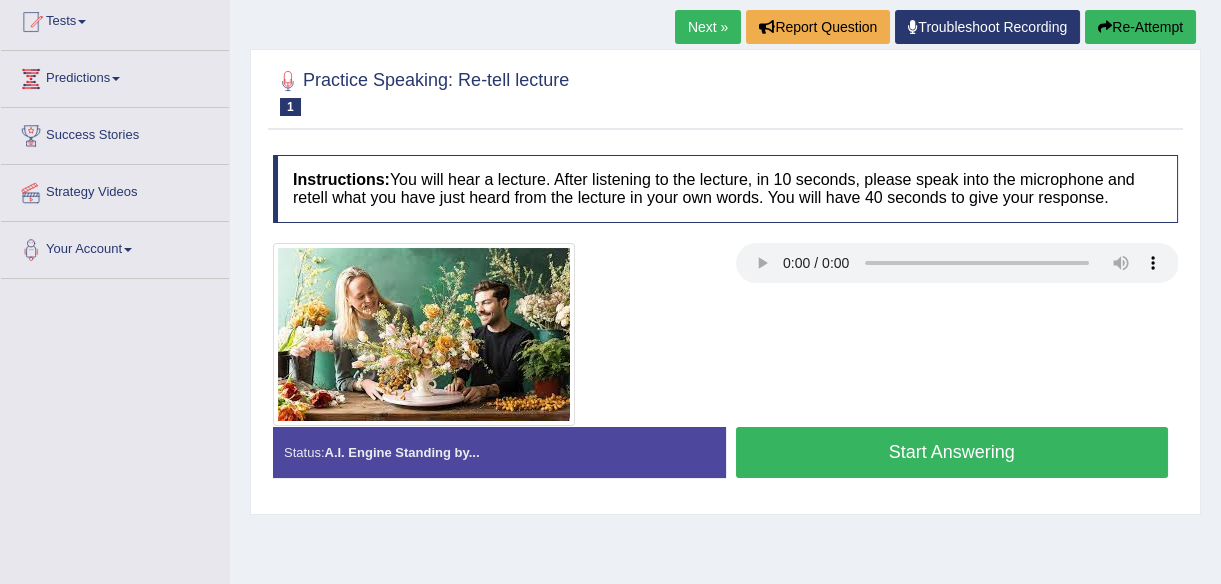 click on "Start Answering" at bounding box center (952, 452) 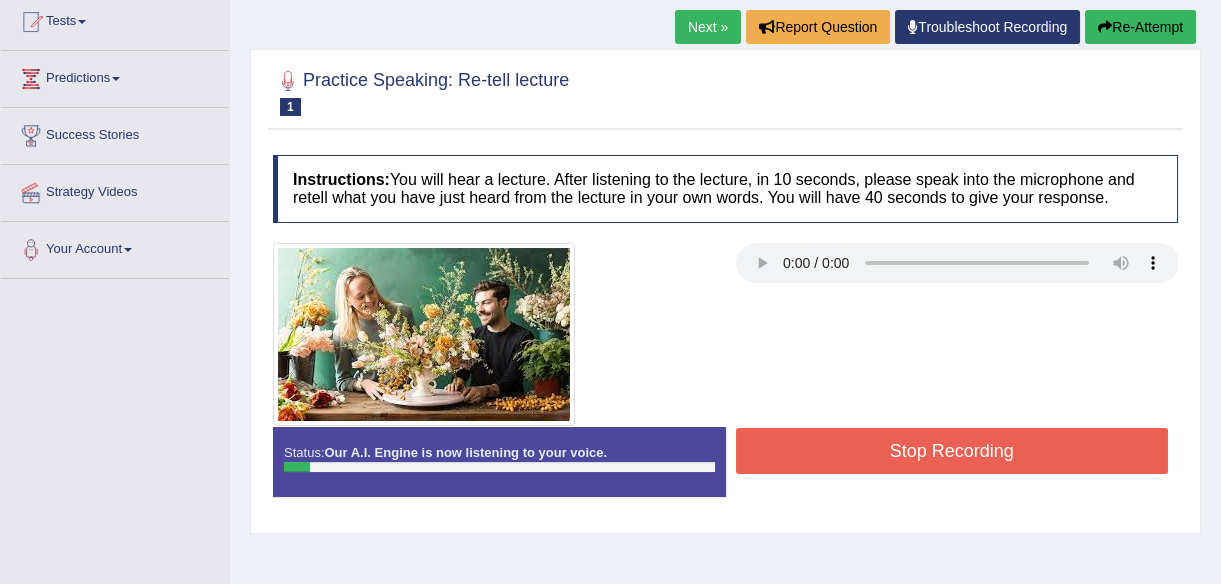 click on "Stop Recording" at bounding box center [952, 451] 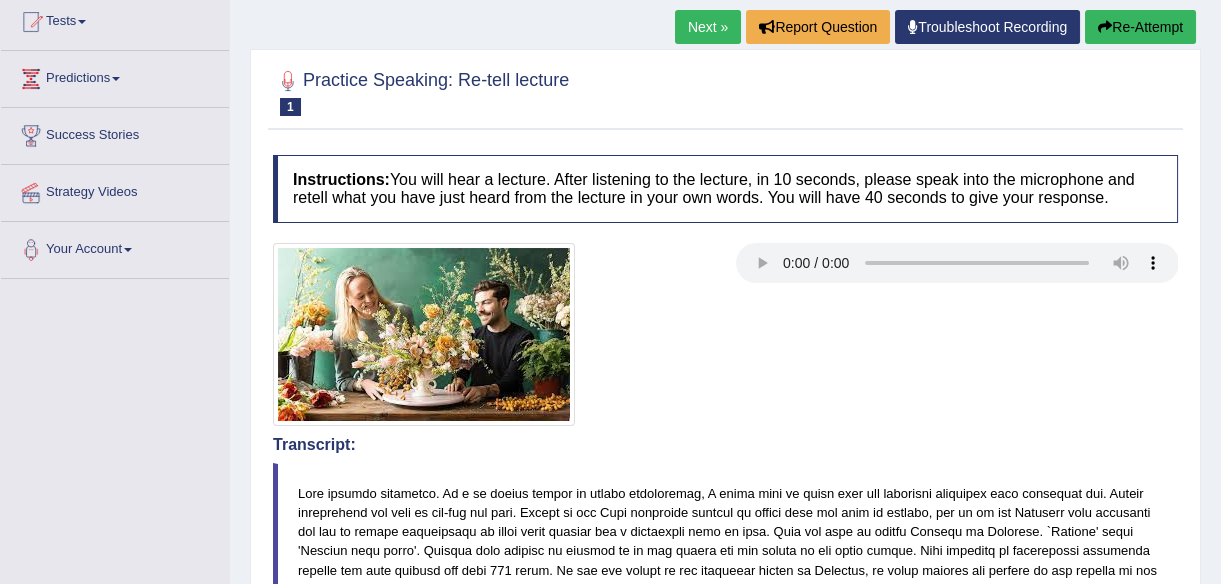 click at bounding box center (1105, 27) 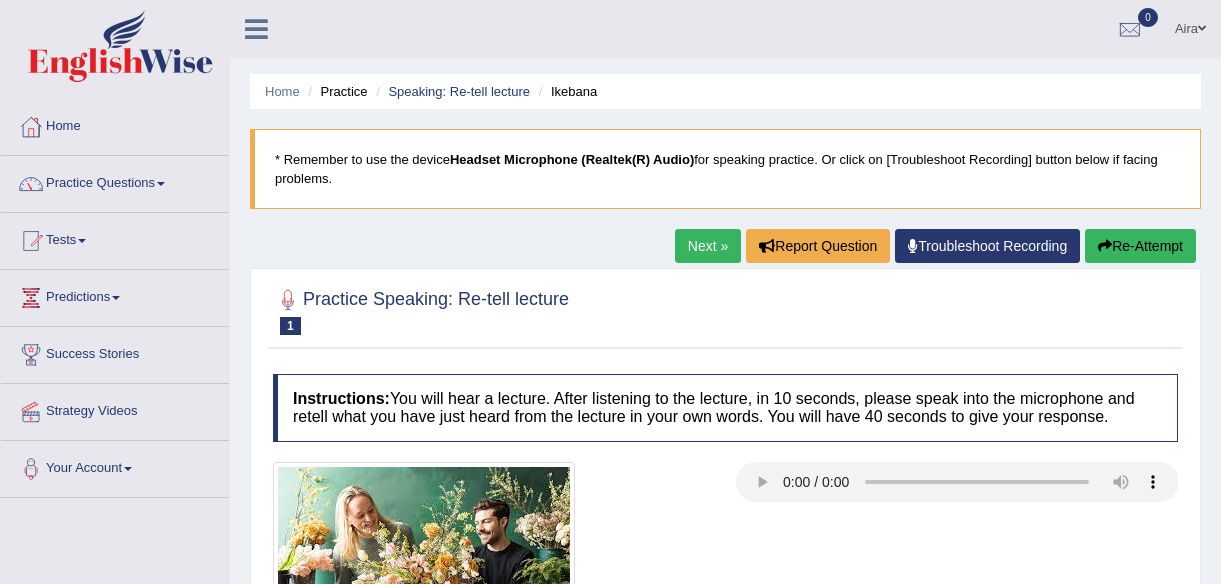 scroll, scrollTop: 225, scrollLeft: 0, axis: vertical 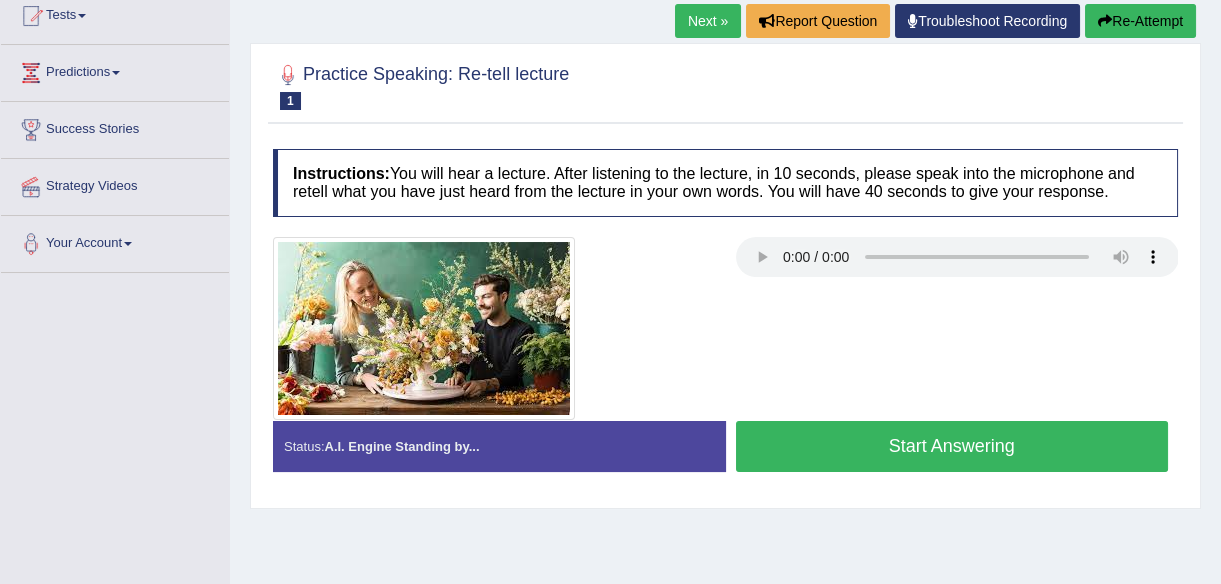 type 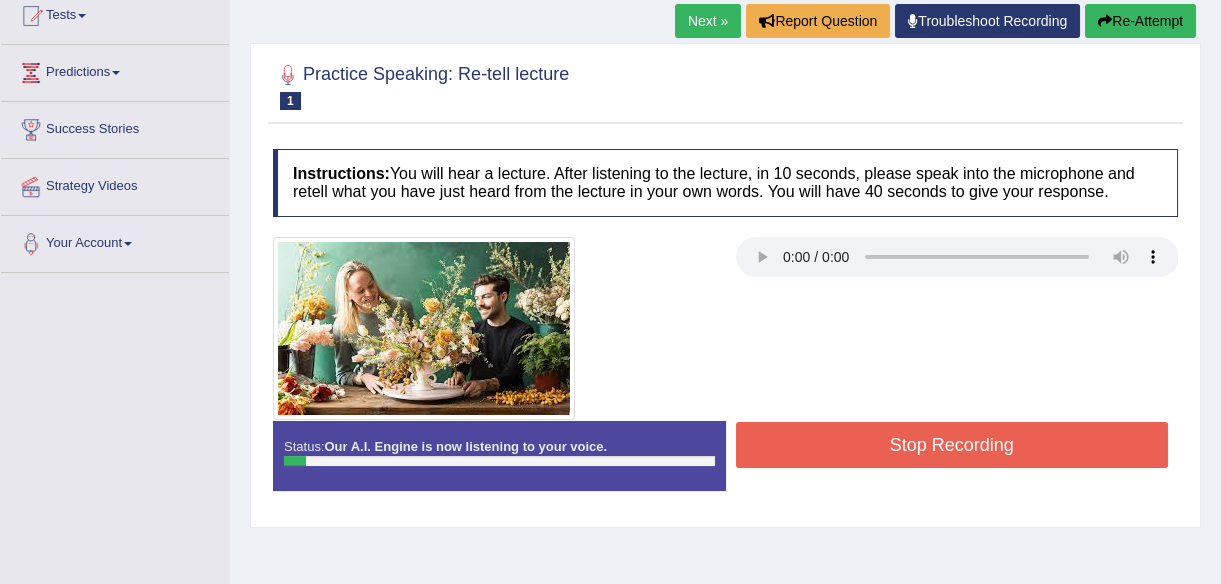 click on "Stop Recording" at bounding box center [952, 445] 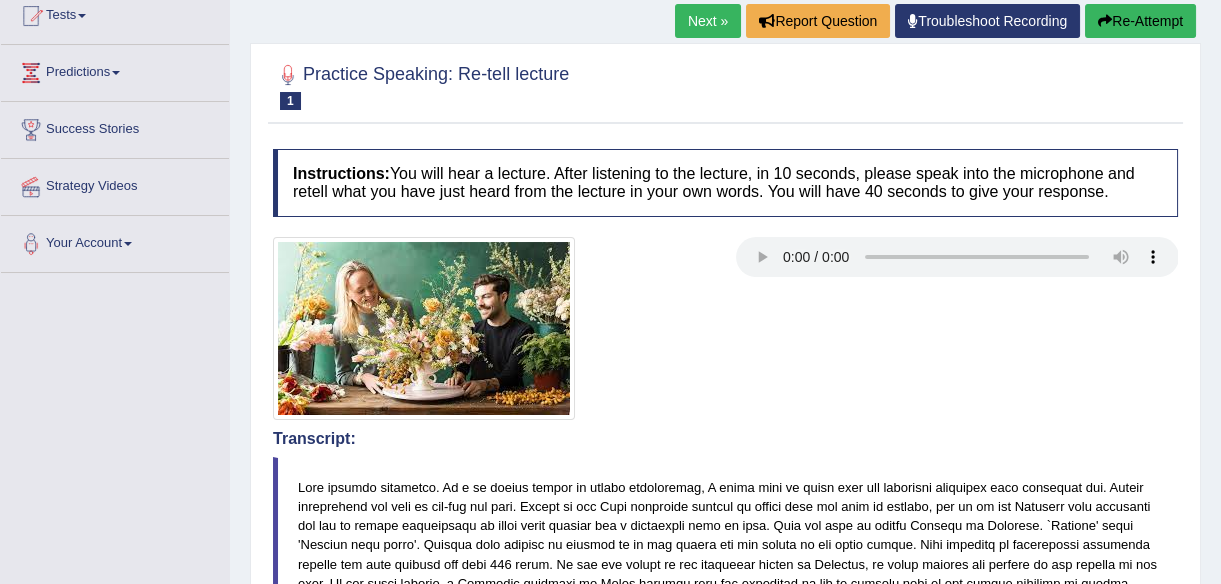 click on "Re-Attempt" at bounding box center [1140, 21] 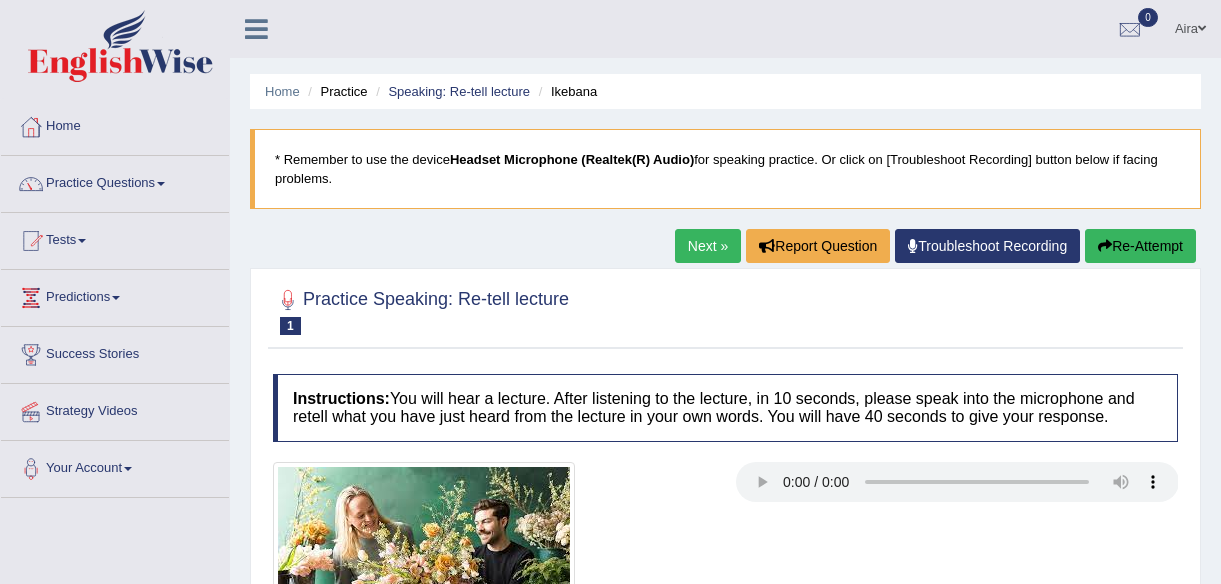 scroll, scrollTop: 231, scrollLeft: 0, axis: vertical 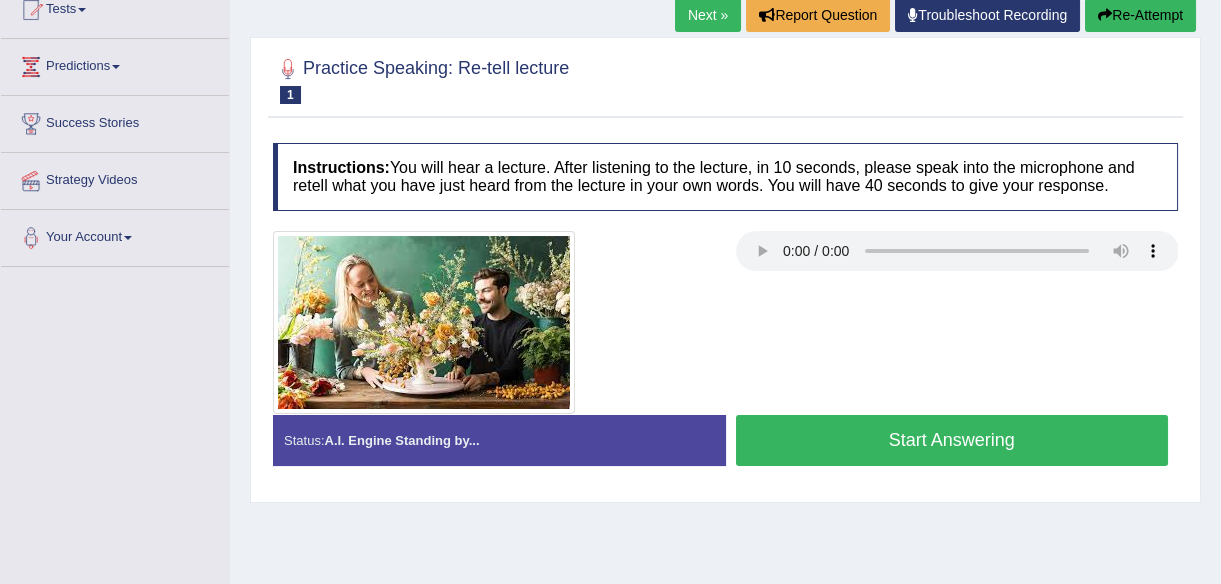 click on "Start Answering" at bounding box center (952, 440) 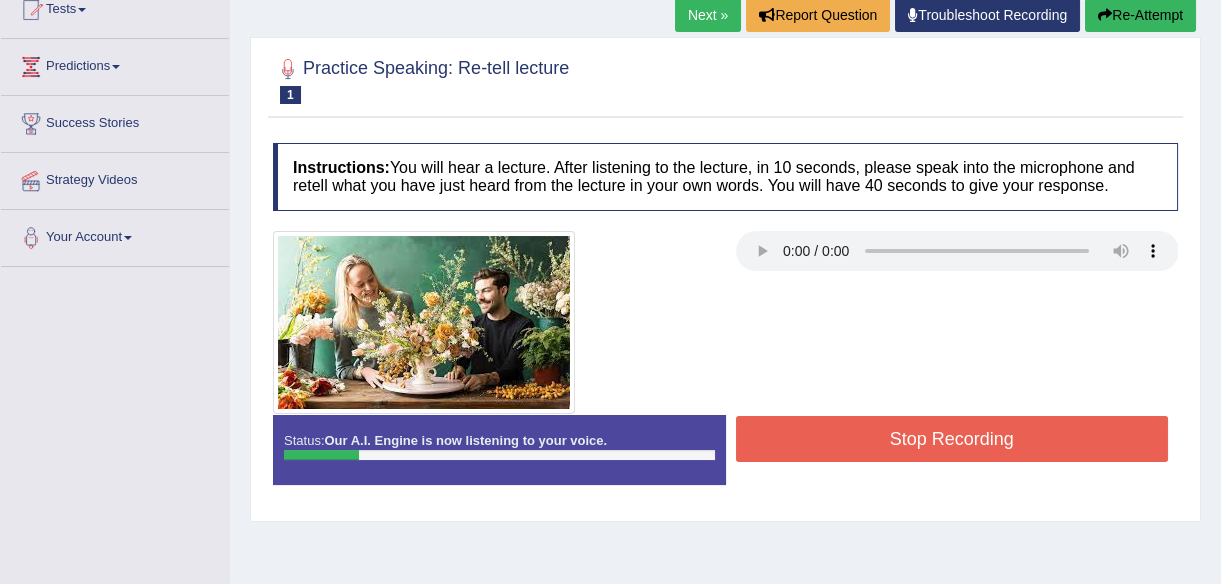 click at bounding box center (1105, 15) 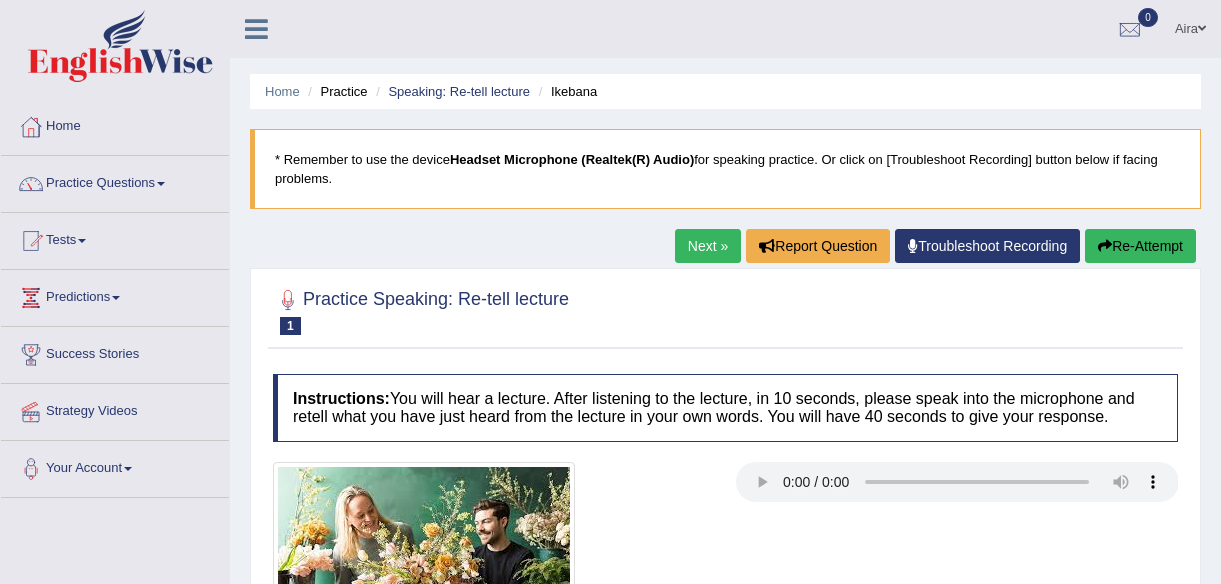 scroll, scrollTop: 253, scrollLeft: 0, axis: vertical 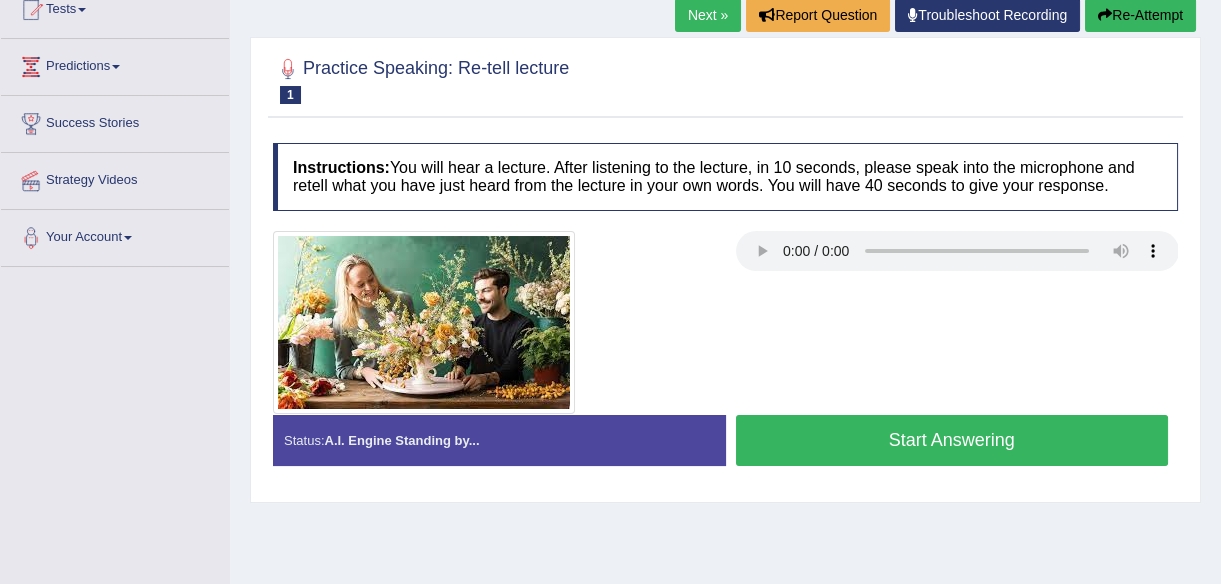 click at bounding box center (1105, 15) 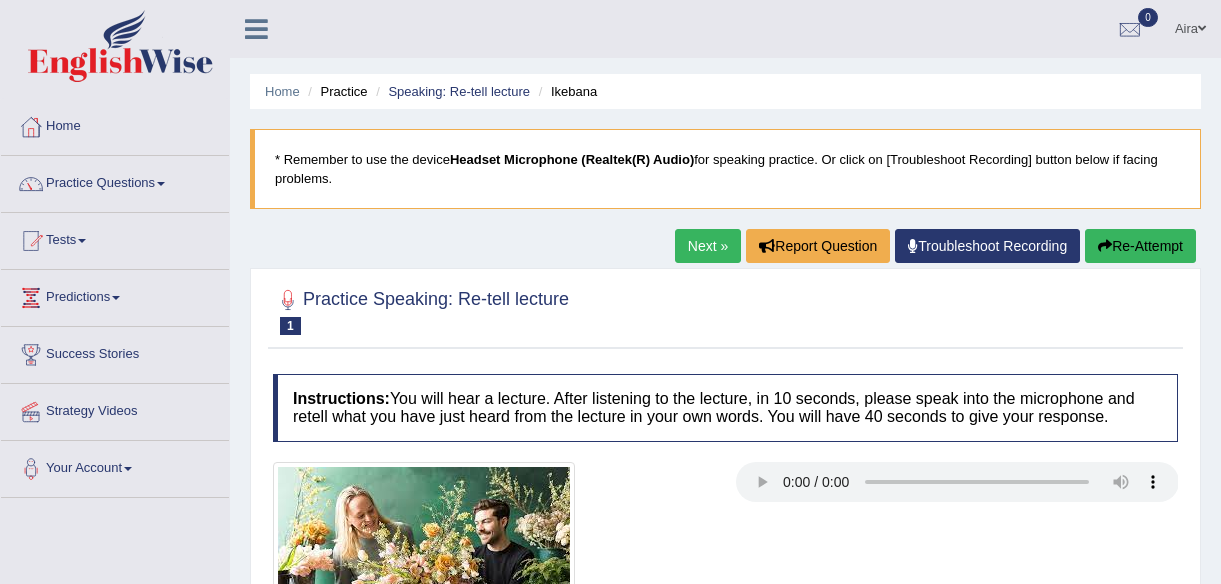 scroll, scrollTop: 253, scrollLeft: 0, axis: vertical 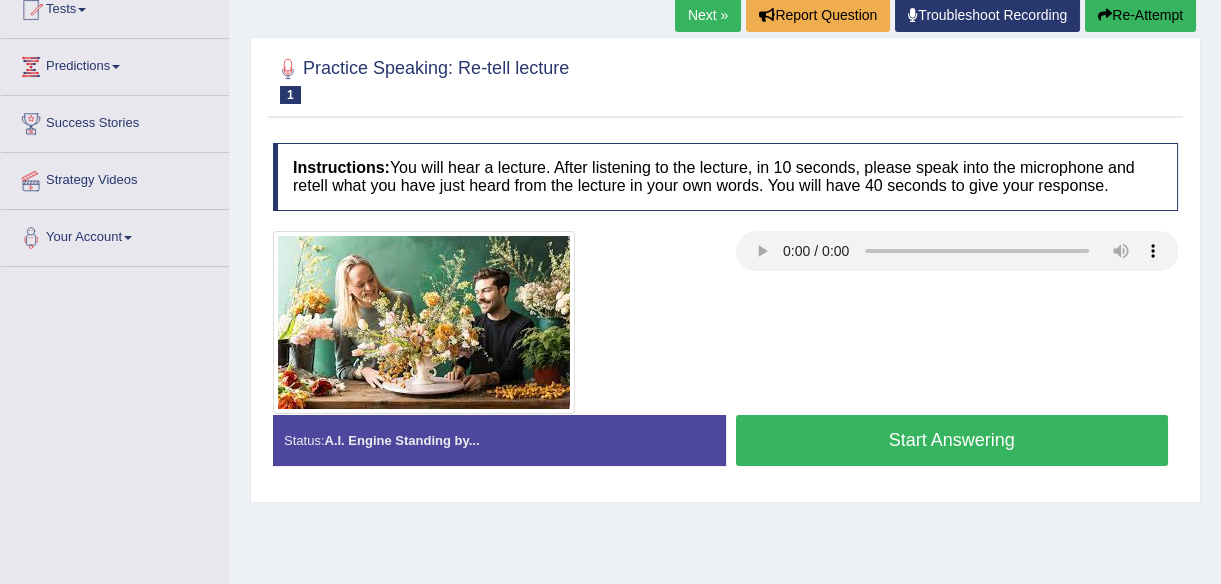 click on "Start Answering" at bounding box center [952, 440] 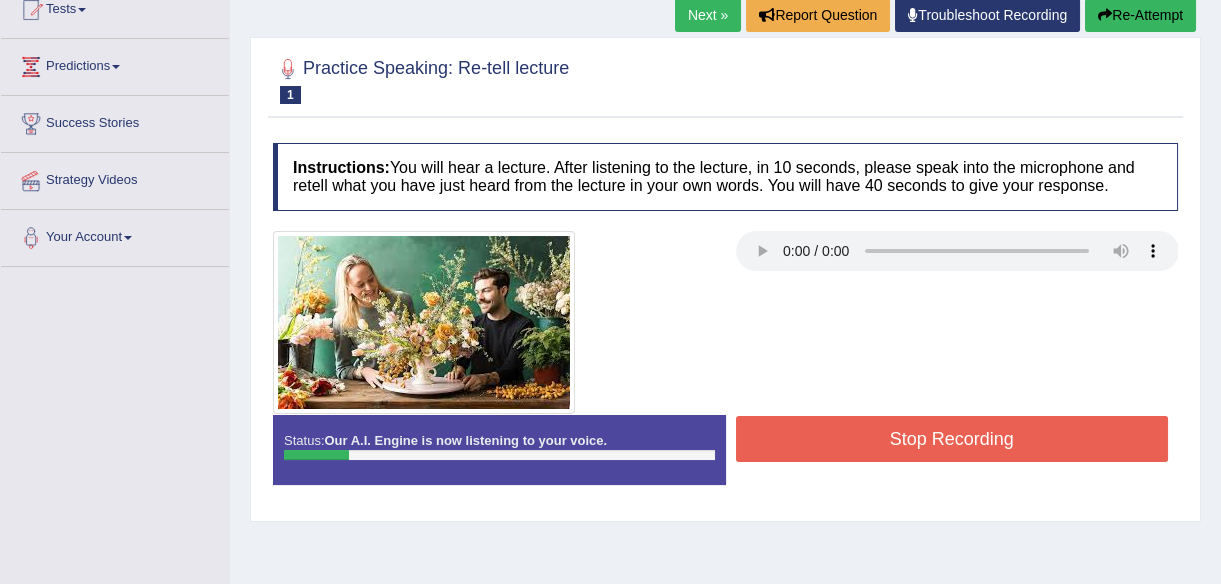 click on "Re-Attempt" at bounding box center [1140, 15] 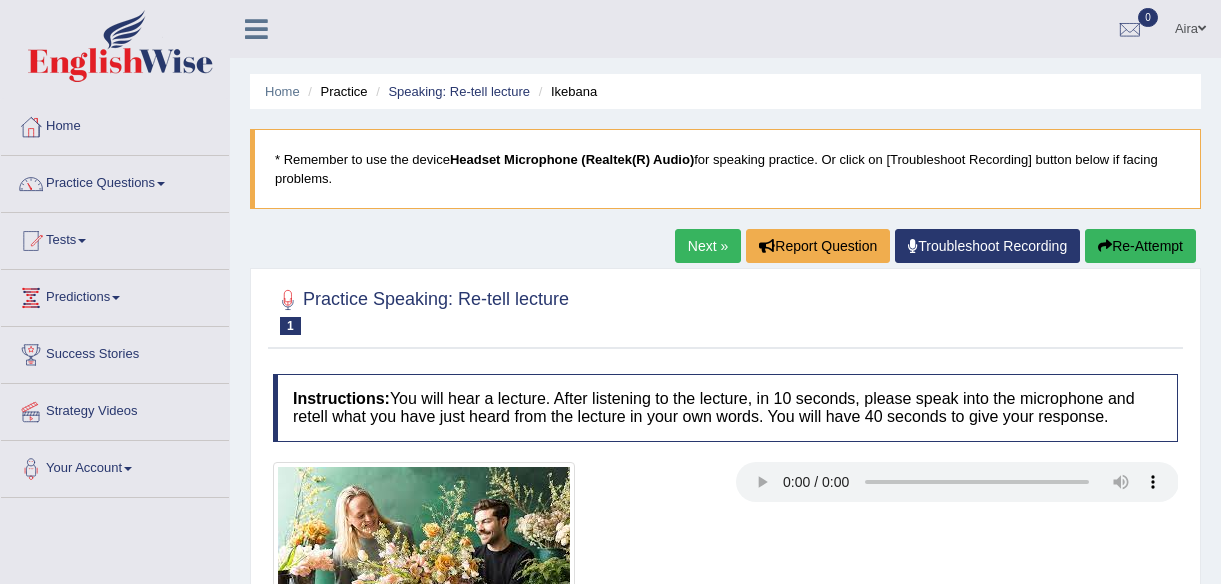 scroll, scrollTop: 253, scrollLeft: 0, axis: vertical 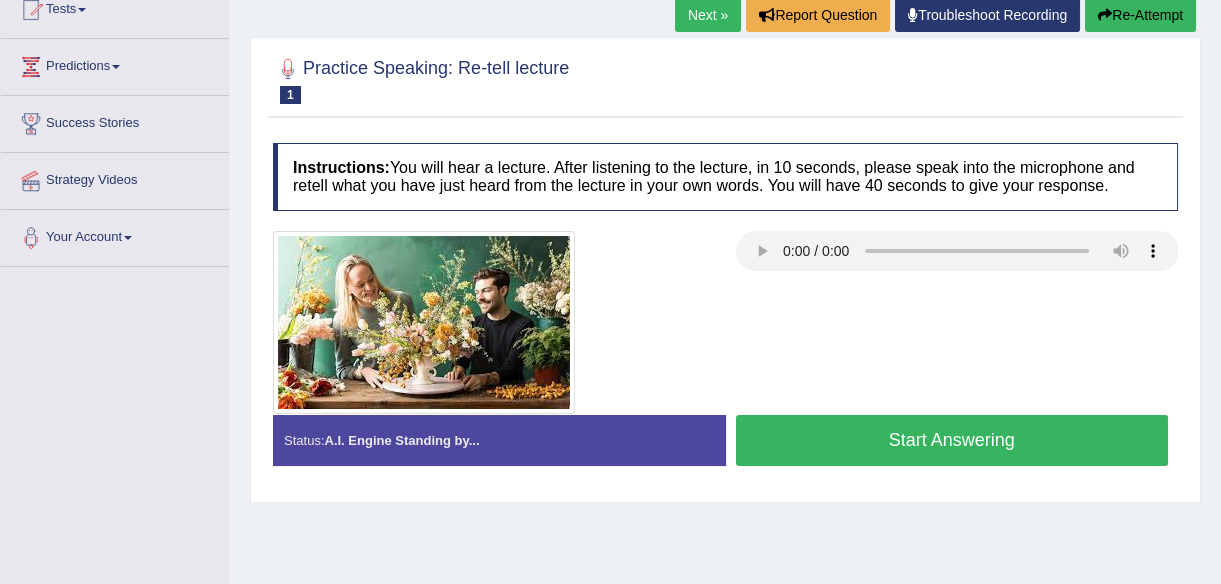 click on "Start Answering" at bounding box center (952, 440) 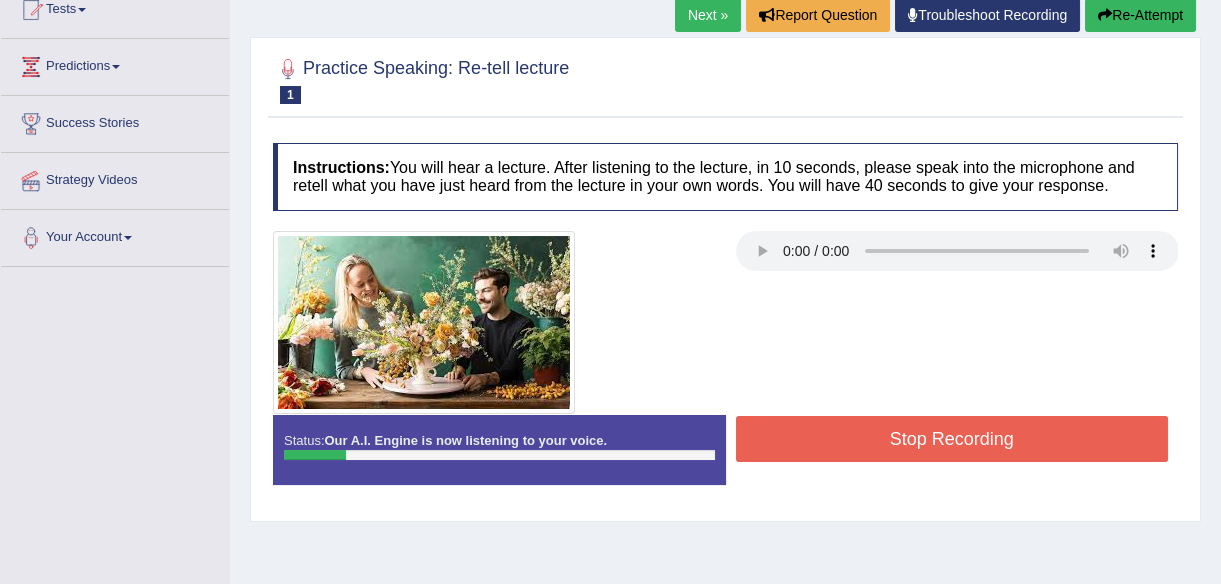 click at bounding box center (1105, 15) 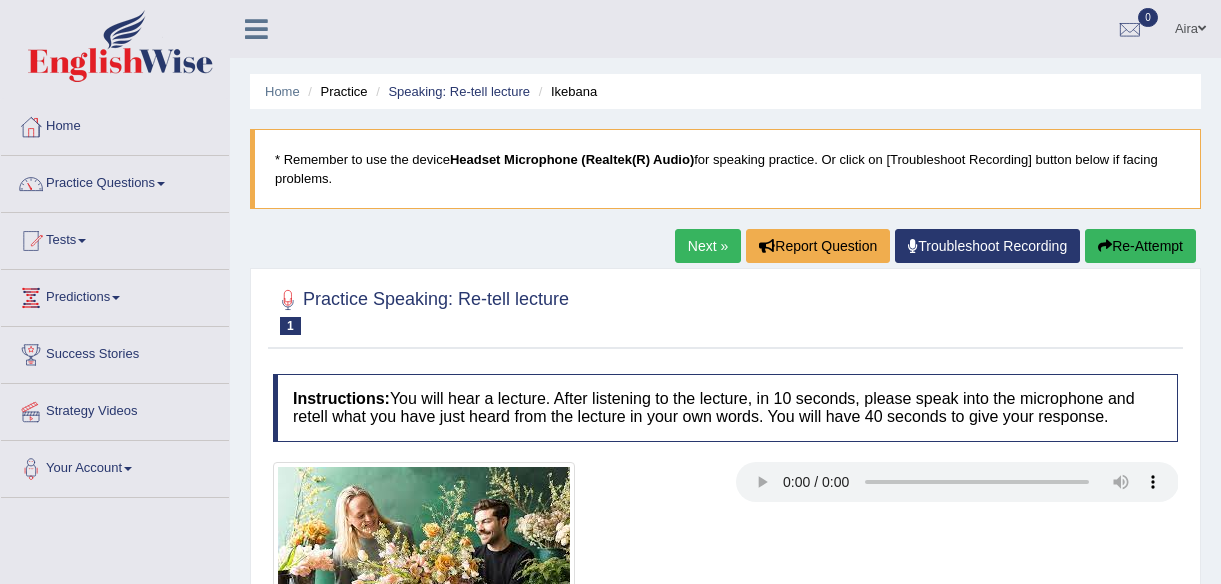 scroll, scrollTop: 253, scrollLeft: 0, axis: vertical 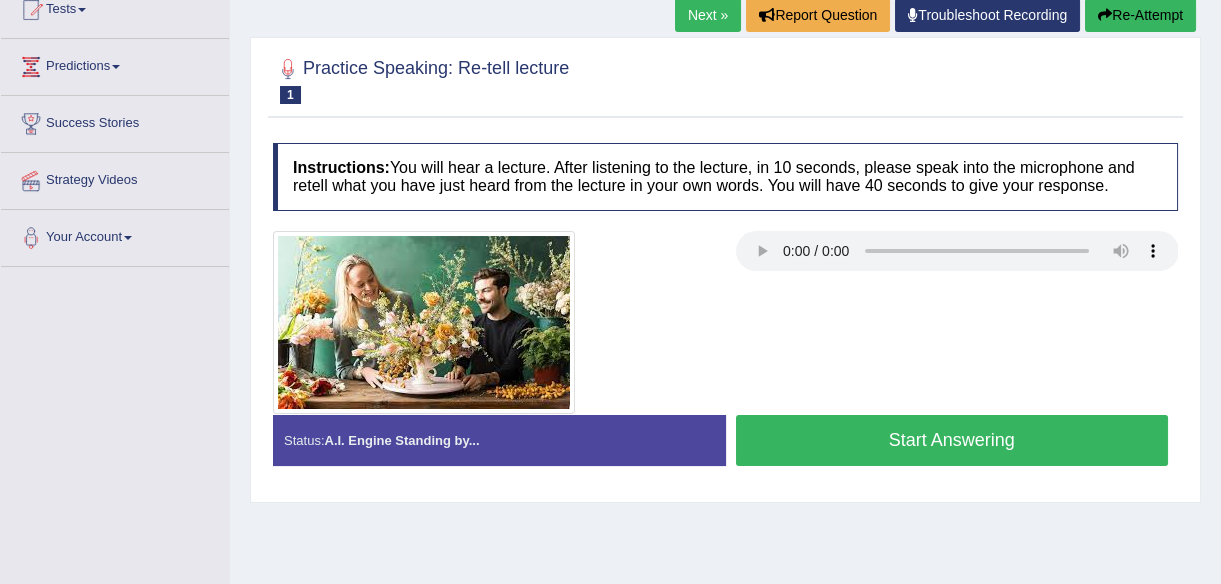 click at bounding box center [725, 322] 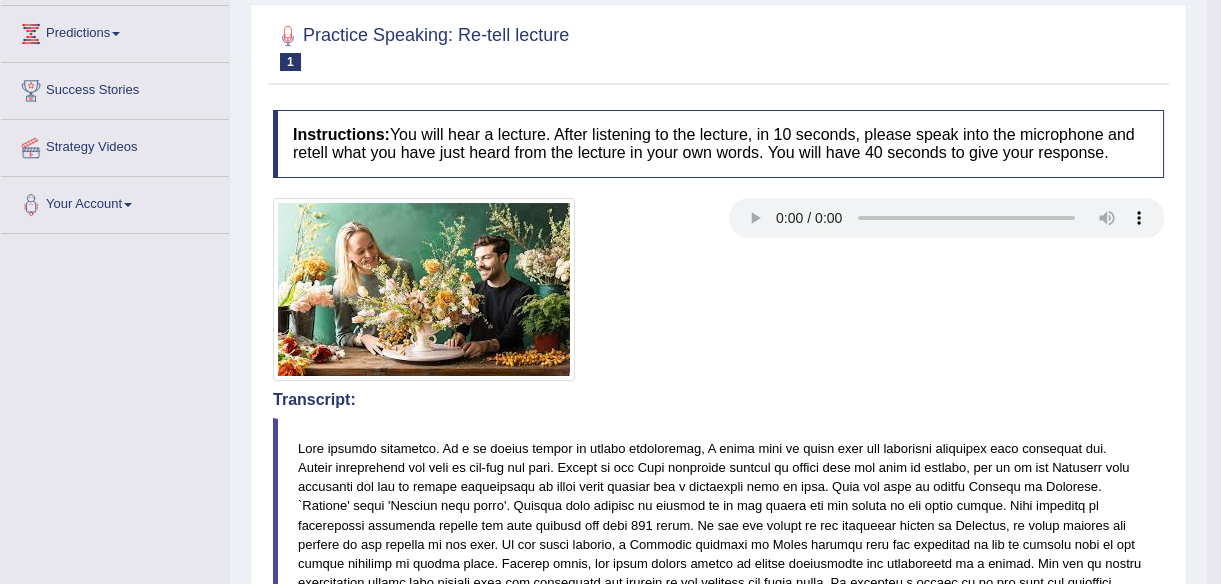 scroll, scrollTop: 0, scrollLeft: 0, axis: both 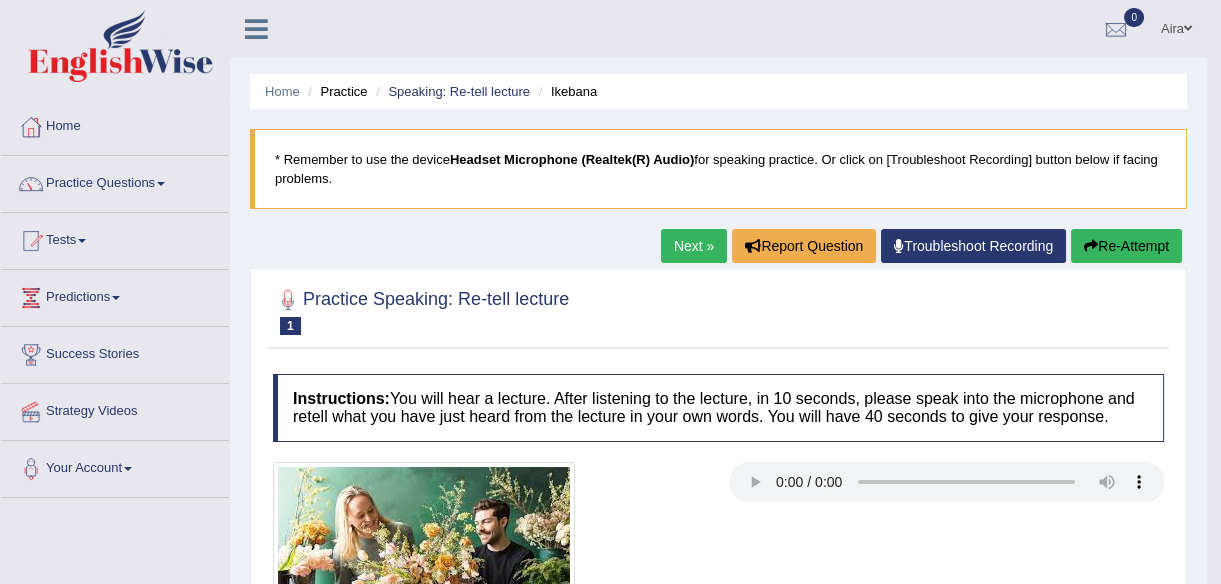 click on "Re-Attempt" at bounding box center [1126, 246] 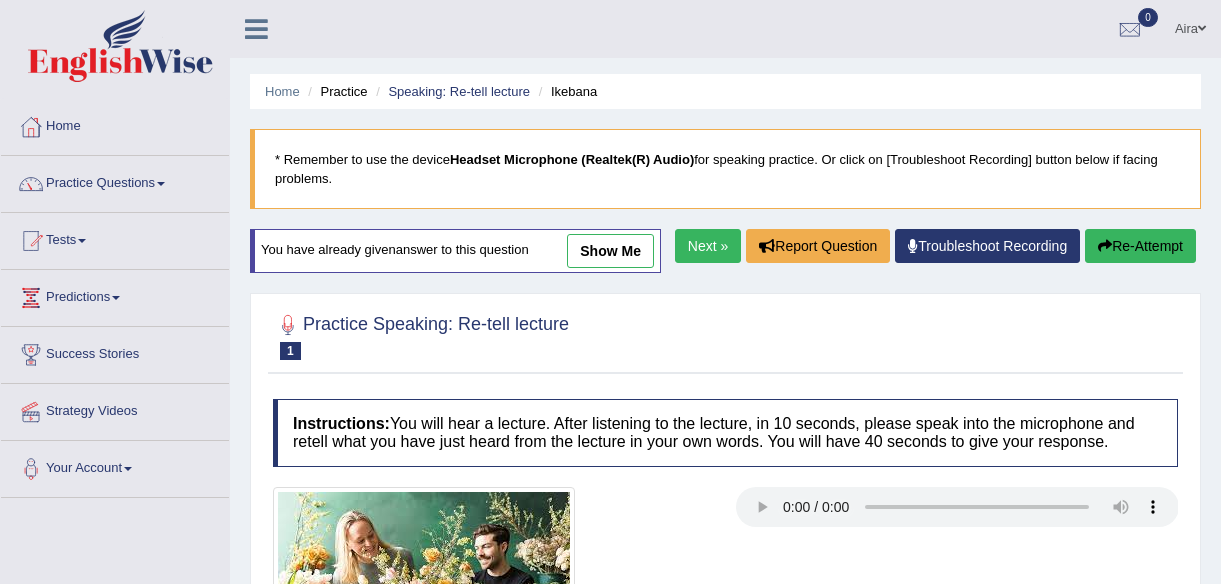scroll, scrollTop: 0, scrollLeft: 0, axis: both 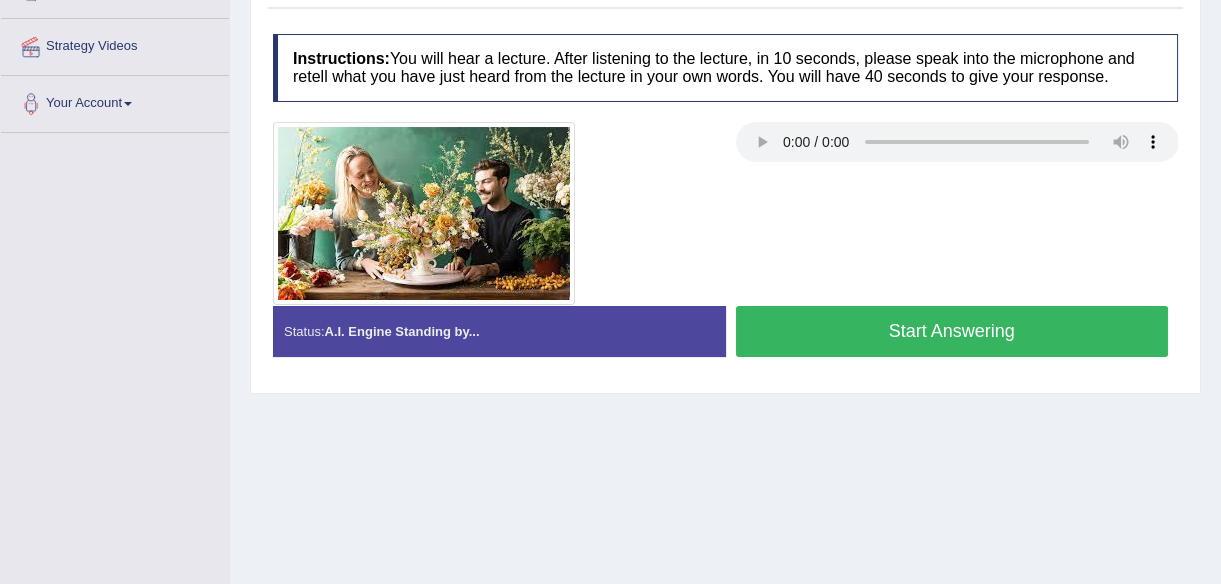 click on "Start Answering" at bounding box center [952, 331] 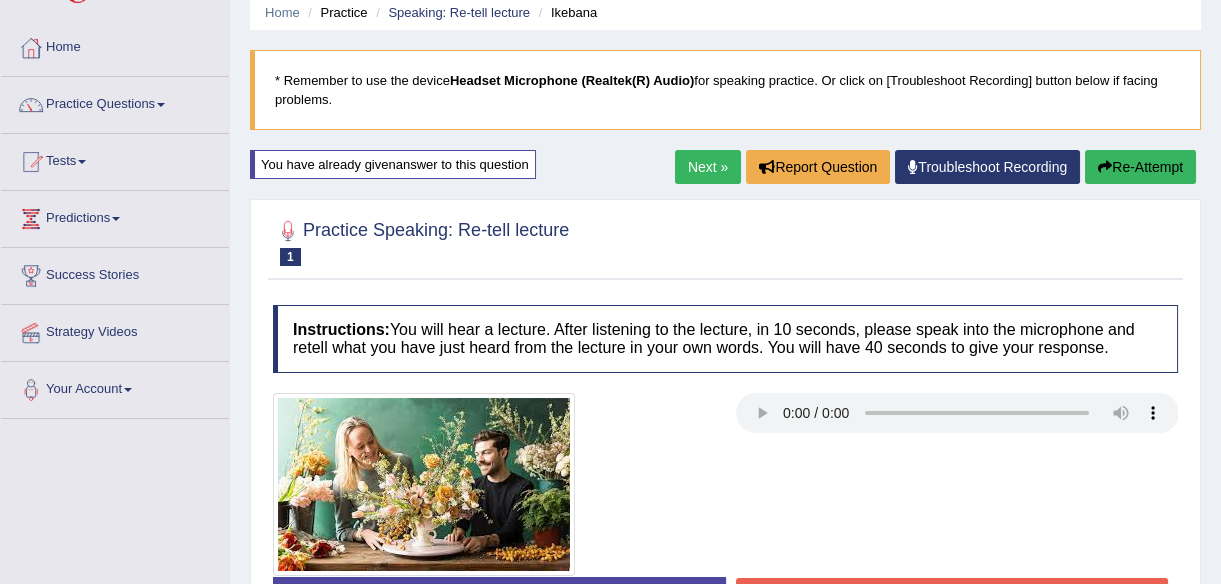 scroll, scrollTop: 78, scrollLeft: 0, axis: vertical 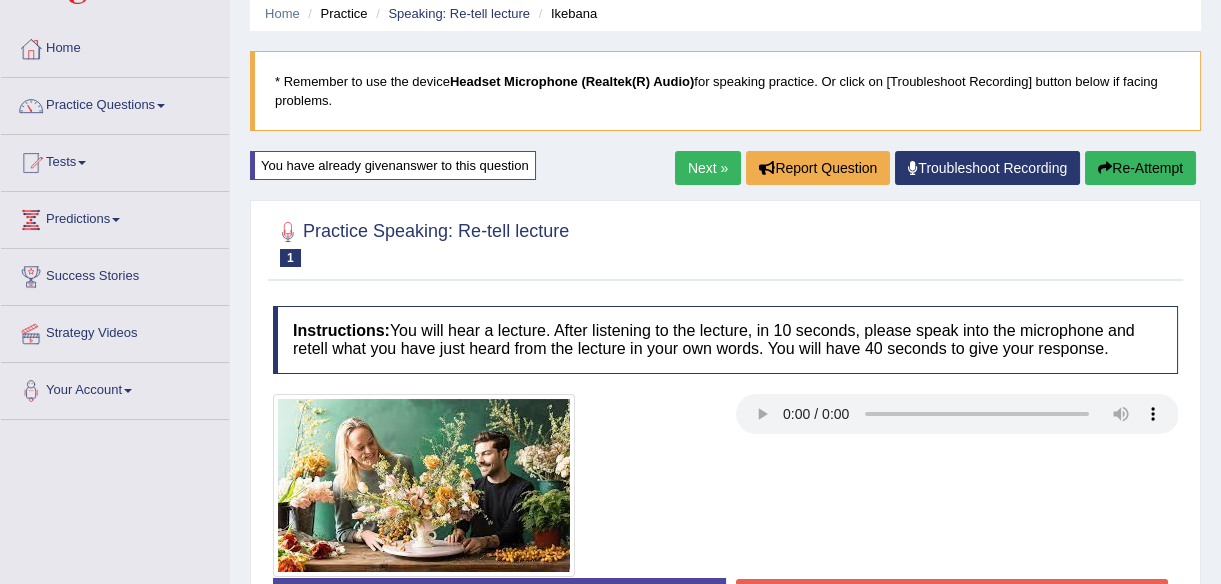 click at bounding box center (1105, 168) 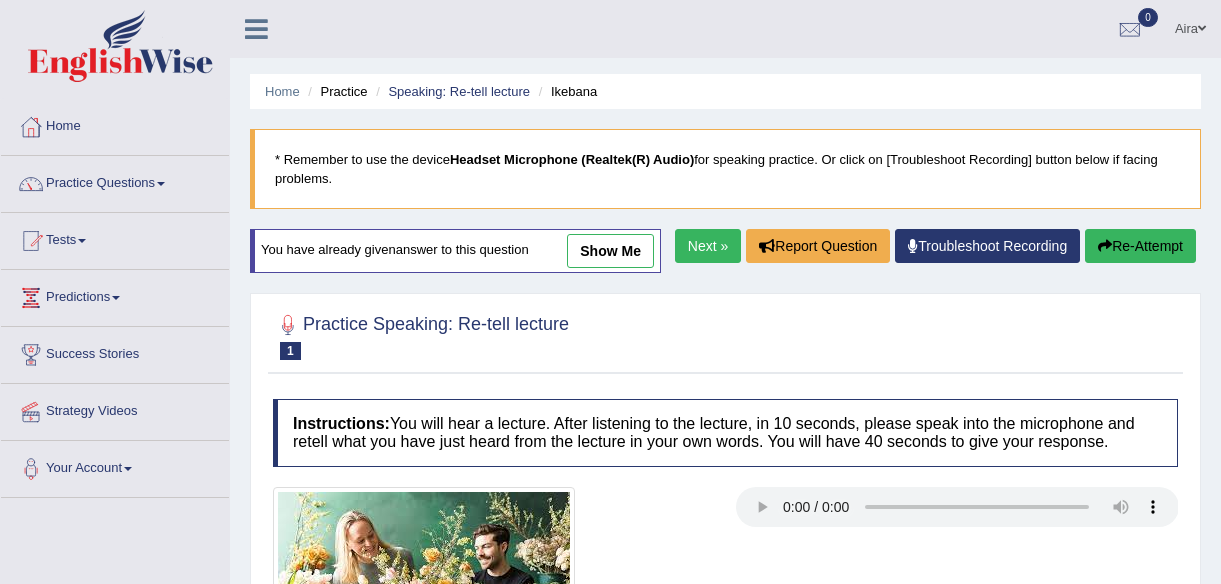 scroll, scrollTop: 78, scrollLeft: 0, axis: vertical 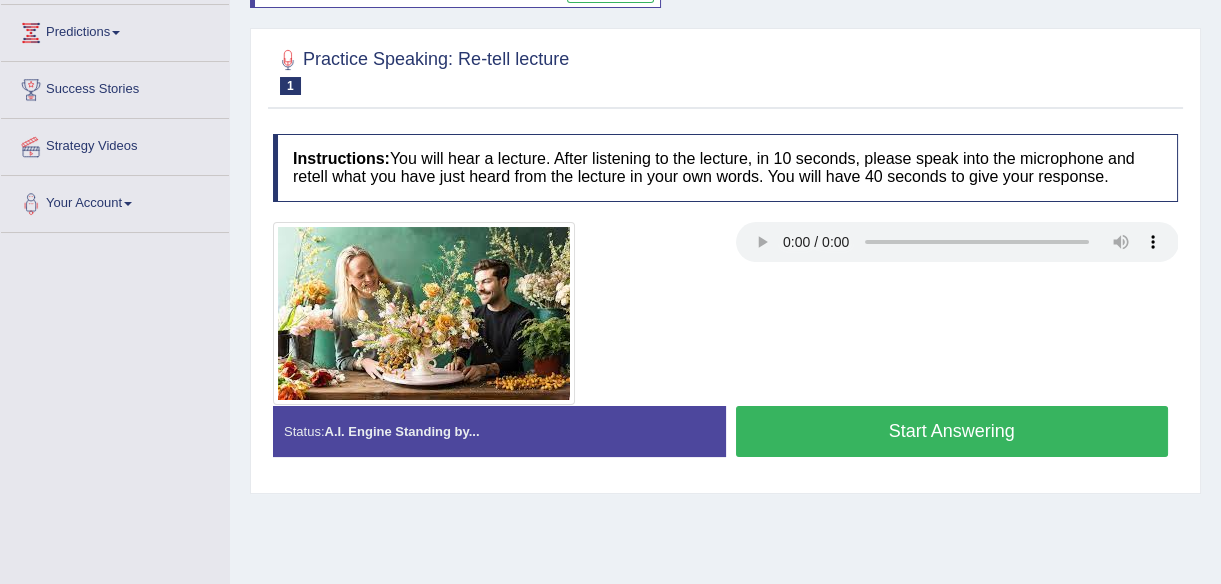 click on "Start Answering" at bounding box center [952, 434] 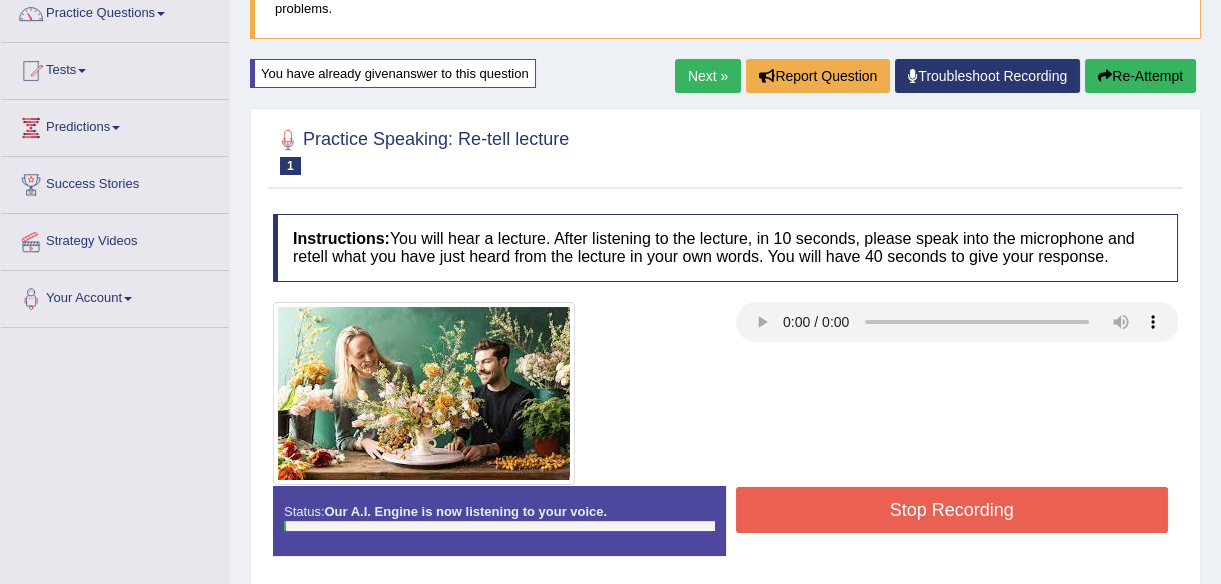 scroll, scrollTop: 165, scrollLeft: 0, axis: vertical 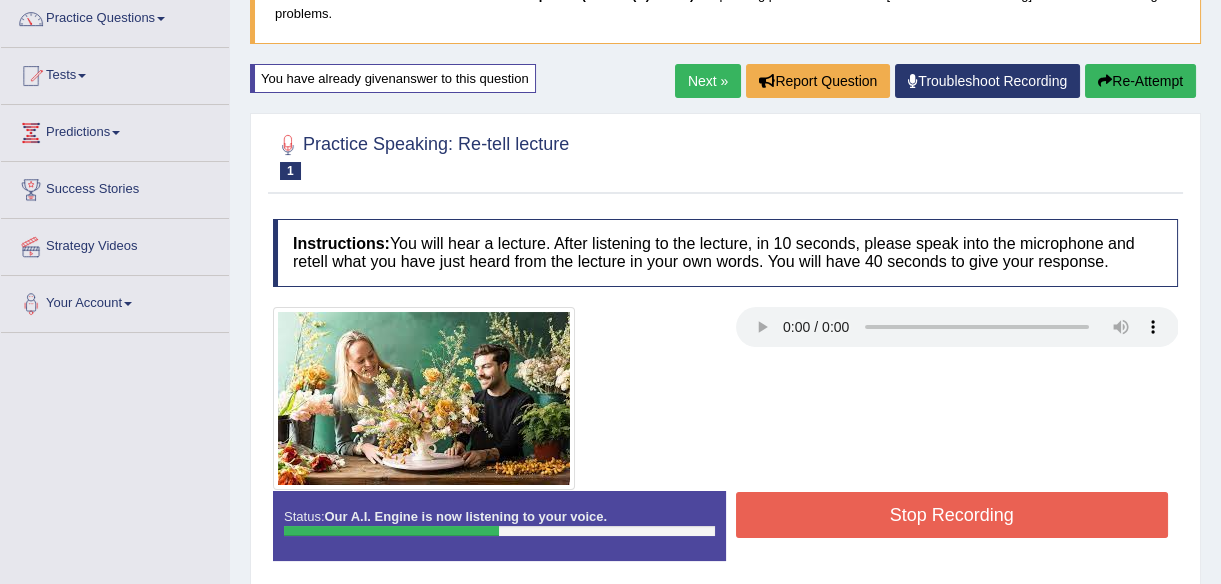 click on "Next »  Report Question  Troubleshoot Recording  Re-Attempt" at bounding box center [938, 83] 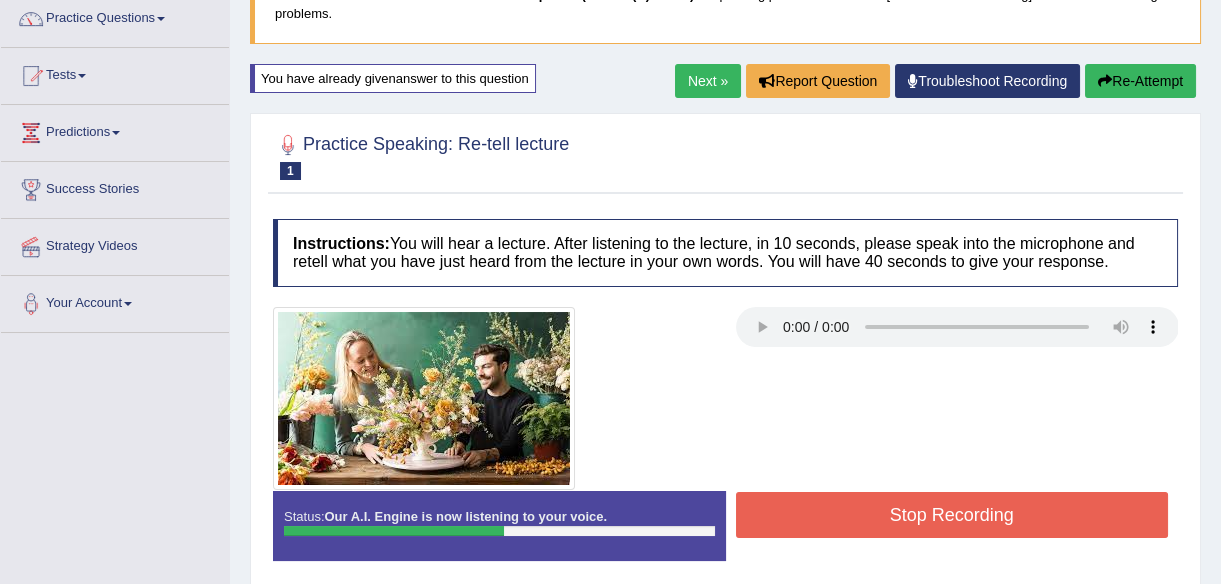 click on "Re-Attempt" at bounding box center (1140, 81) 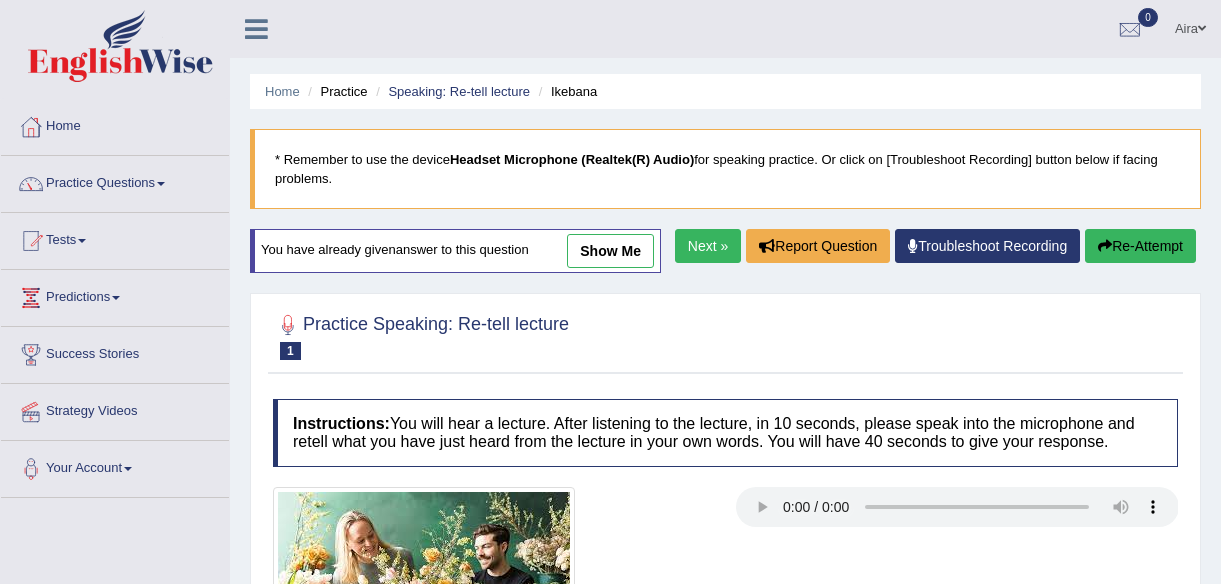 scroll, scrollTop: 170, scrollLeft: 0, axis: vertical 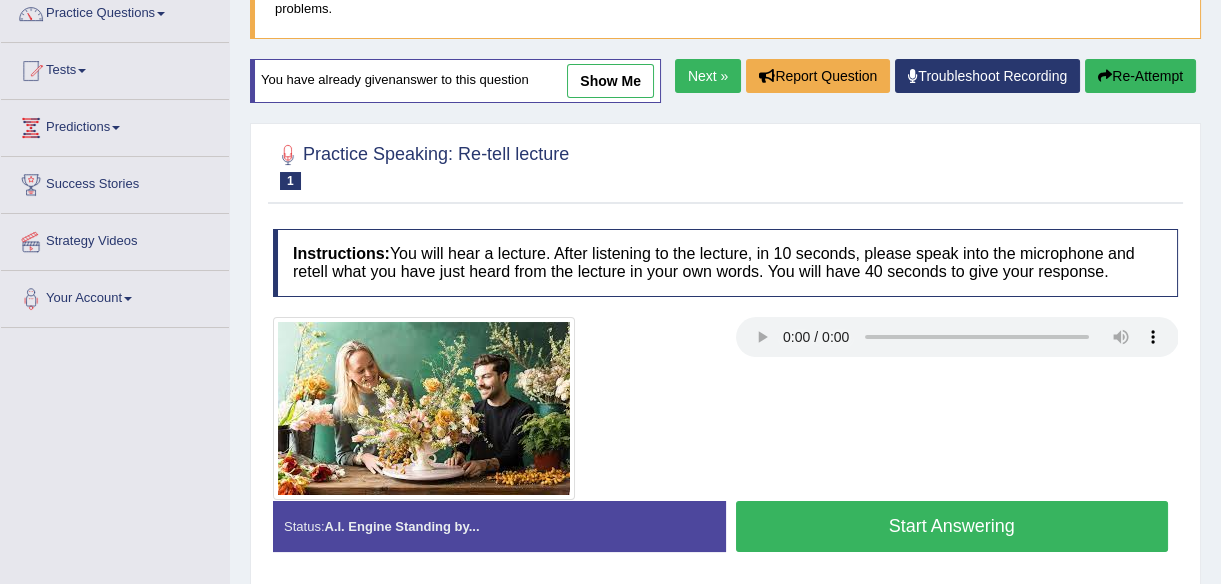 click on "Start Answering" at bounding box center (952, 526) 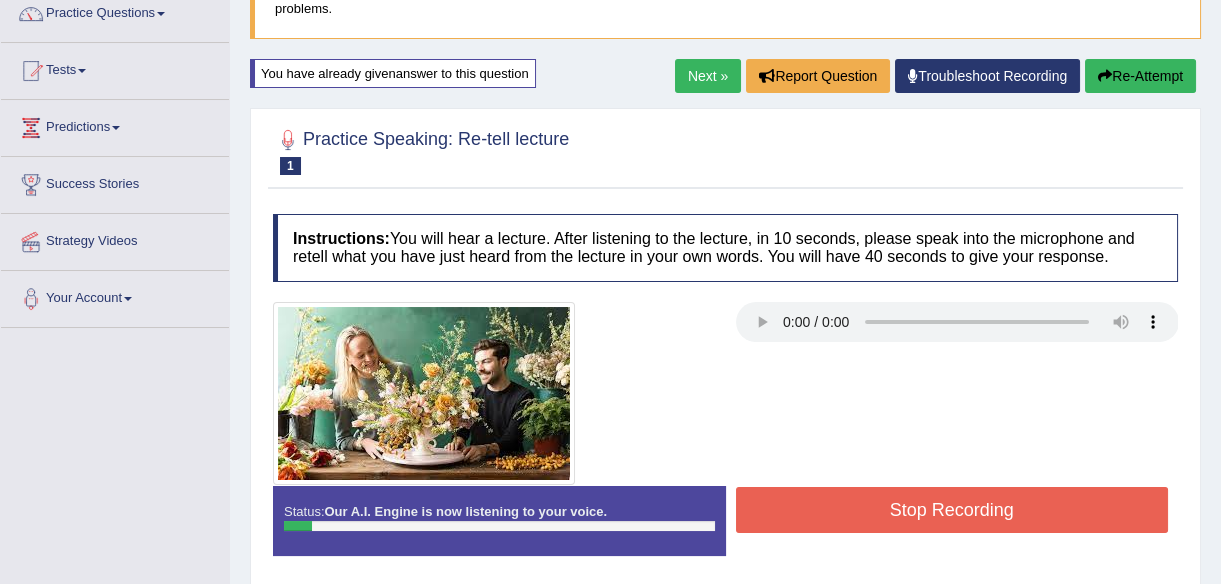 click on "Stop Recording" at bounding box center [952, 510] 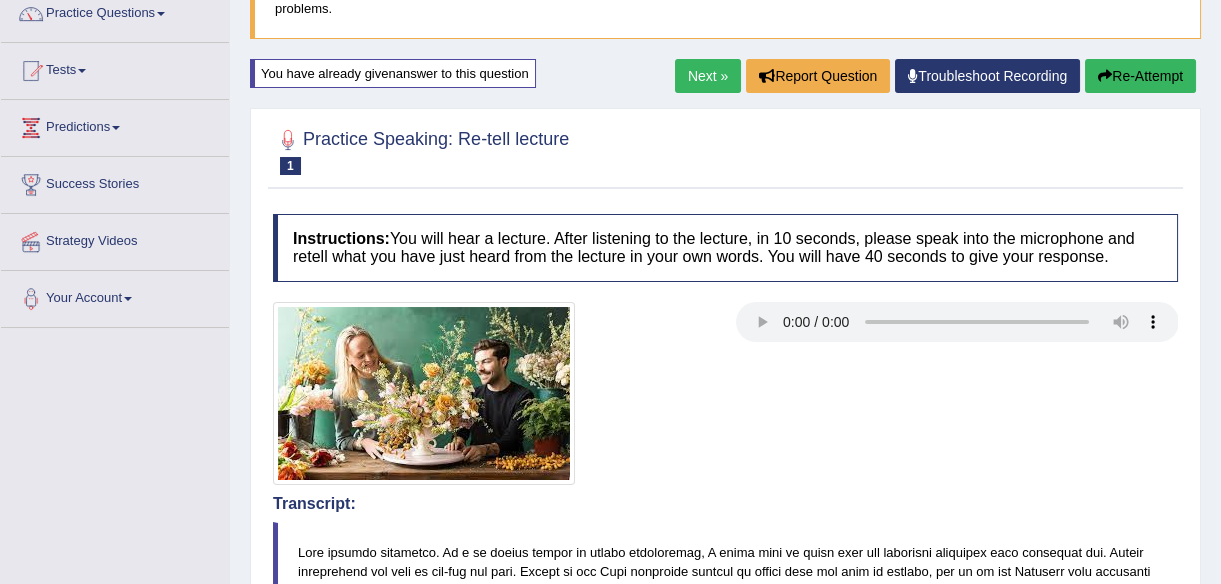 click on "Re-Attempt" at bounding box center [1140, 76] 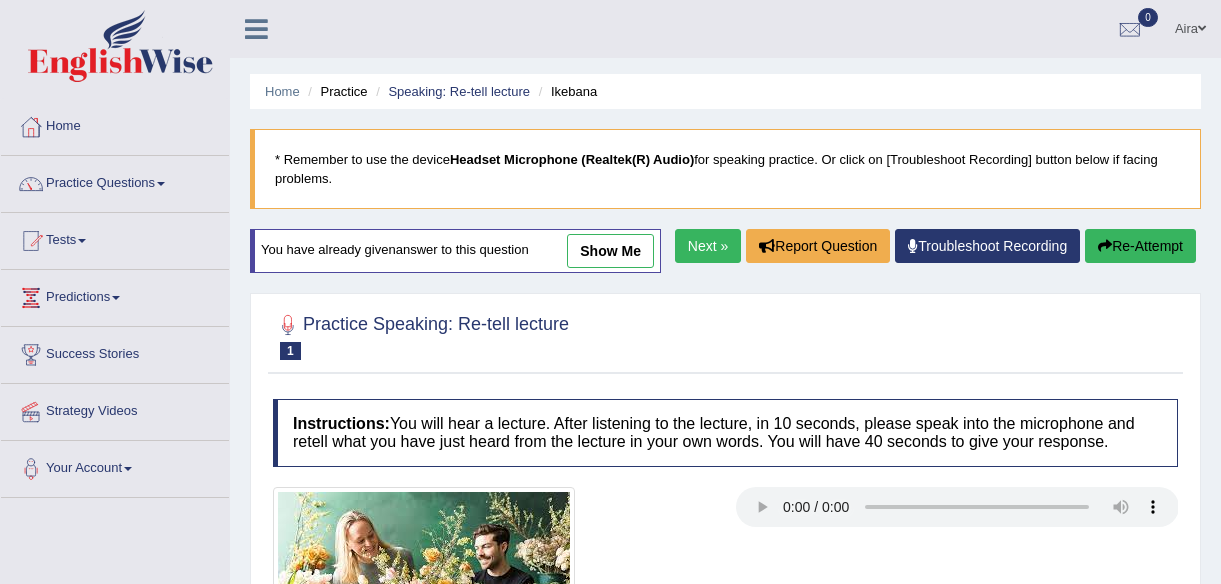 scroll, scrollTop: 186, scrollLeft: 0, axis: vertical 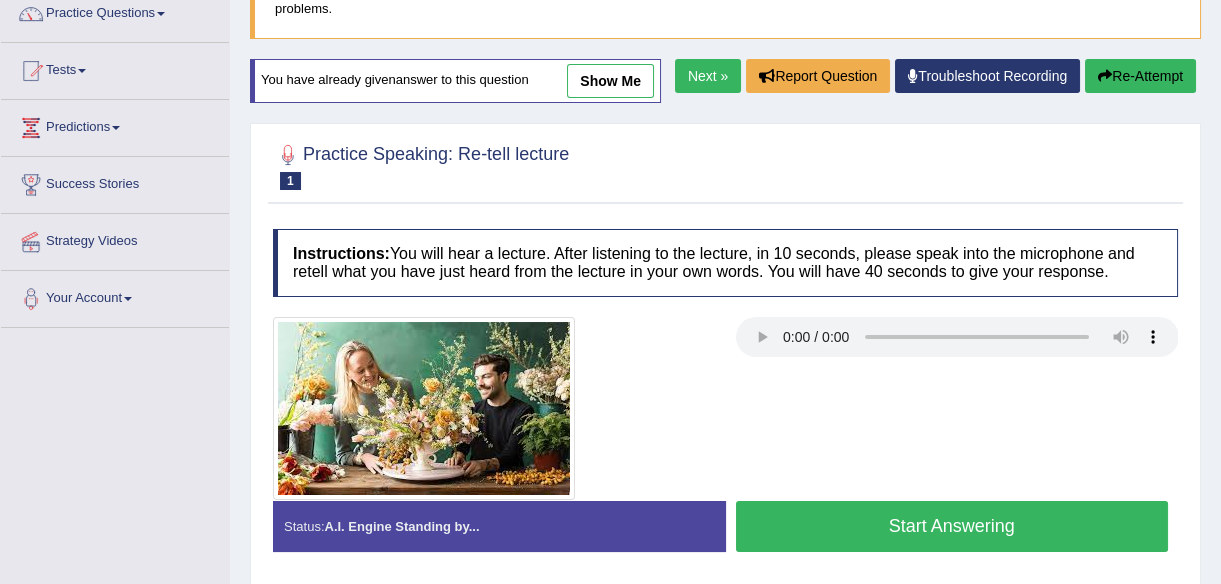 click on "Start Answering" at bounding box center (952, 526) 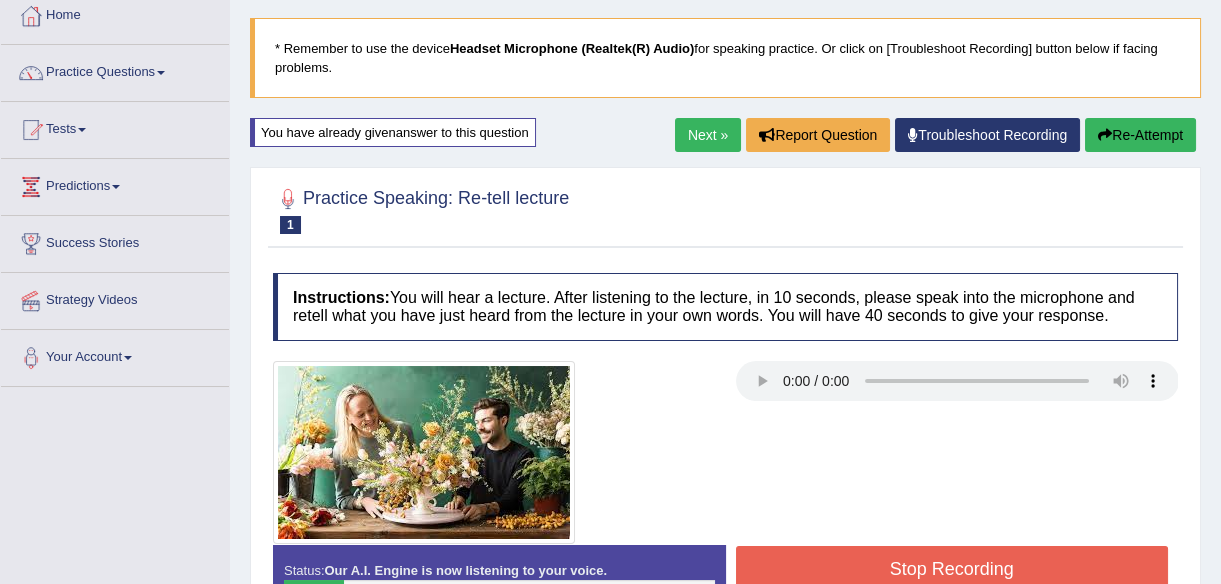 scroll, scrollTop: 80, scrollLeft: 0, axis: vertical 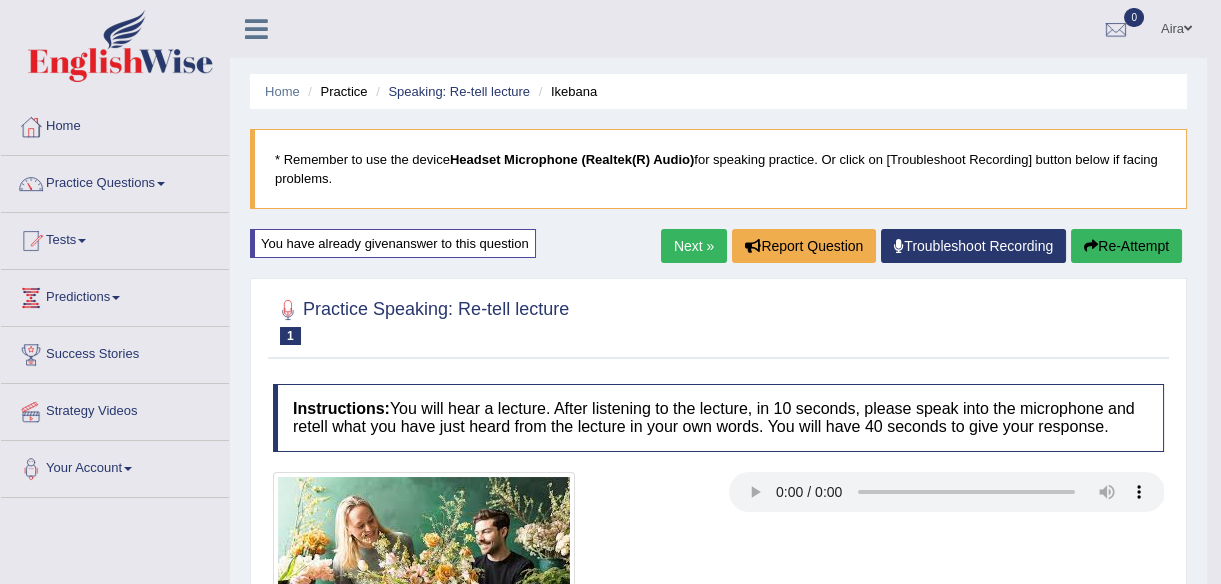 click on "Re-Attempt" at bounding box center (1126, 246) 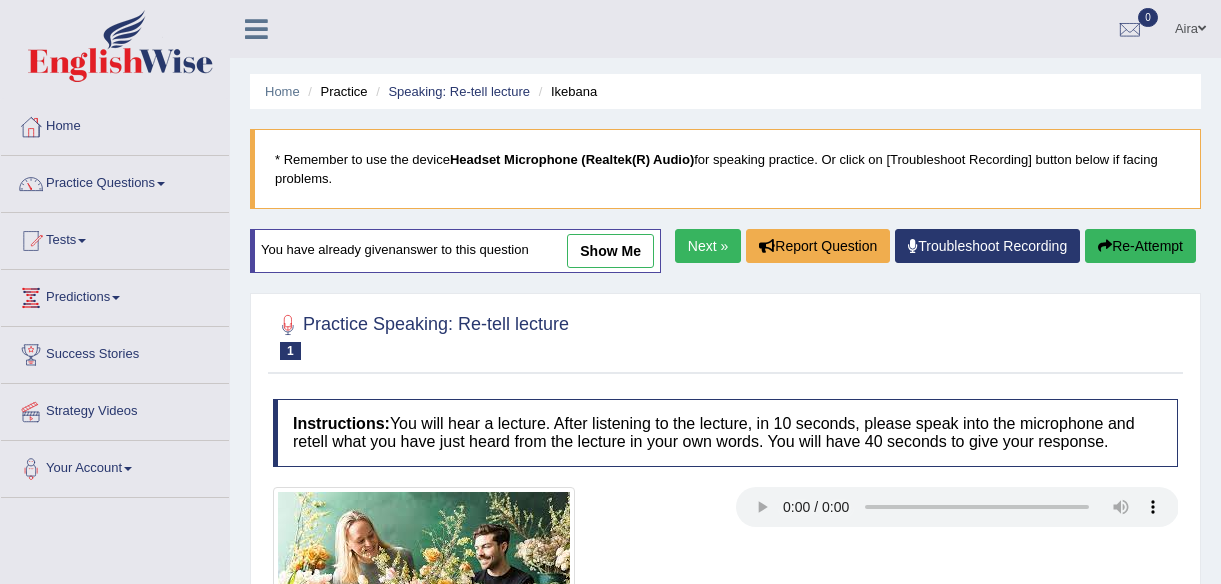 scroll, scrollTop: 0, scrollLeft: 0, axis: both 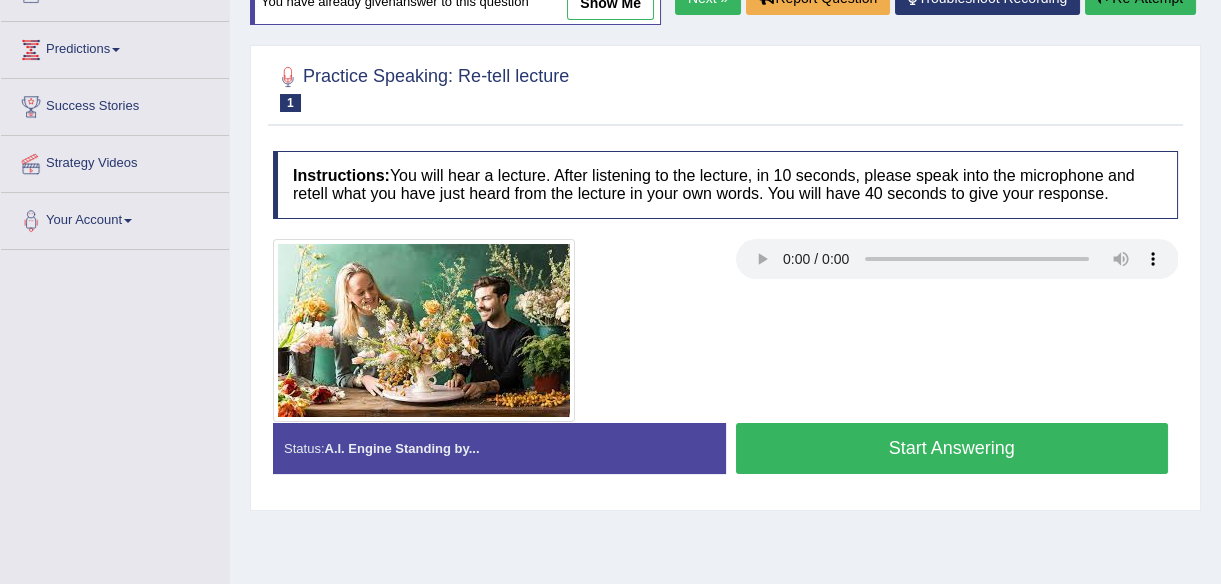 click on "Start Answering" at bounding box center (952, 451) 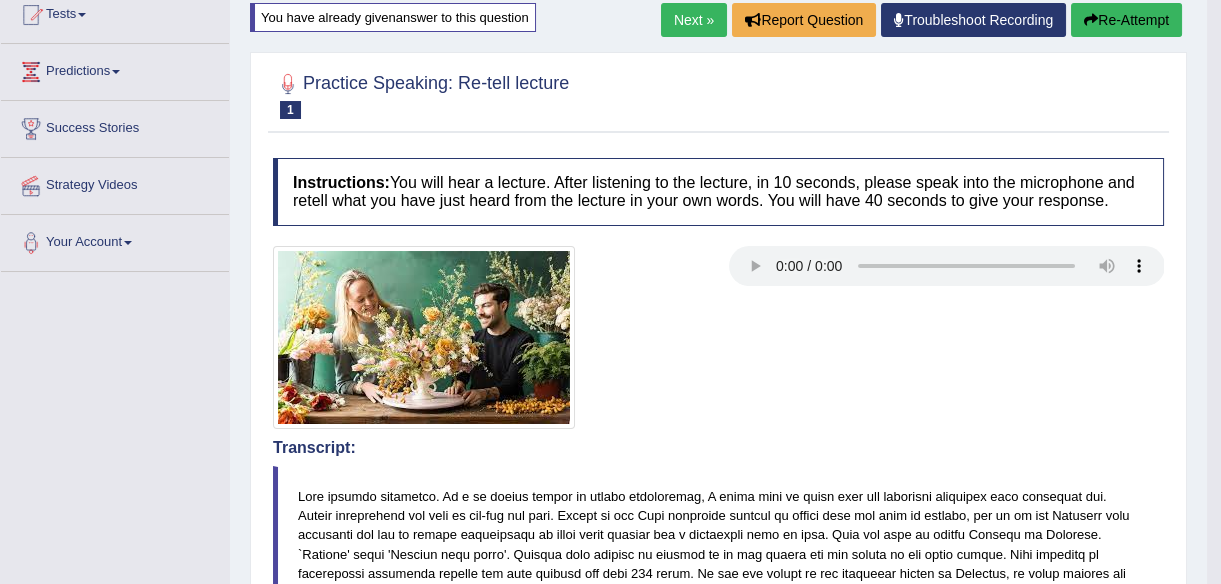 scroll, scrollTop: 206, scrollLeft: 0, axis: vertical 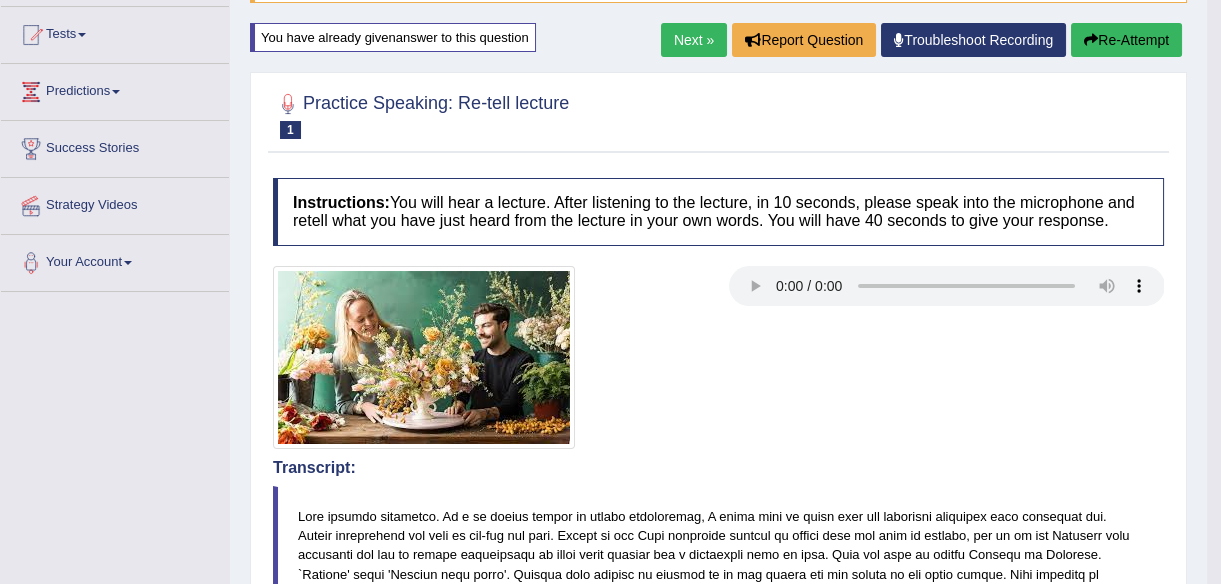 click on "Re-Attempt" at bounding box center [1126, 40] 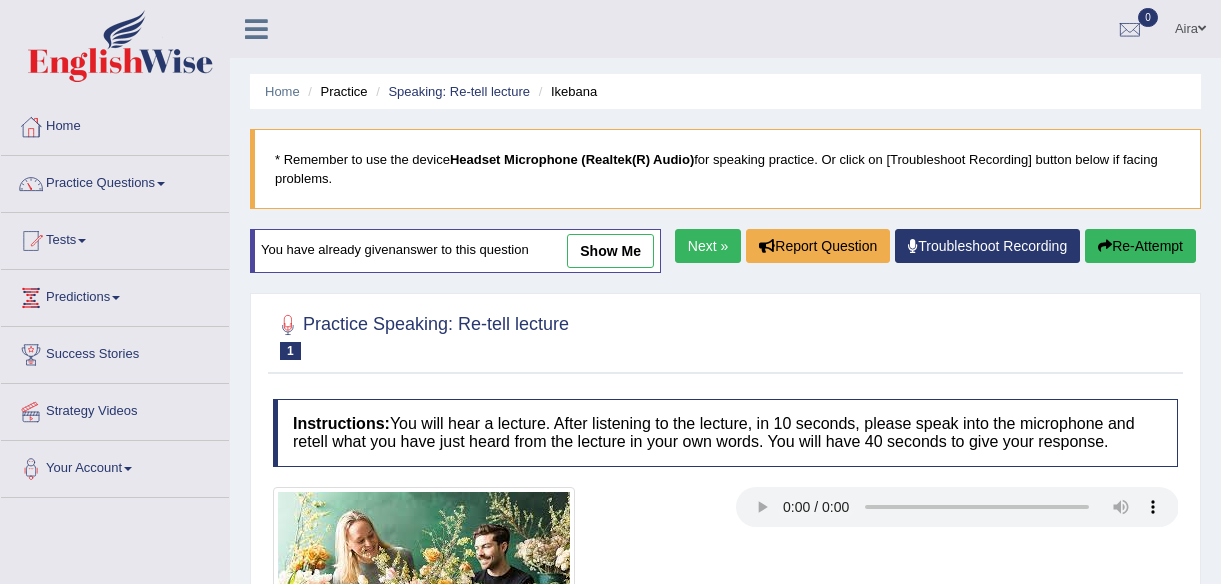 scroll, scrollTop: 222, scrollLeft: 0, axis: vertical 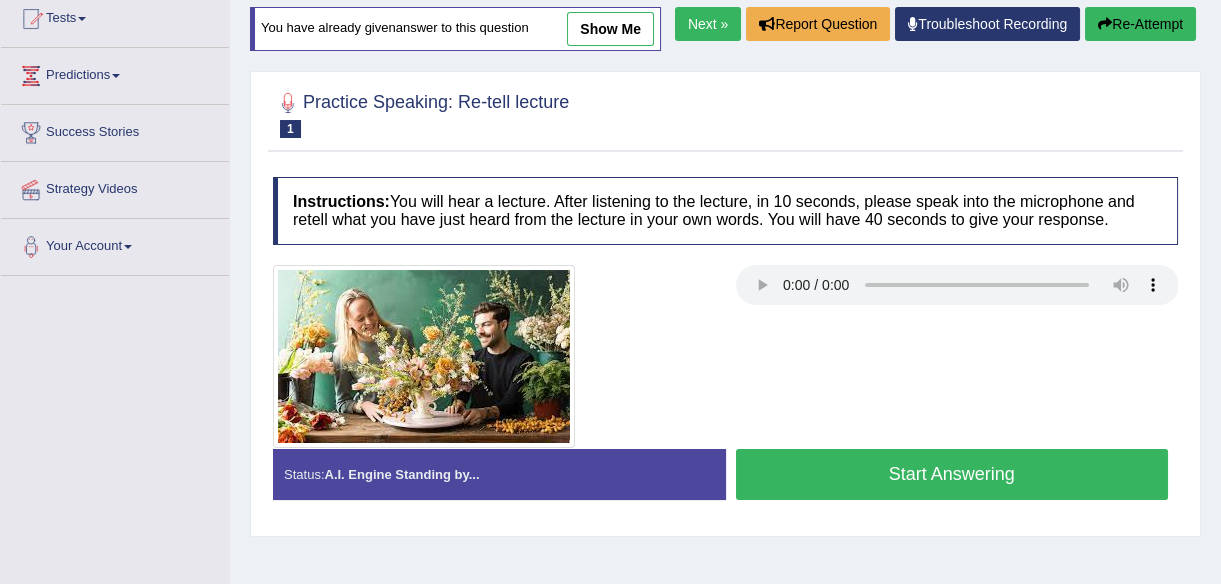 click on "Start Answering" at bounding box center (952, 474) 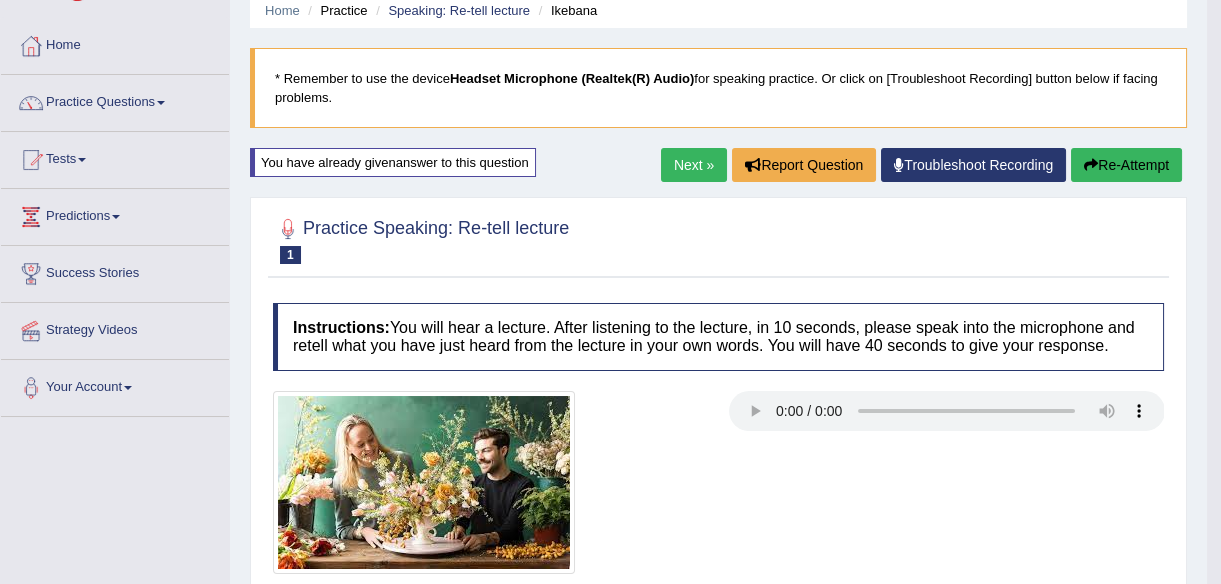 scroll, scrollTop: 19, scrollLeft: 0, axis: vertical 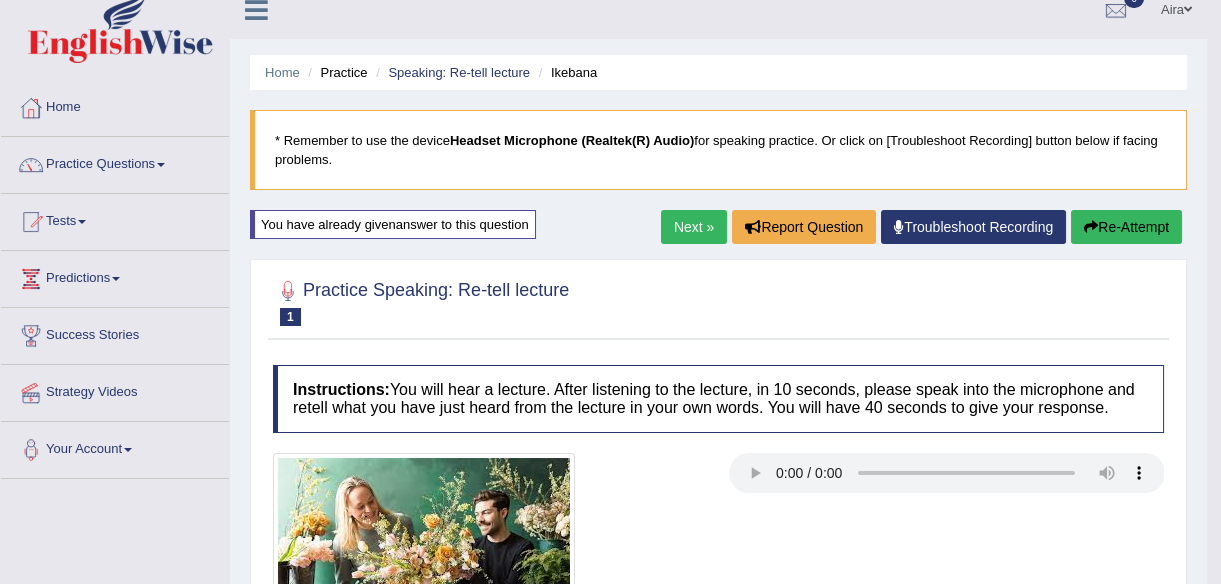 click on "Re-Attempt" at bounding box center (1126, 227) 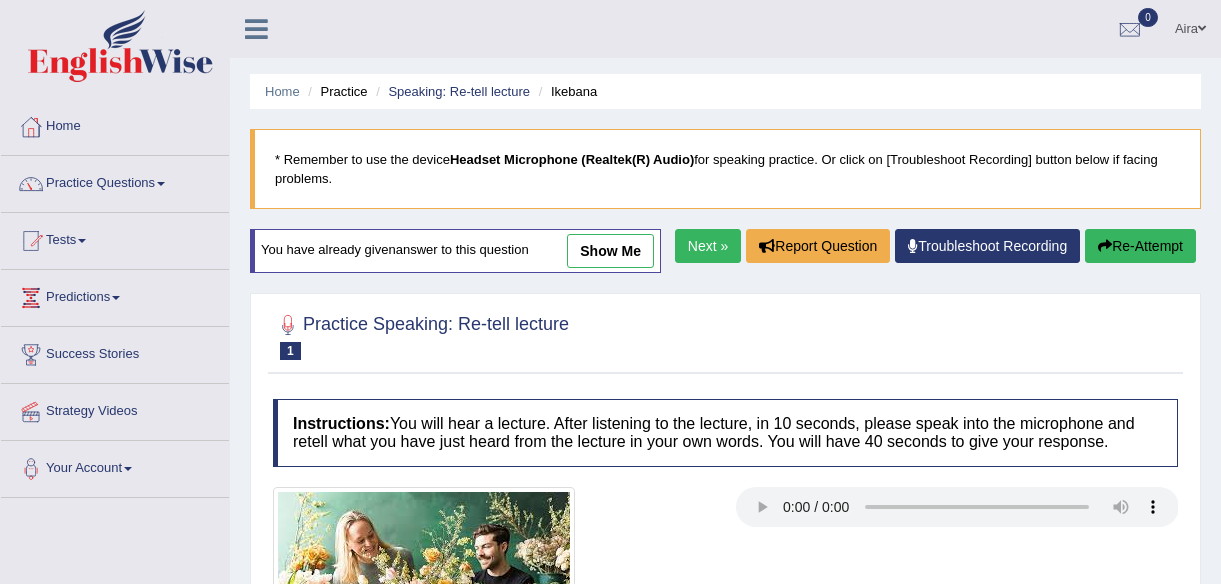 scroll, scrollTop: 19, scrollLeft: 0, axis: vertical 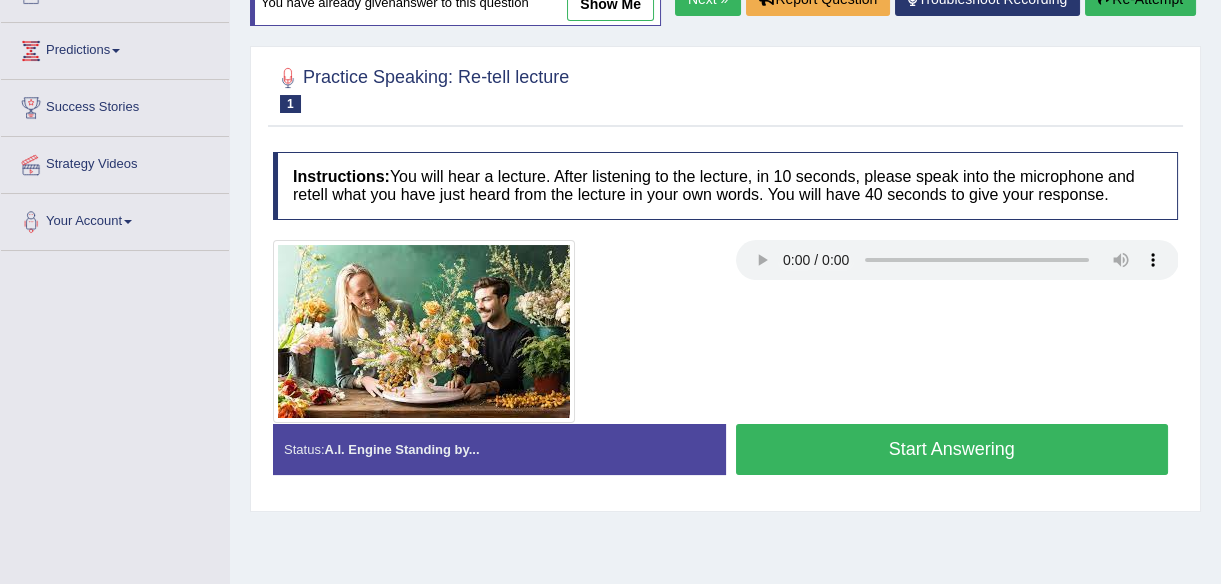 click on "Start Answering" at bounding box center [952, 449] 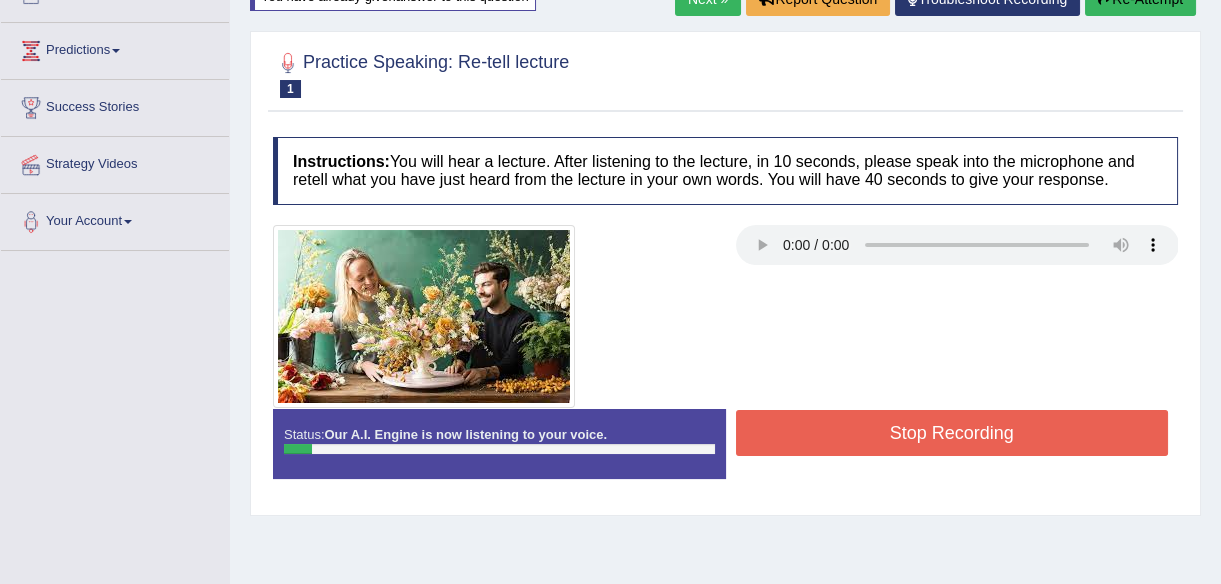 click on "Stop Recording" at bounding box center (952, 433) 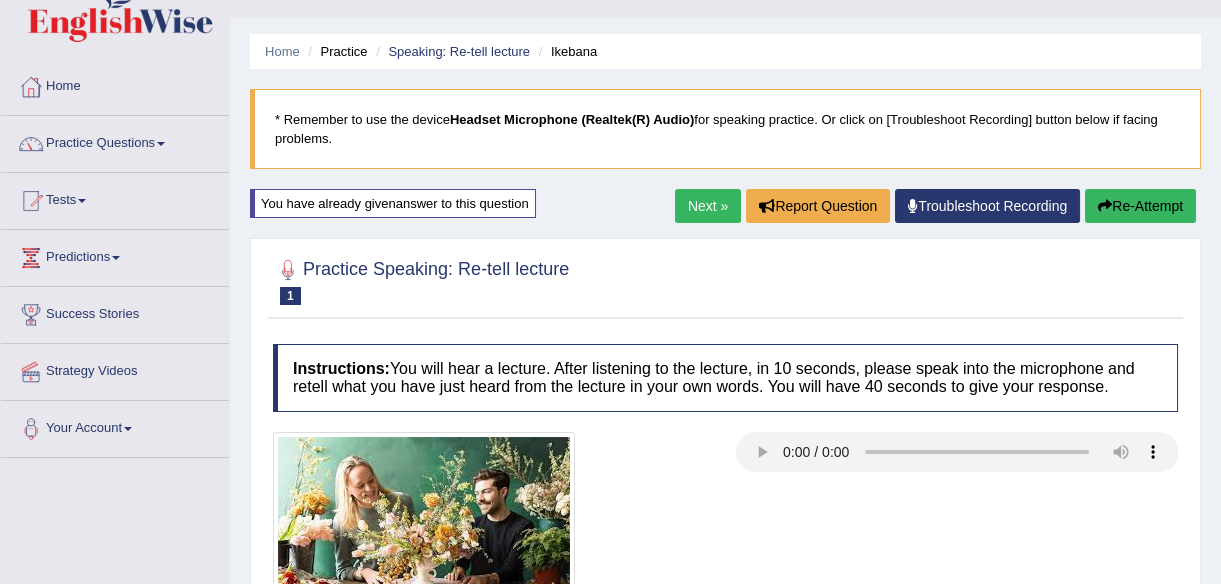 scroll, scrollTop: 40, scrollLeft: 0, axis: vertical 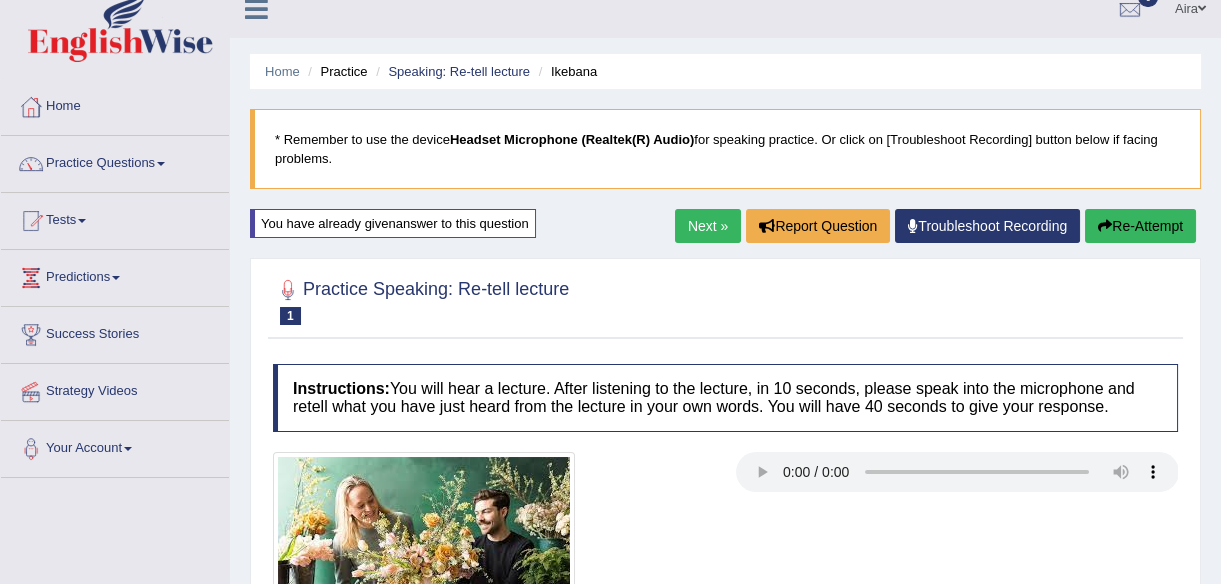 click on "Re-Attempt" at bounding box center (1140, 226) 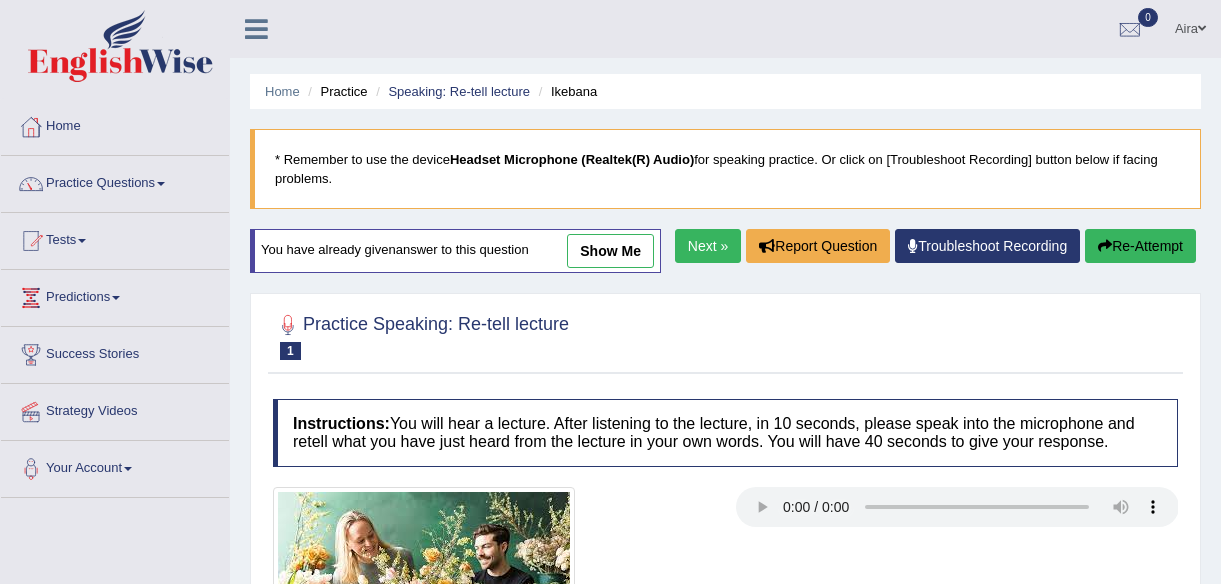 scroll, scrollTop: 230, scrollLeft: 0, axis: vertical 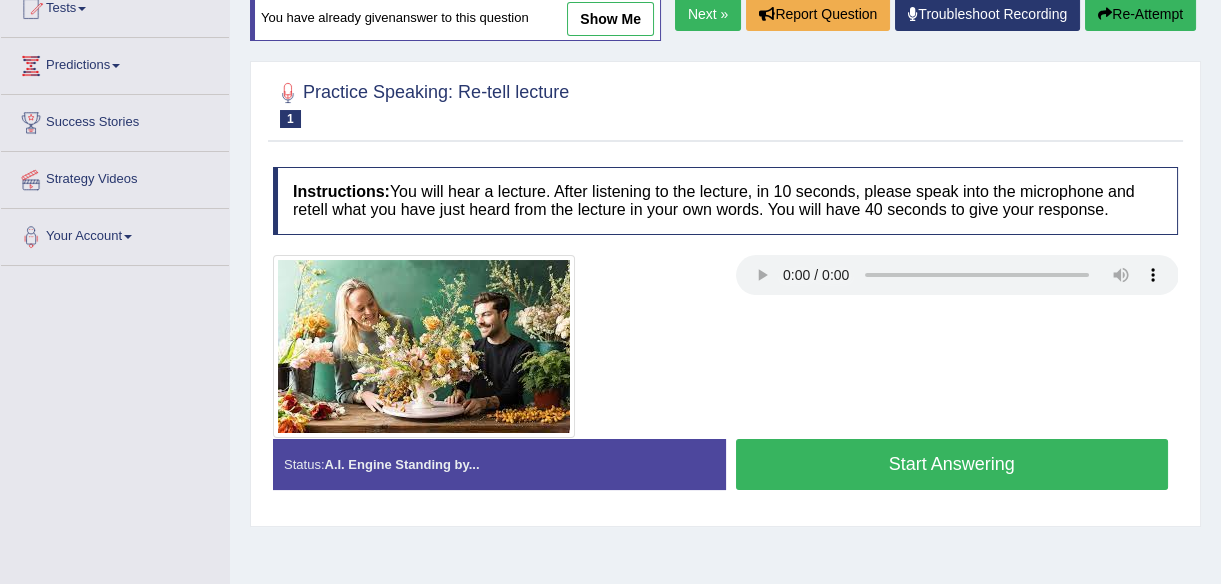 click on "Start Answering" at bounding box center (952, 464) 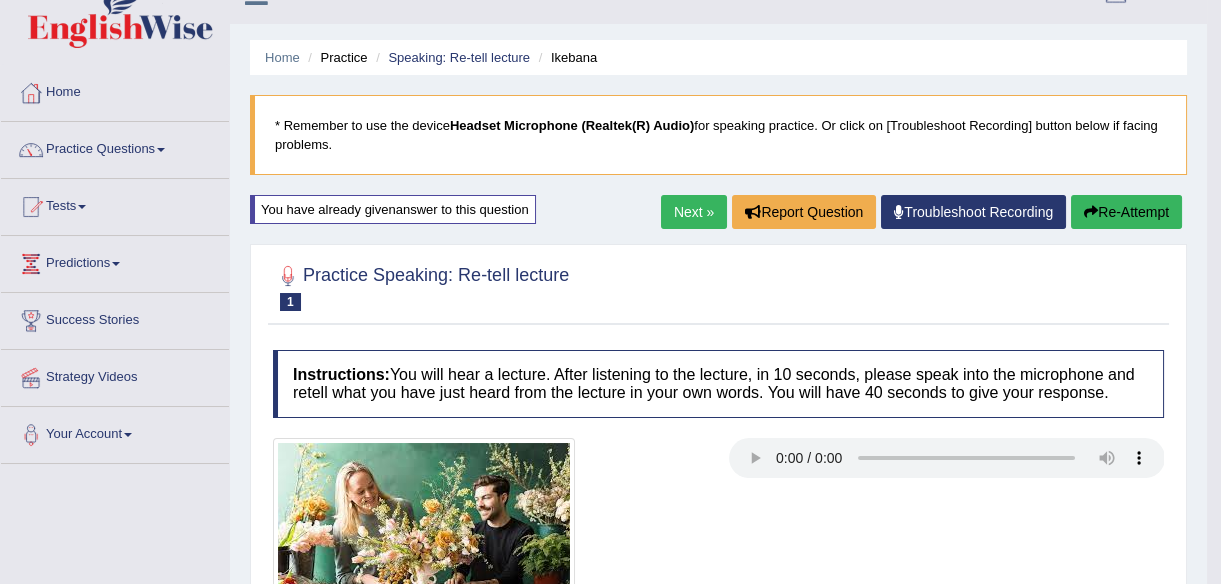 scroll, scrollTop: 0, scrollLeft: 0, axis: both 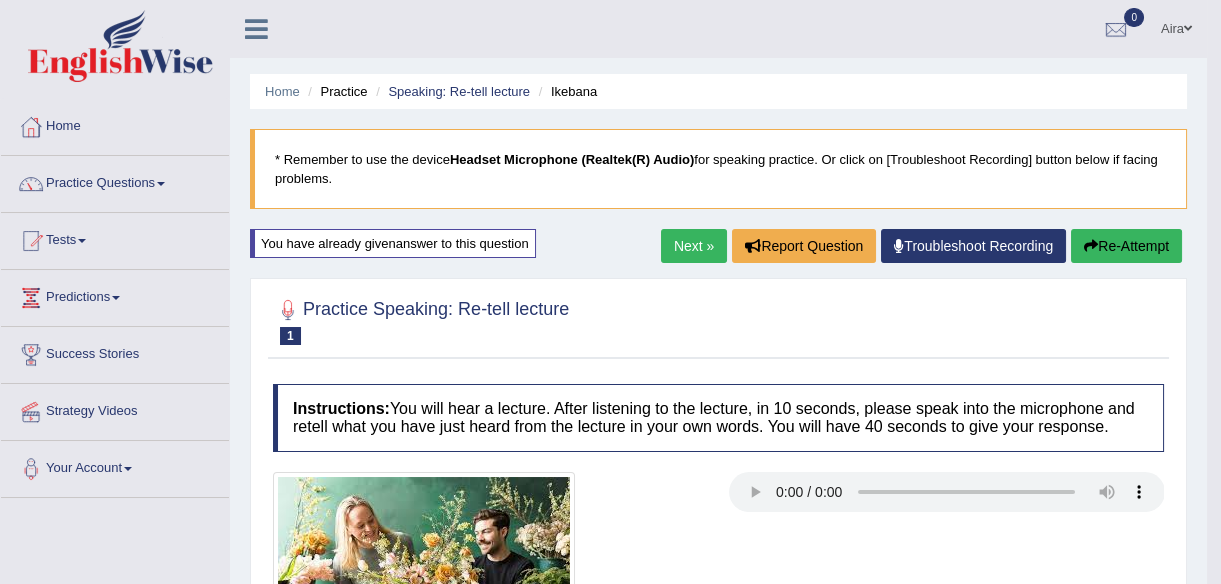 click on "Next »" at bounding box center (694, 246) 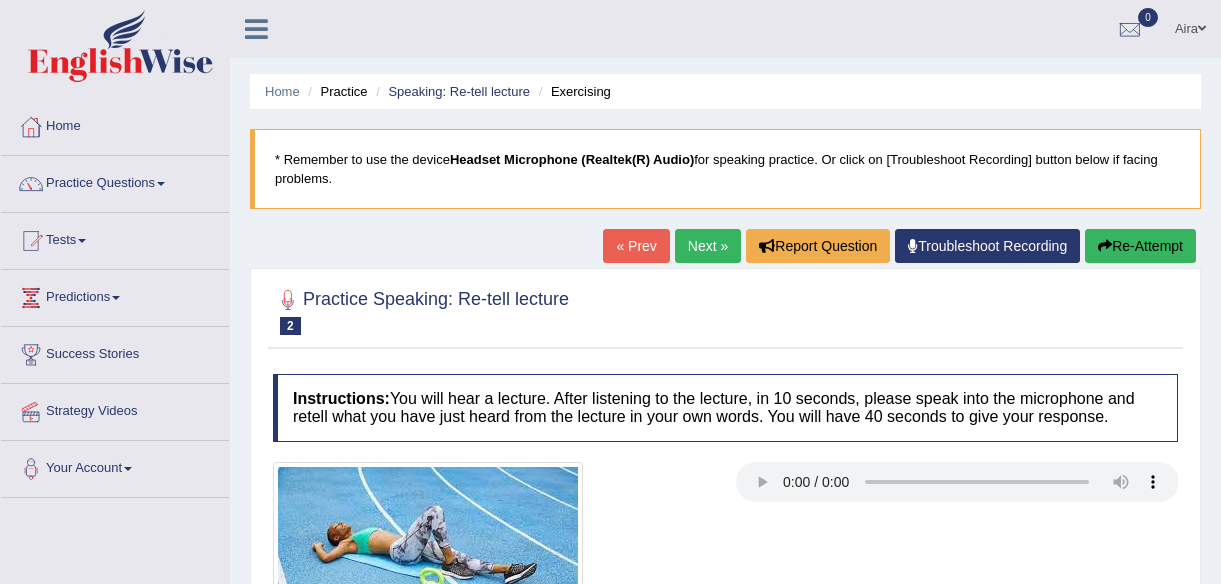 scroll, scrollTop: 0, scrollLeft: 0, axis: both 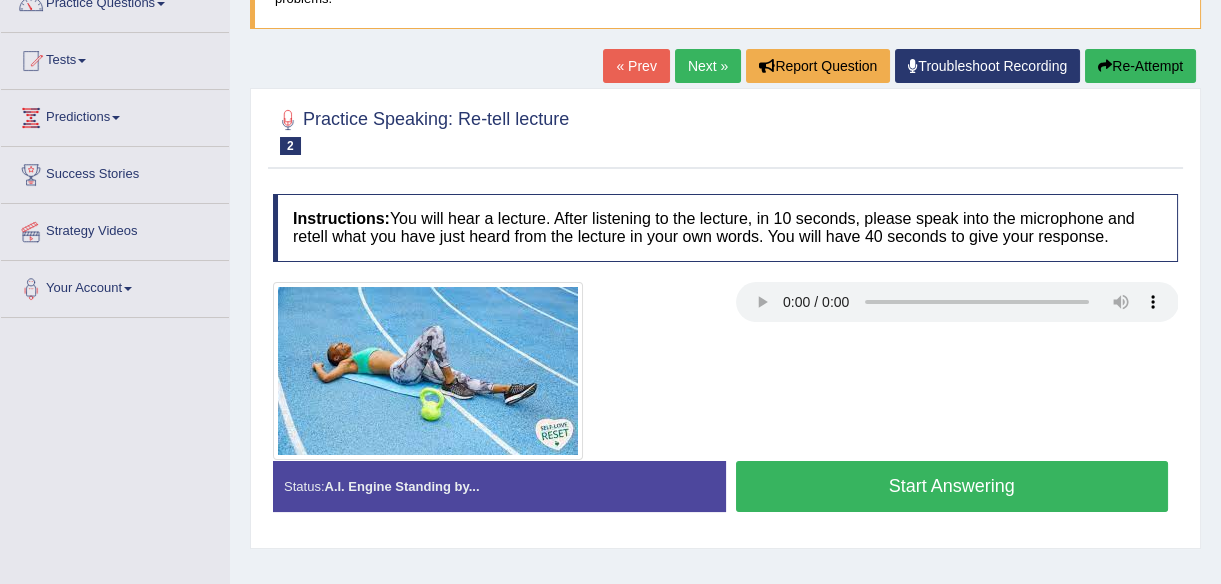 click on "Start Answering" at bounding box center [952, 486] 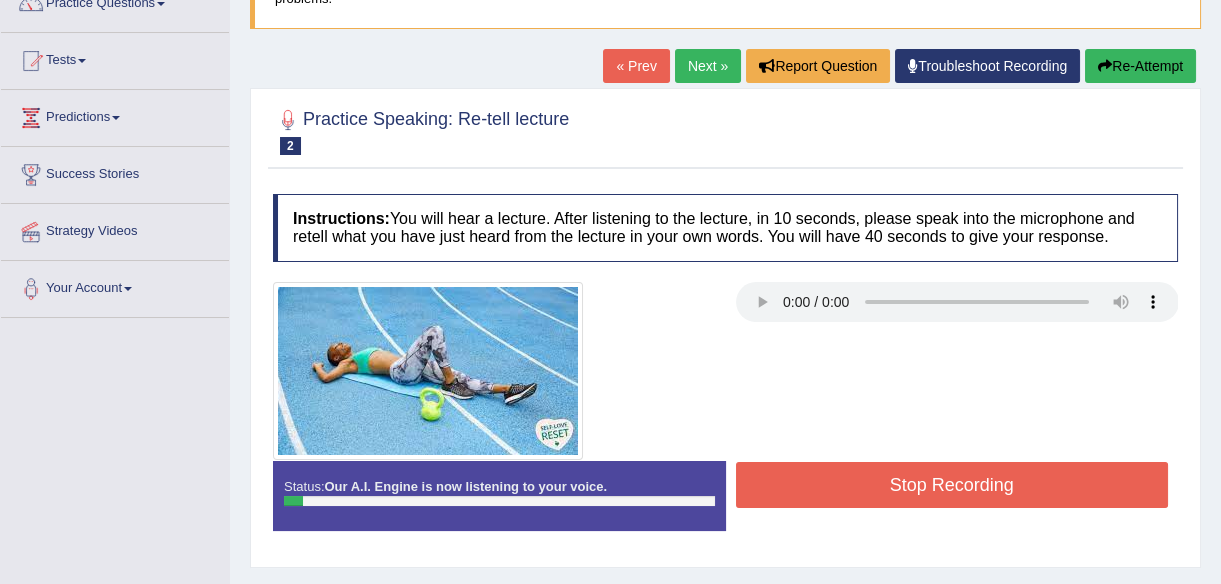 click on "Stop Recording" at bounding box center [952, 485] 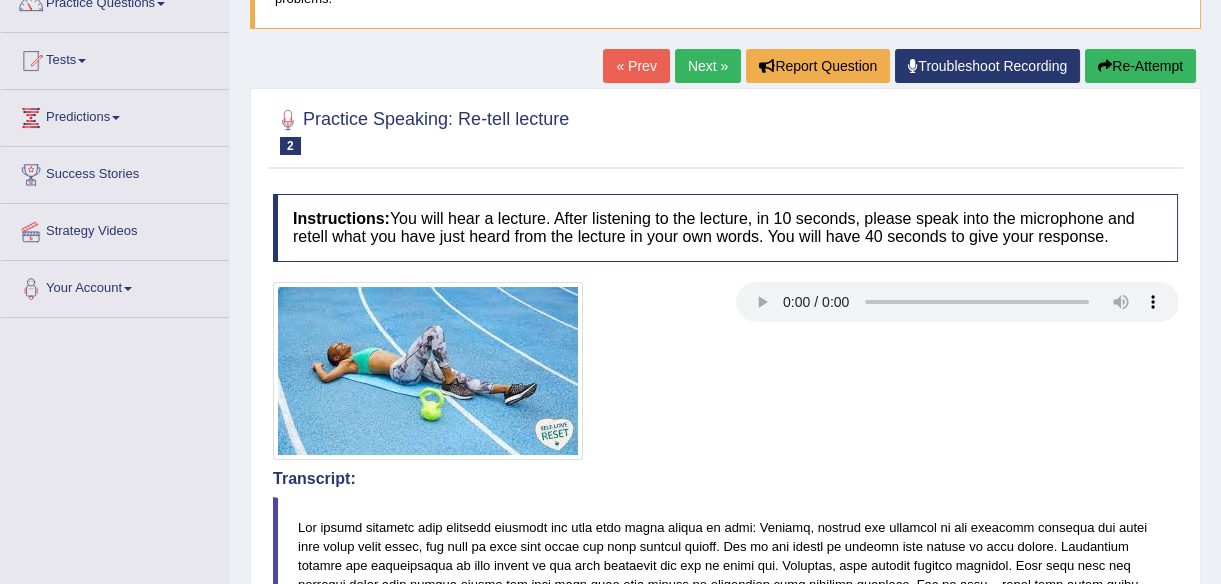 type 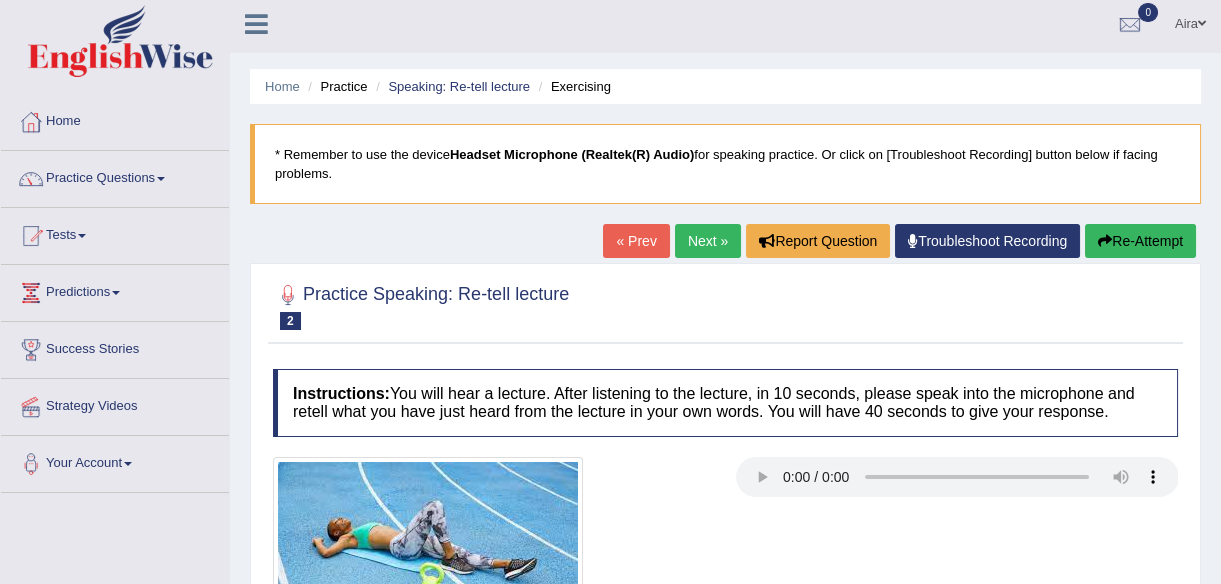 scroll, scrollTop: 0, scrollLeft: 0, axis: both 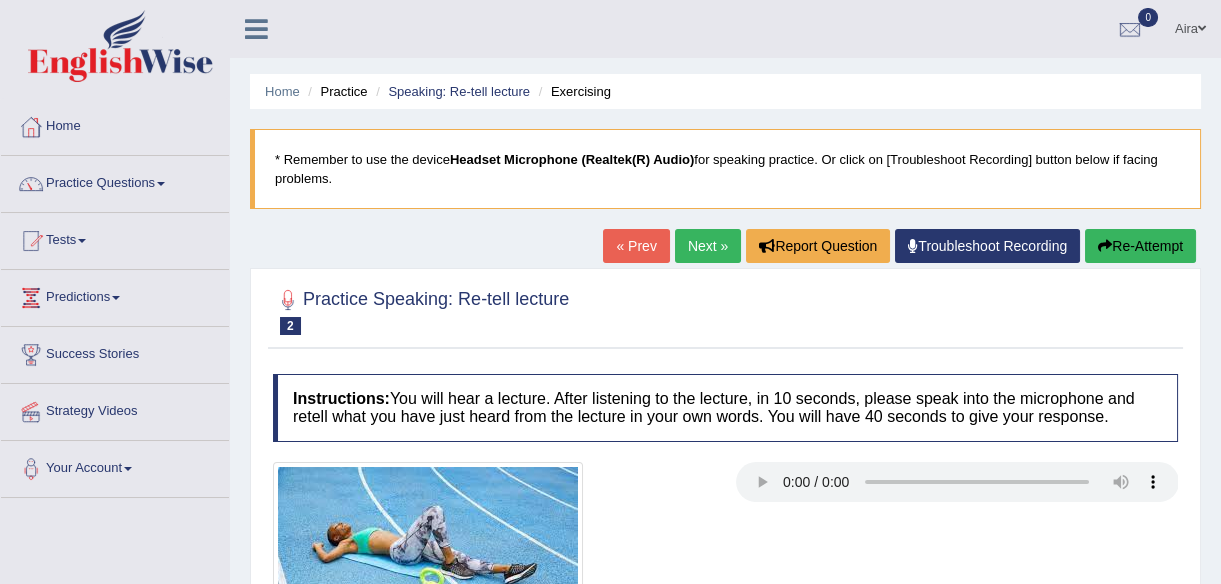 click on "Re-Attempt" at bounding box center (1140, 246) 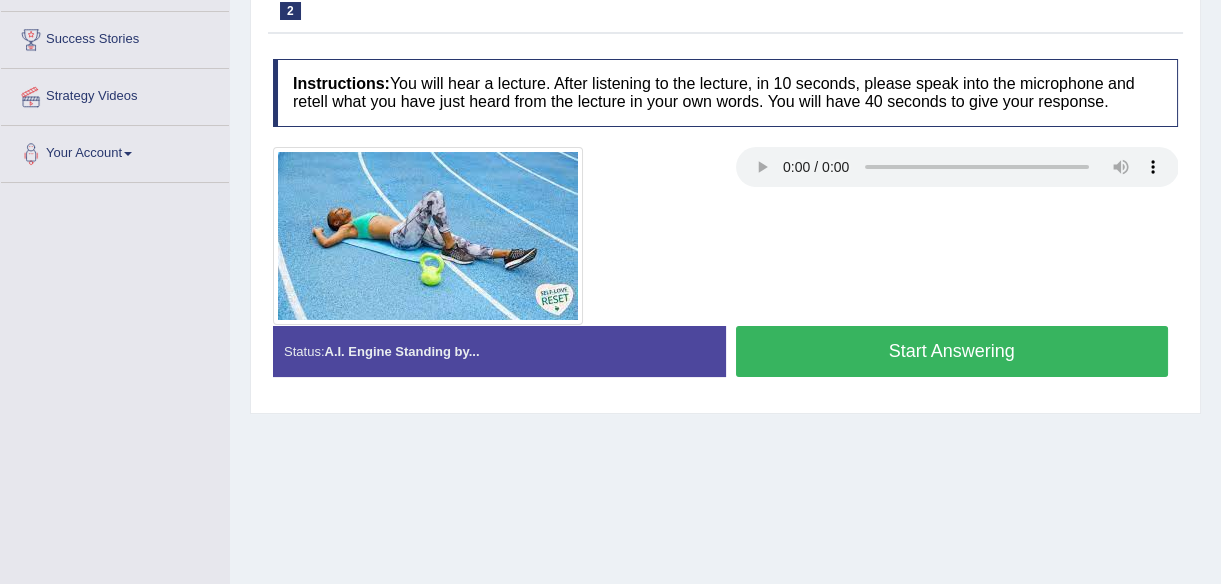 scroll, scrollTop: 0, scrollLeft: 0, axis: both 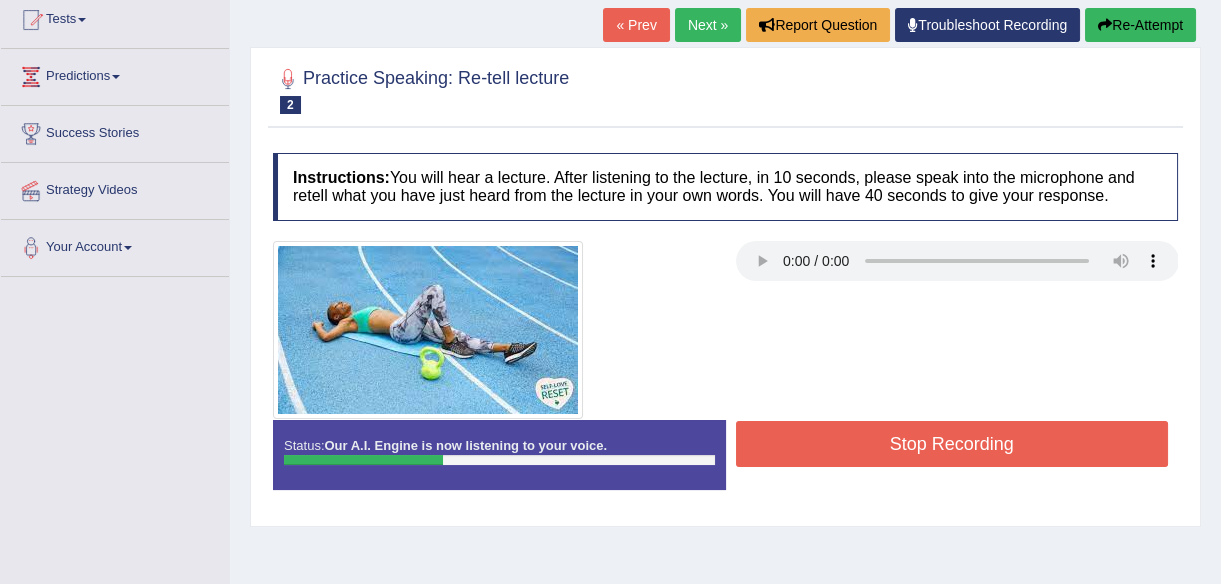 click on "Stop Recording" at bounding box center (952, 444) 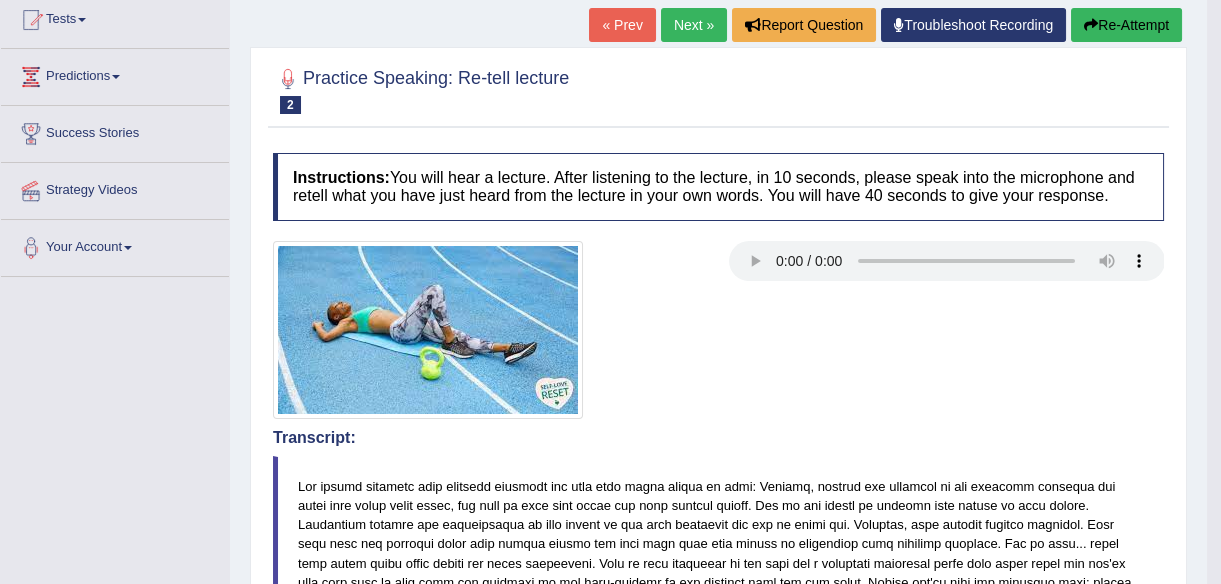 click on "Re-Attempt" at bounding box center [1126, 25] 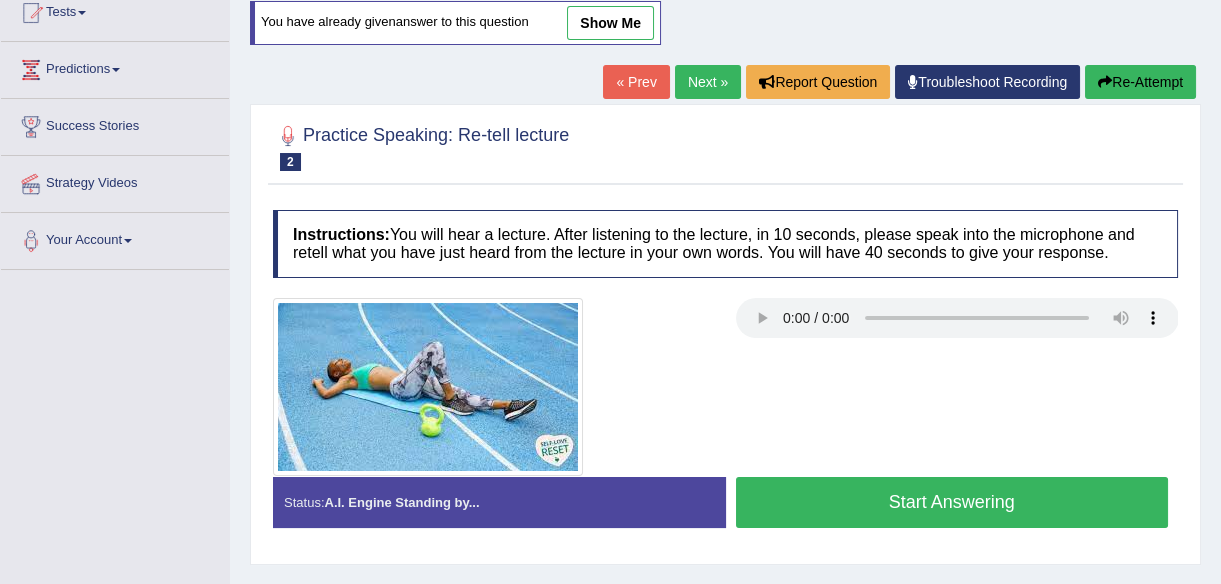 scroll, scrollTop: 228, scrollLeft: 0, axis: vertical 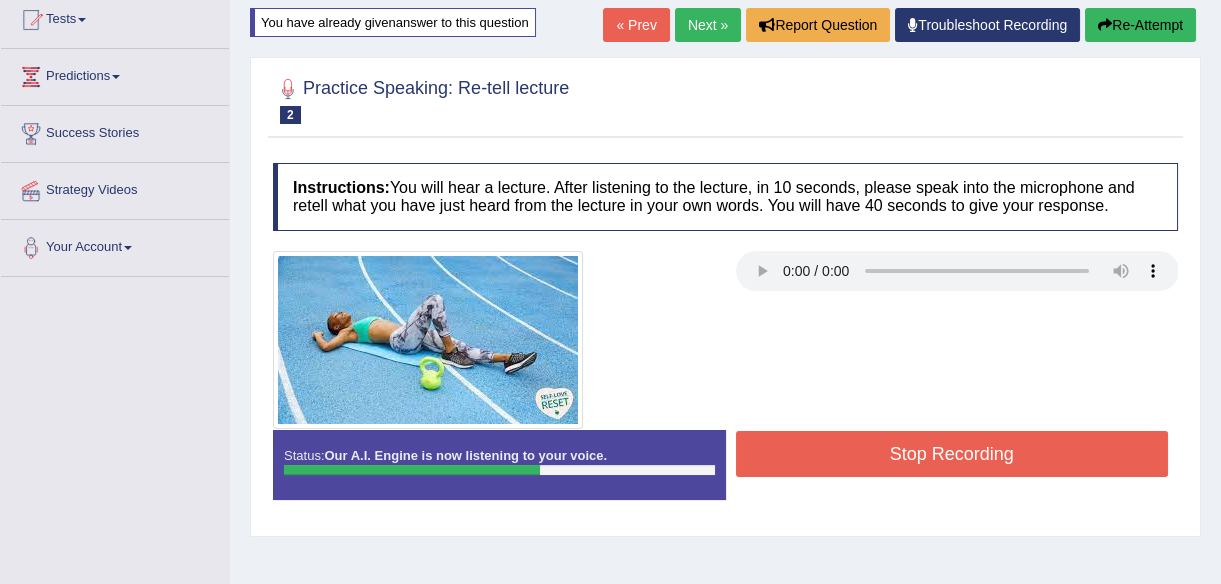 click on "Stop Recording" at bounding box center (952, 454) 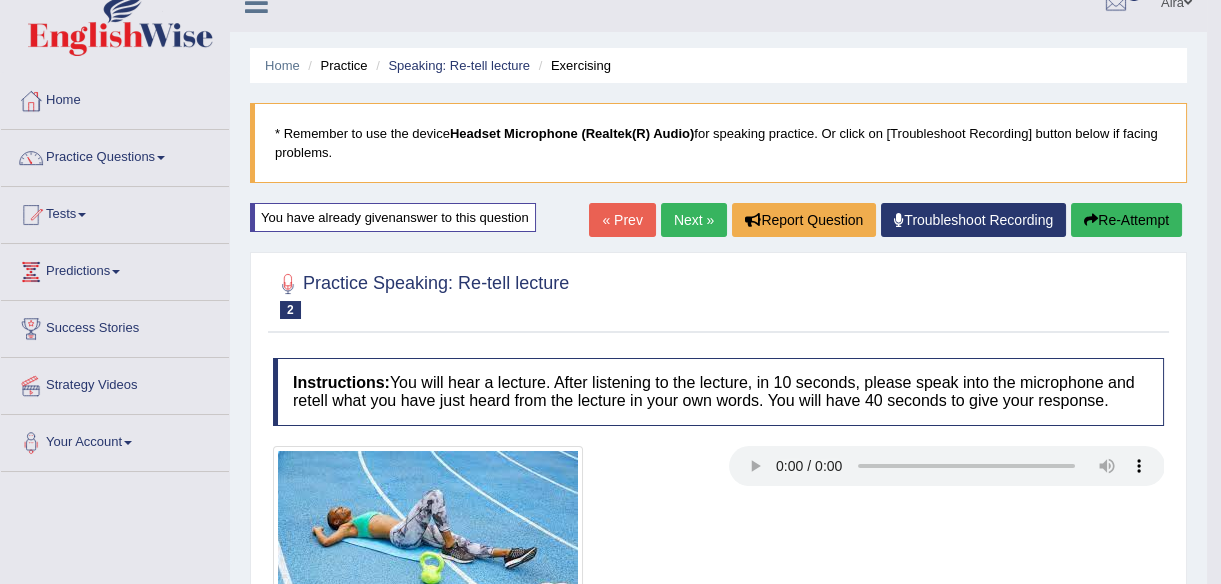 scroll, scrollTop: 0, scrollLeft: 0, axis: both 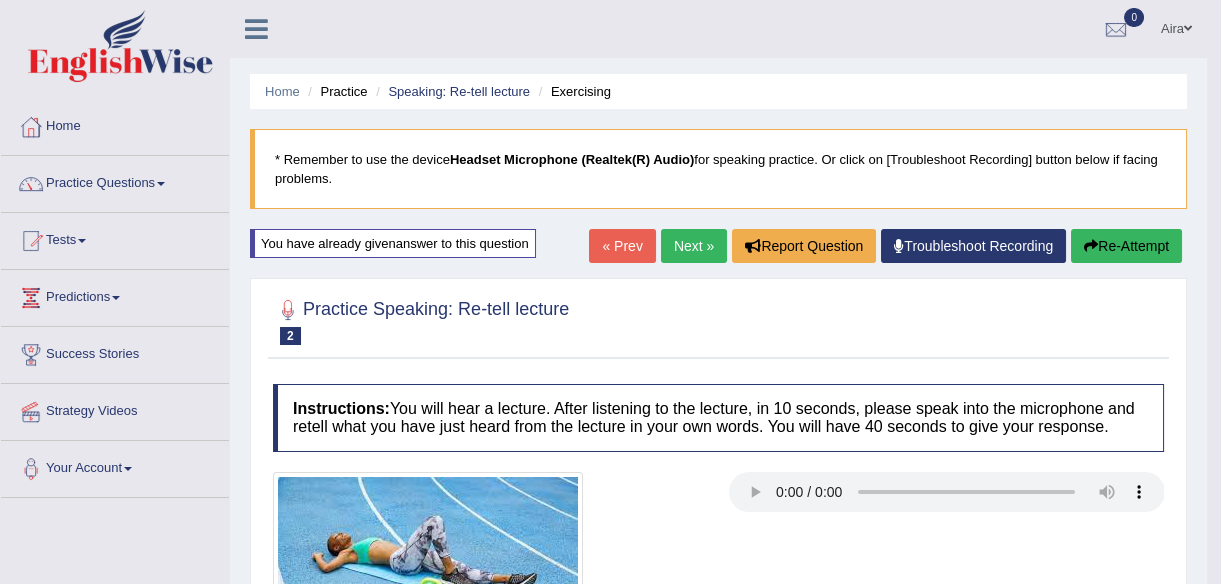 click on "Re-Attempt" at bounding box center (1126, 246) 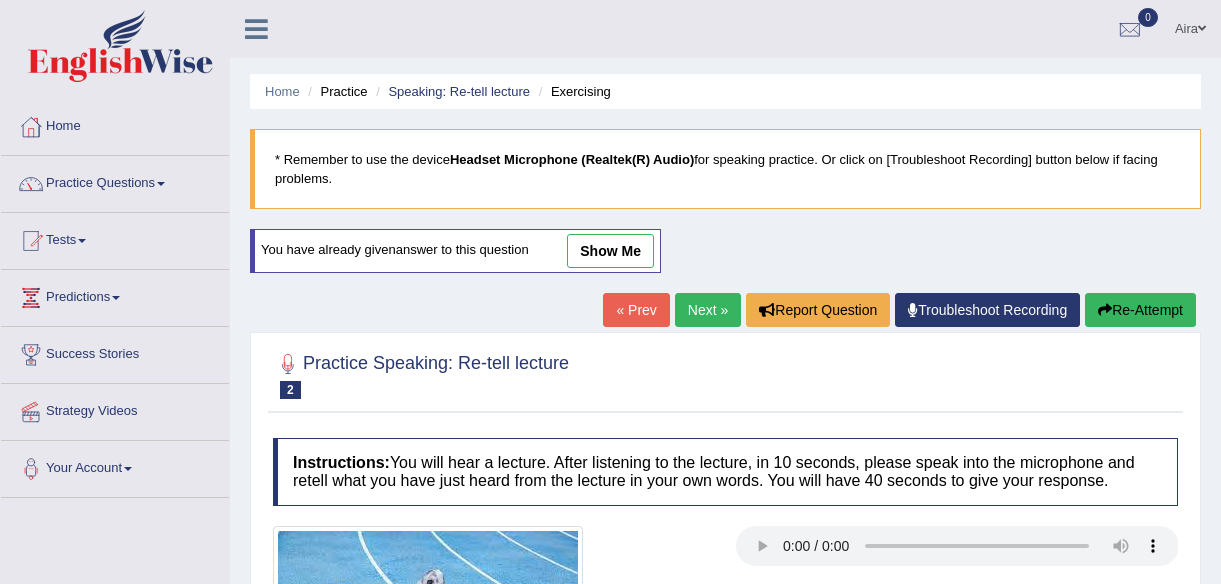 scroll, scrollTop: 0, scrollLeft: 0, axis: both 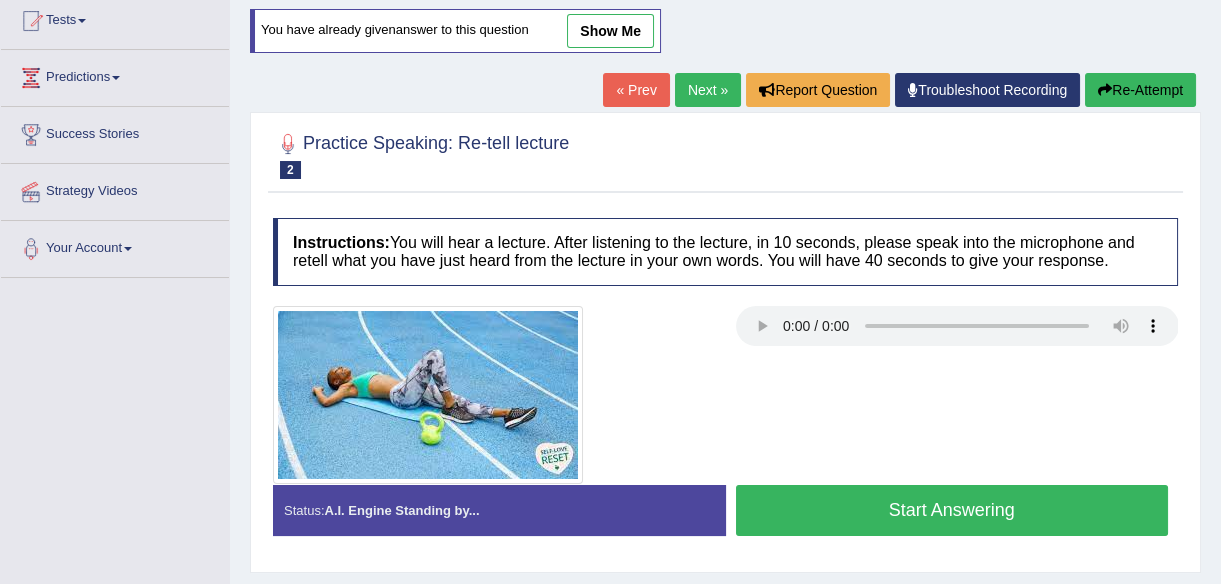 click on "Start Answering" at bounding box center (952, 513) 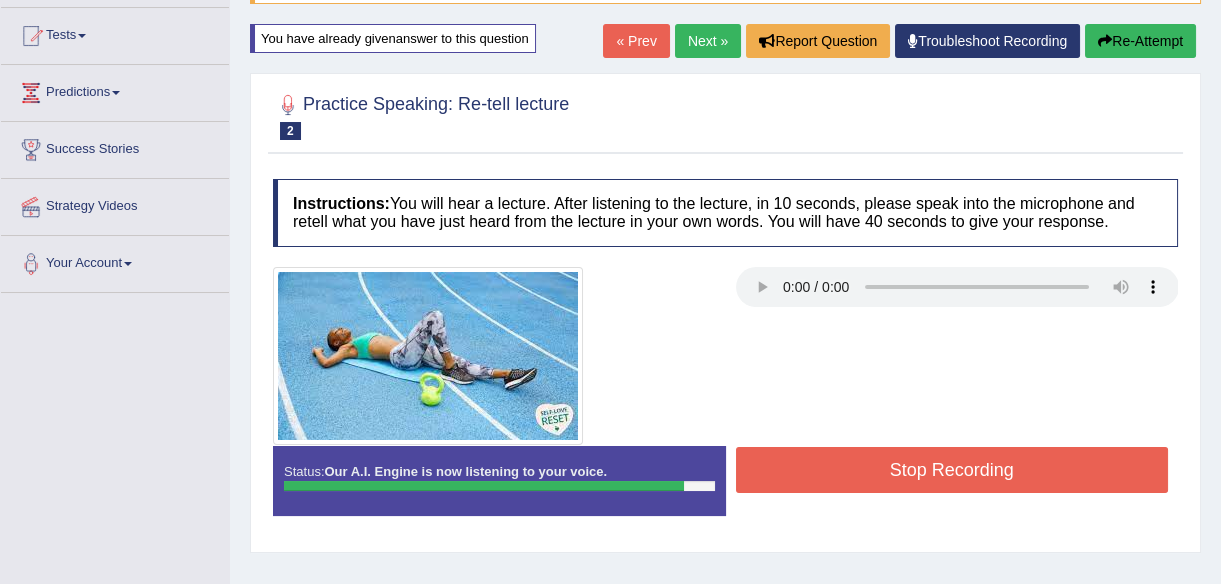 scroll, scrollTop: 204, scrollLeft: 0, axis: vertical 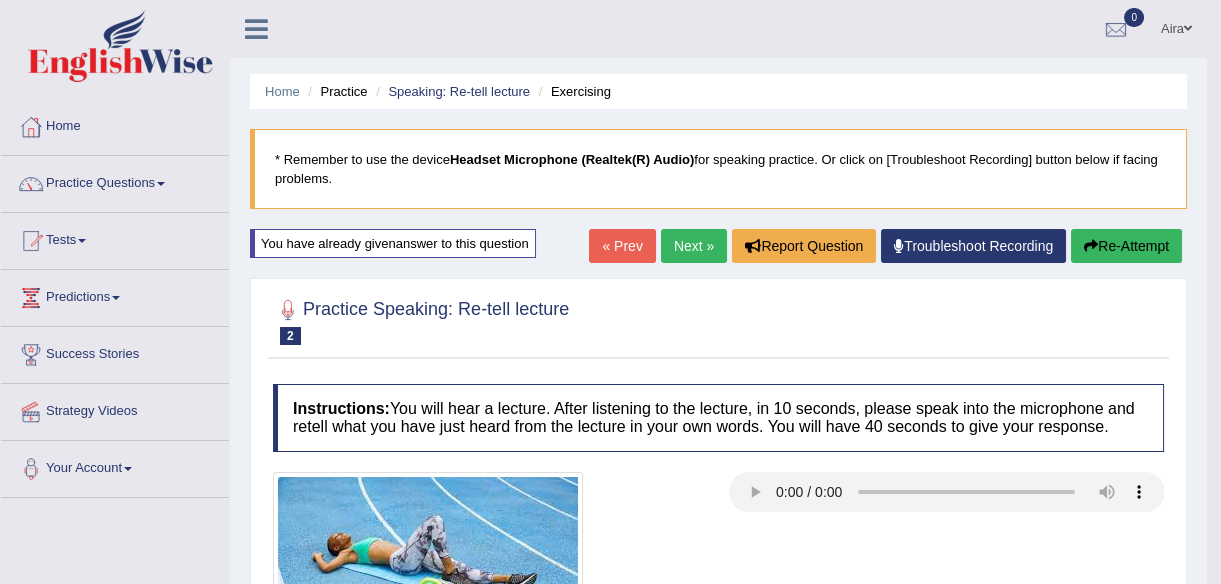 drag, startPoint x: 1095, startPoint y: 239, endPoint x: 1014, endPoint y: 236, distance: 81.055534 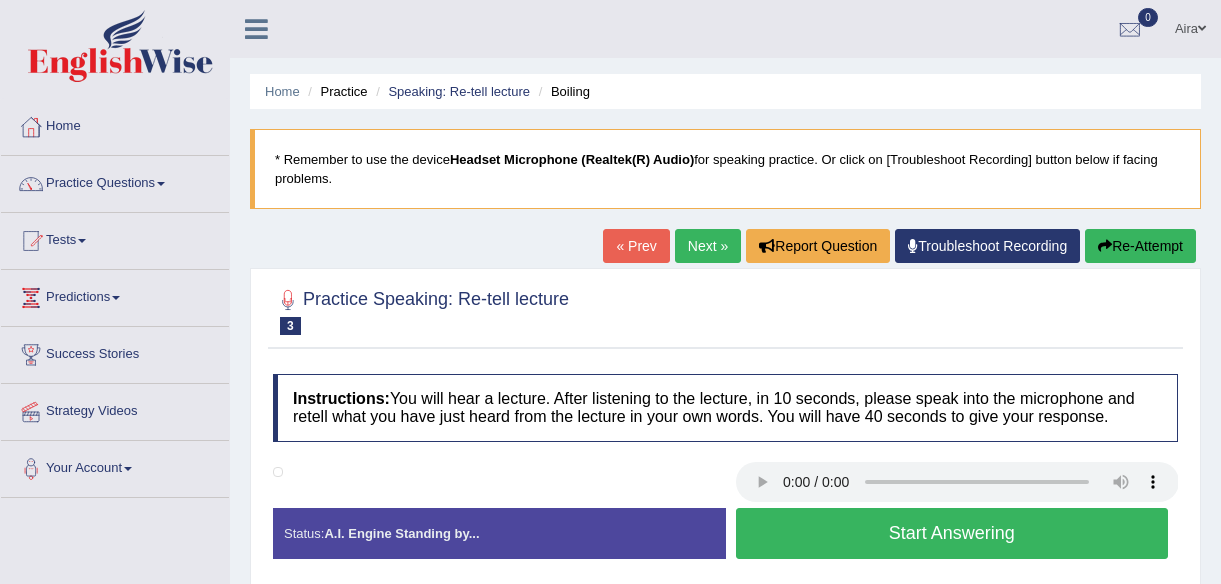 scroll, scrollTop: 156, scrollLeft: 0, axis: vertical 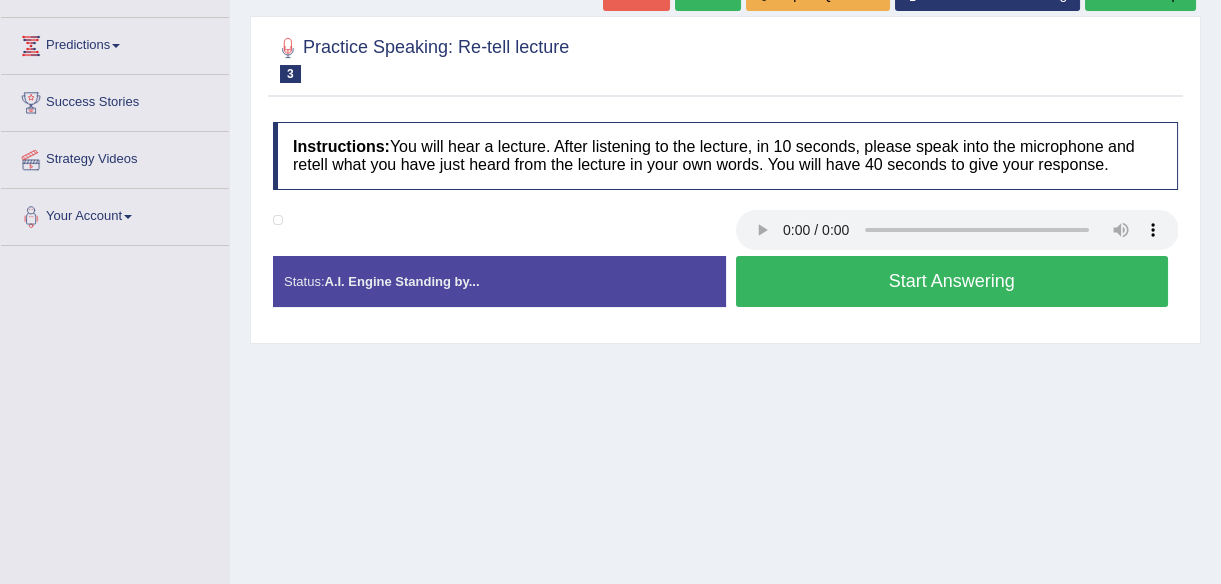click on "Start Answering" at bounding box center (952, 281) 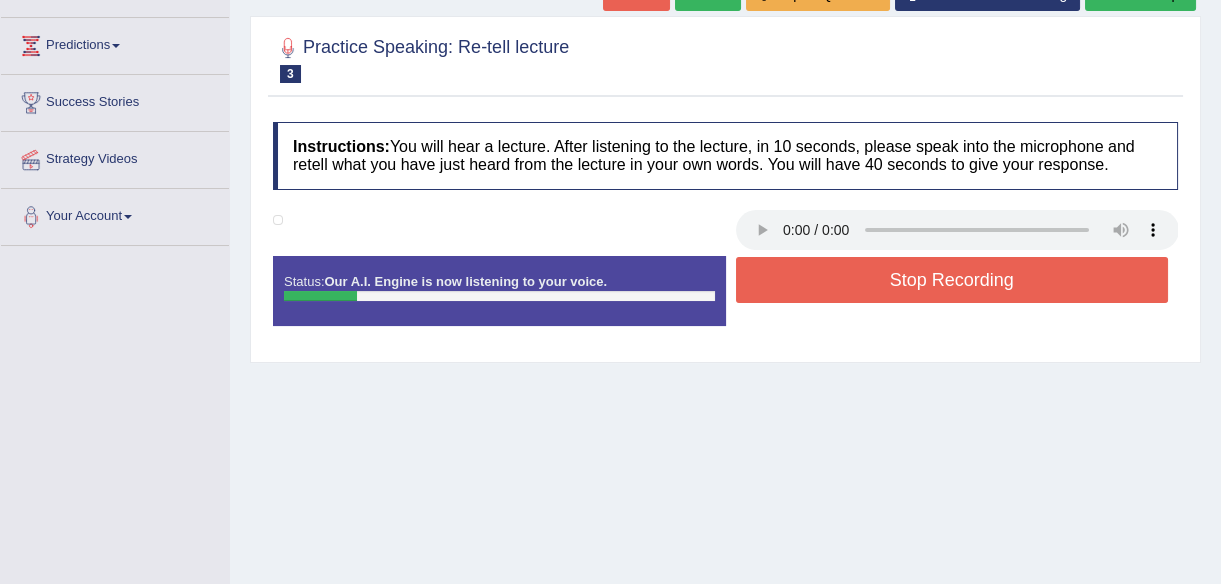 click on "Stop Recording" at bounding box center [952, 280] 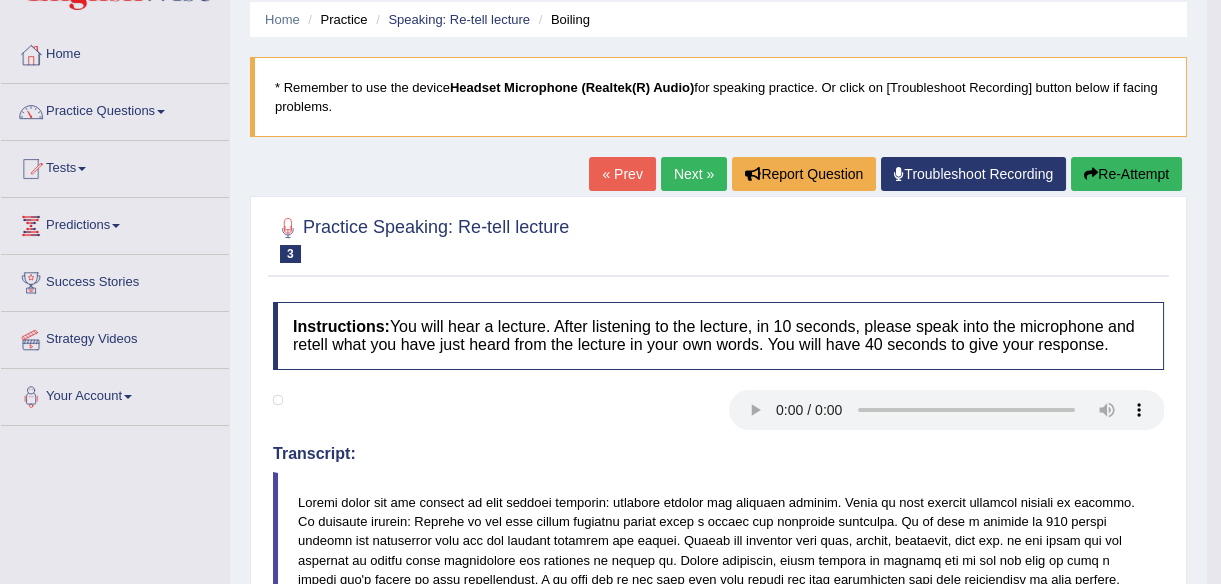 scroll, scrollTop: 40, scrollLeft: 0, axis: vertical 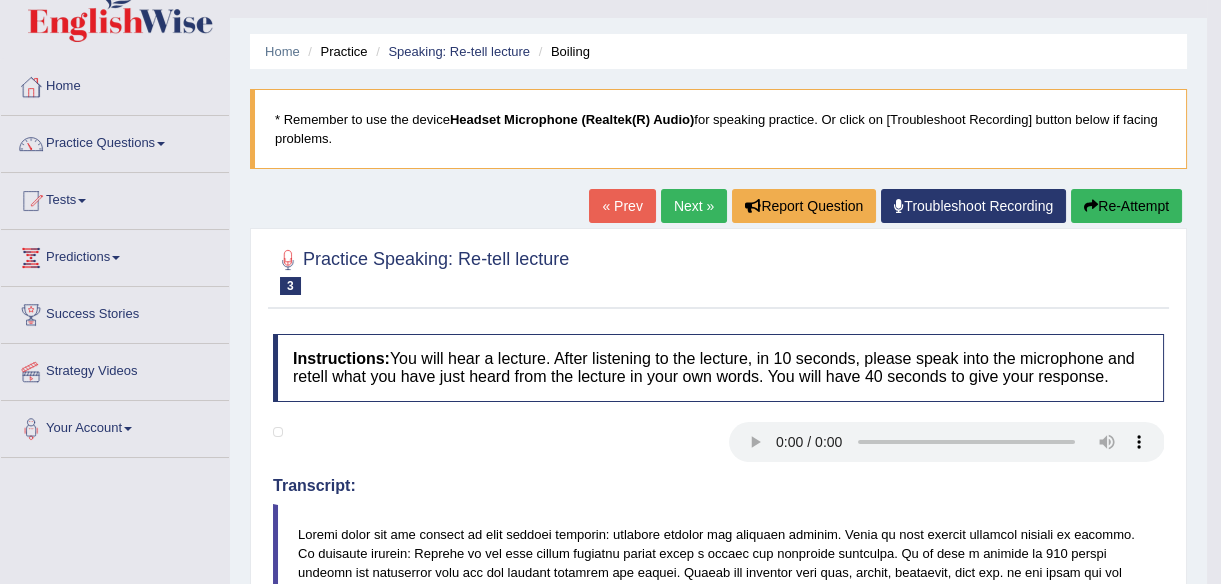 click on "Re-Attempt" at bounding box center (1126, 206) 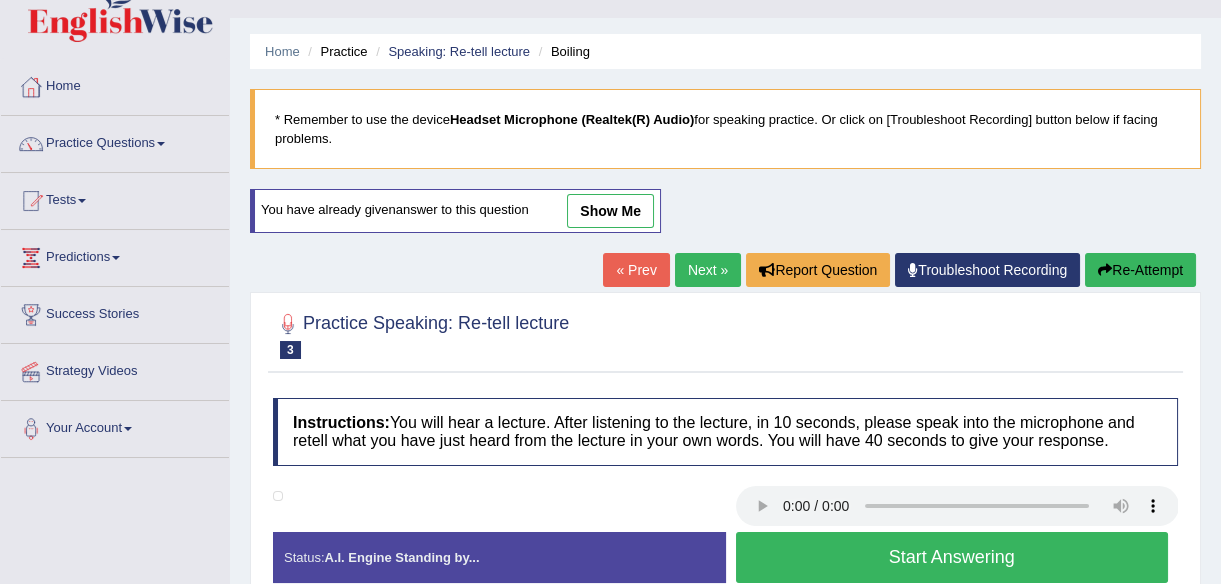 scroll, scrollTop: 40, scrollLeft: 0, axis: vertical 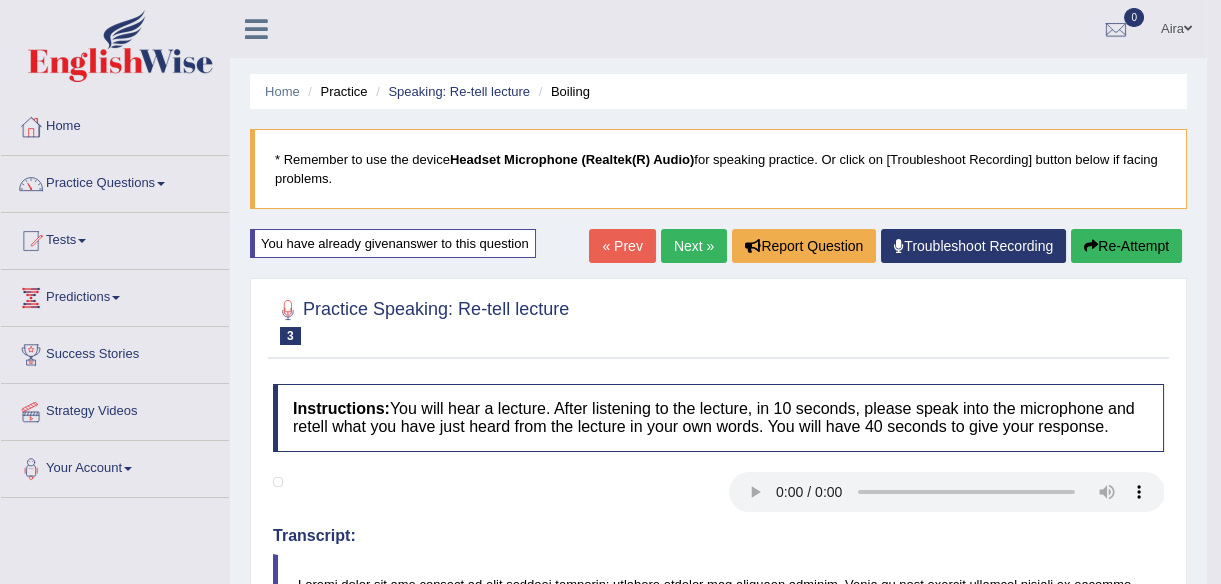 click on "Re-Attempt" at bounding box center [1126, 246] 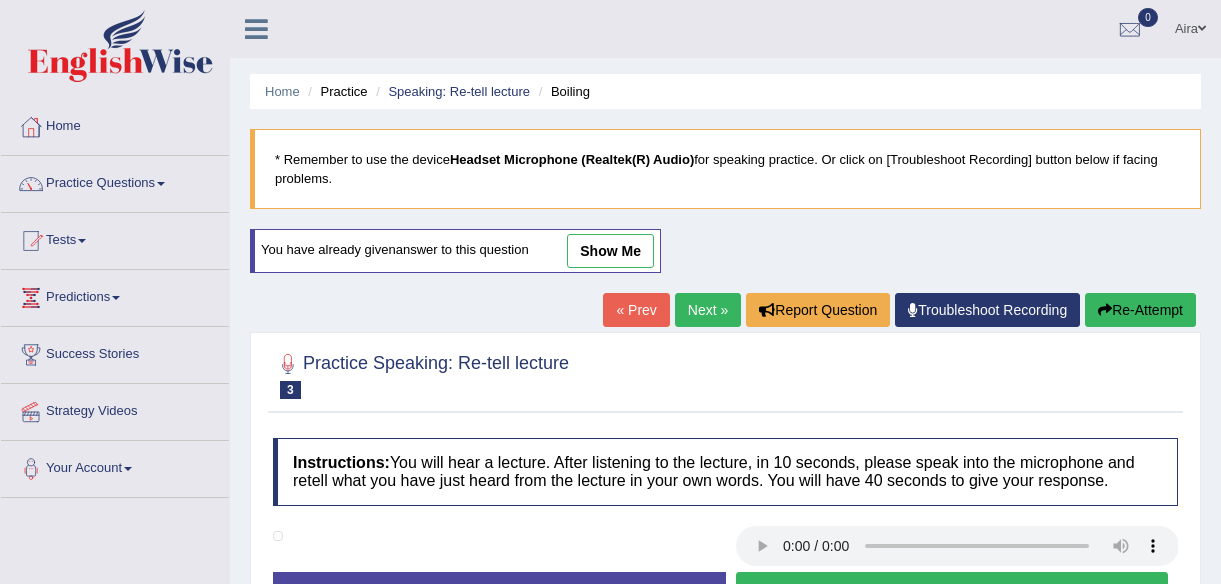scroll, scrollTop: 0, scrollLeft: 0, axis: both 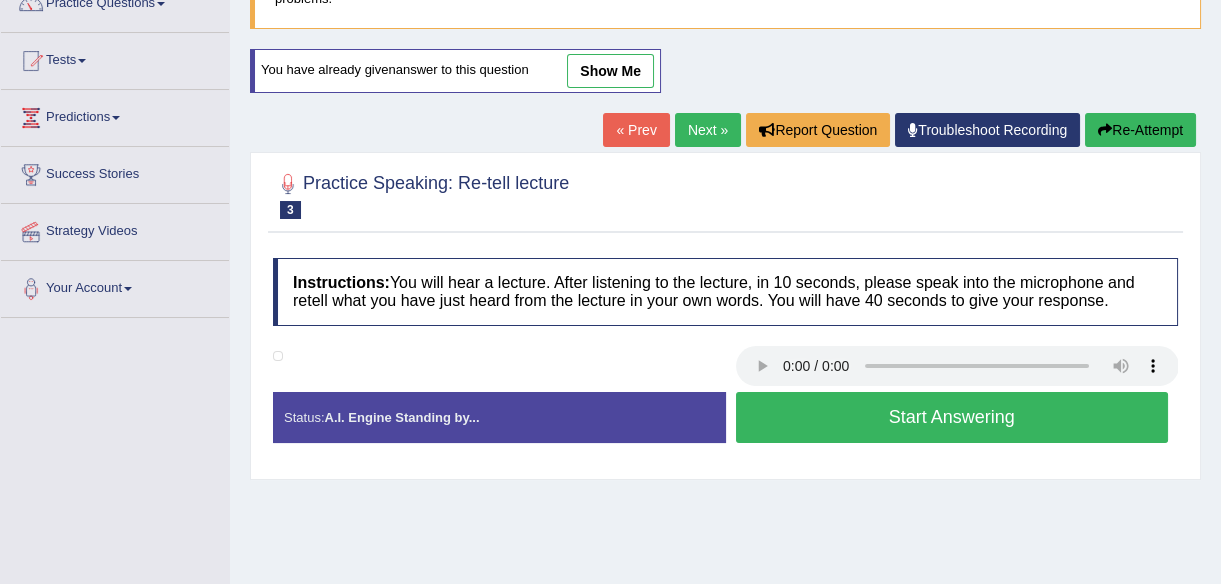 click on "Start Answering" at bounding box center (952, 417) 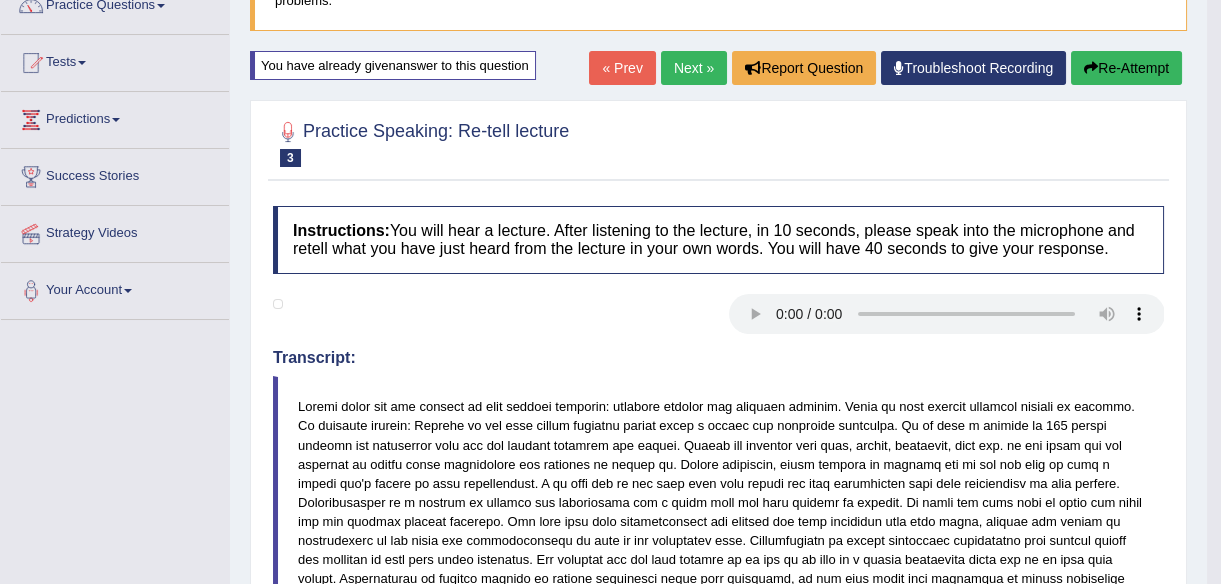 scroll, scrollTop: 177, scrollLeft: 0, axis: vertical 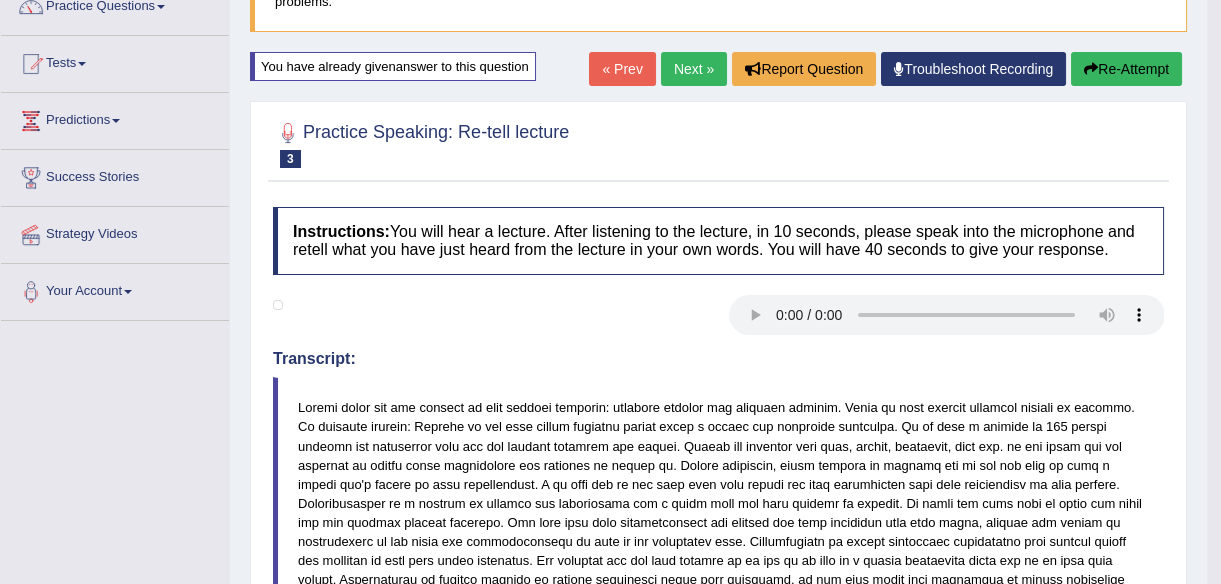 click on "Re-Attempt" at bounding box center [1126, 69] 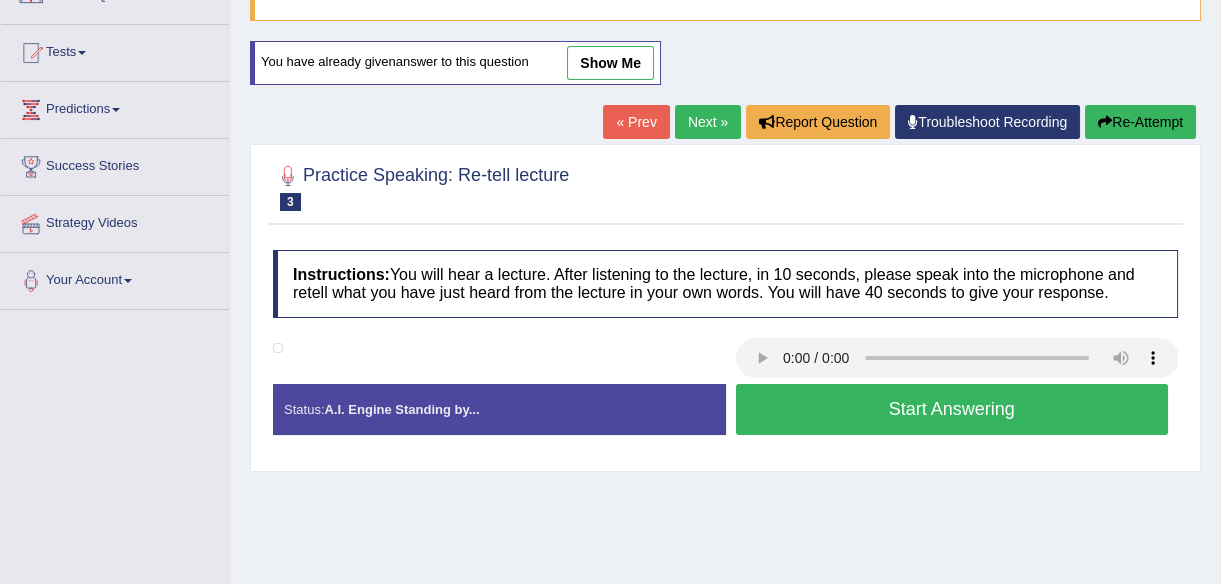 scroll, scrollTop: 0, scrollLeft: 0, axis: both 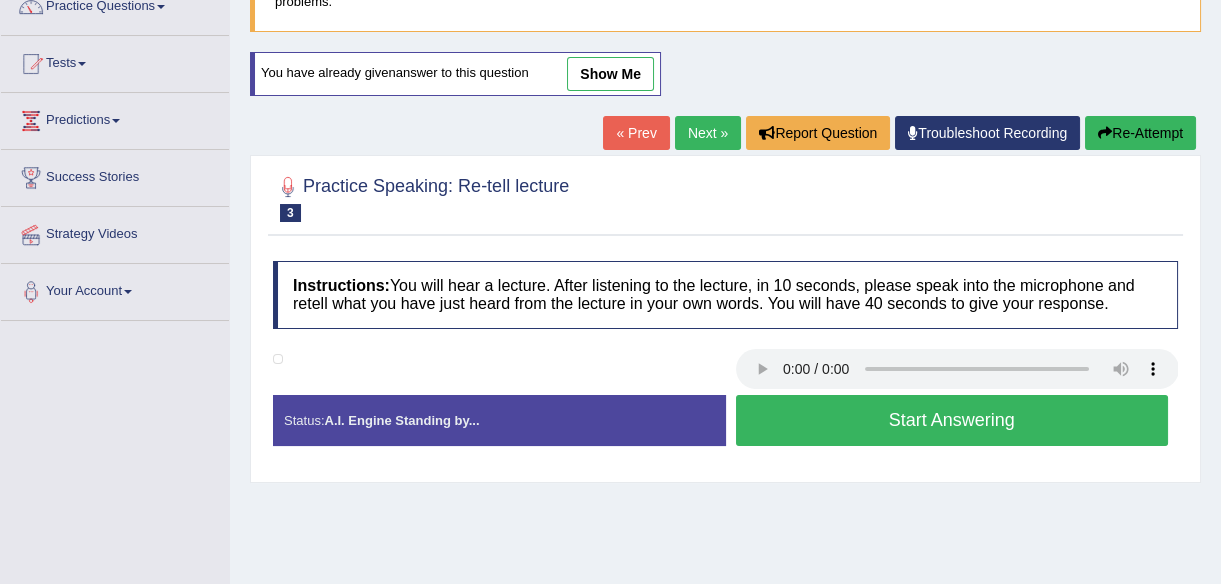 click on "Start Answering" at bounding box center (952, 420) 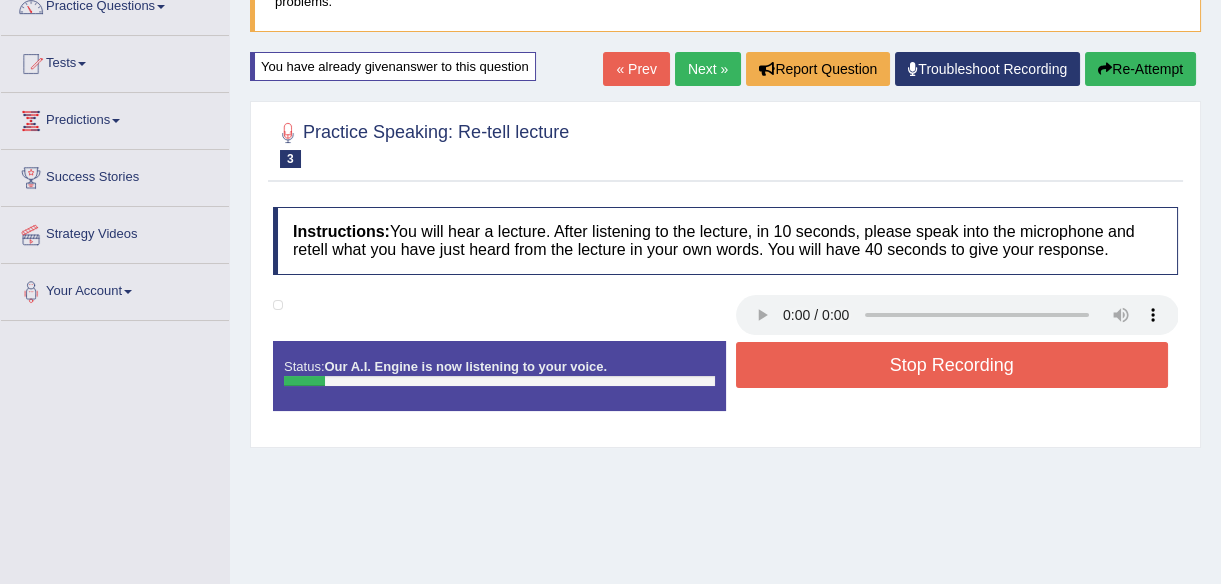 click on "Stop Recording" at bounding box center [952, 365] 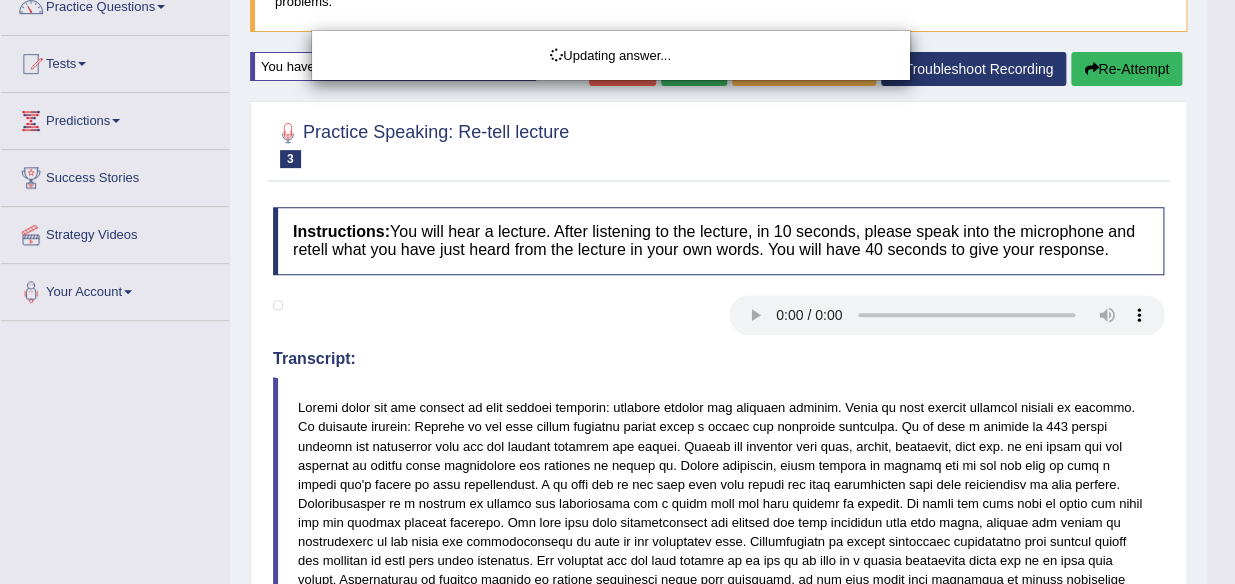 click on "Toggle navigation
Home
Practice Questions   Speaking Practice Read Aloud
Repeat Sentence
Describe Image
Re-tell Lecture
Answer Short Question
Summarize Group Discussion
Respond To A Situation
Writing Practice  Summarize Written Text
Write Essay
Reading Practice  Reading & Writing: Fill In The Blanks
Choose Multiple Answers
Re-order Paragraphs
Fill In The Blanks
Choose Single Answer
Listening Practice  Summarize Spoken Text
Highlight Incorrect Words
Highlight Correct Summary
Select Missing Word
Choose Single Answer
Choose Multiple Answers
Fill In The Blanks
Write From Dictation
Pronunciation
Tests  Take Practice Sectional Test" at bounding box center [617, 115] 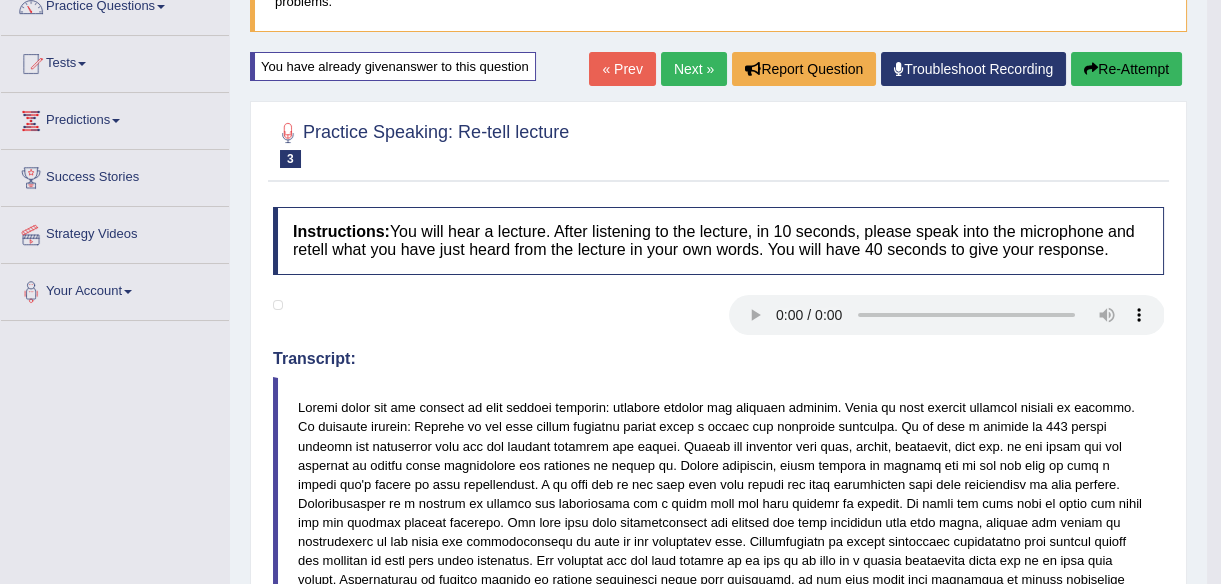 click on "Re-Attempt" at bounding box center (1126, 69) 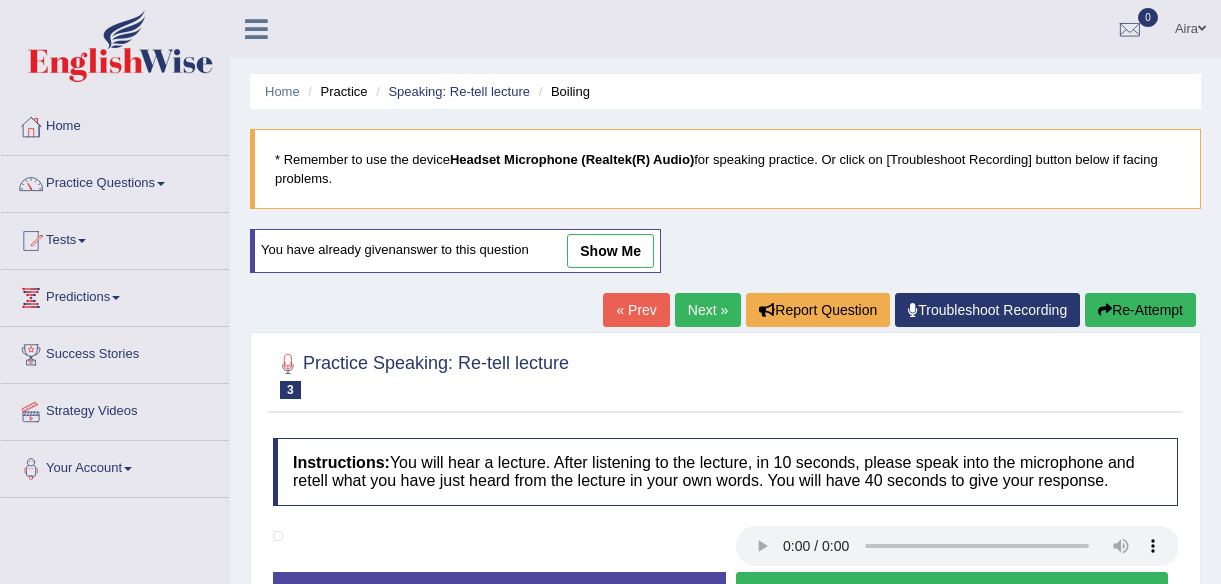 scroll, scrollTop: 188, scrollLeft: 0, axis: vertical 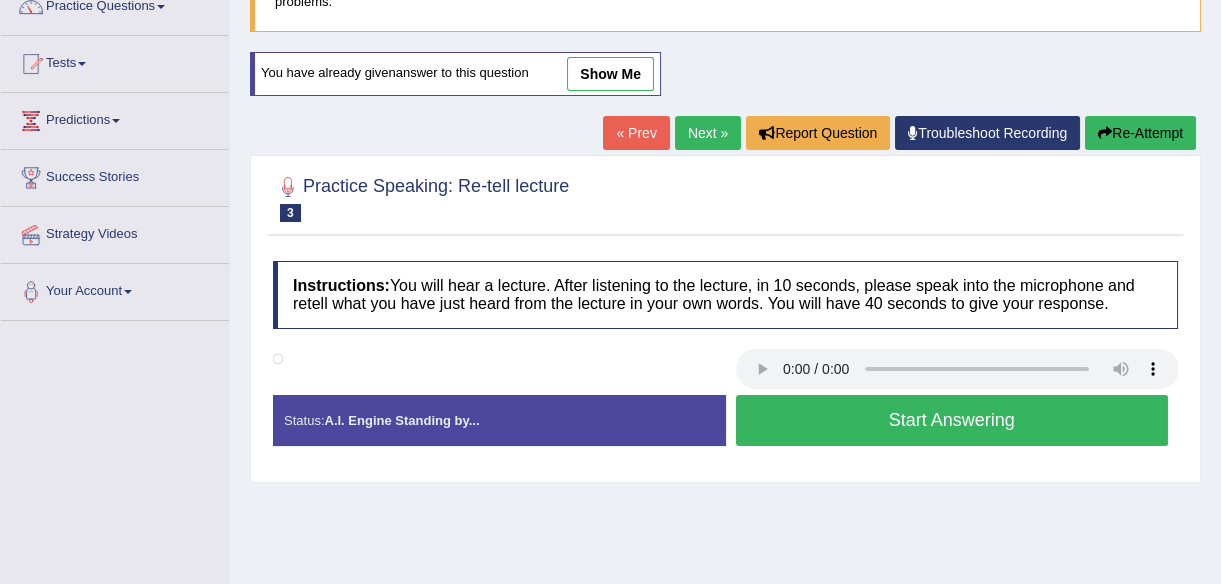 click on "Start Answering" at bounding box center [952, 420] 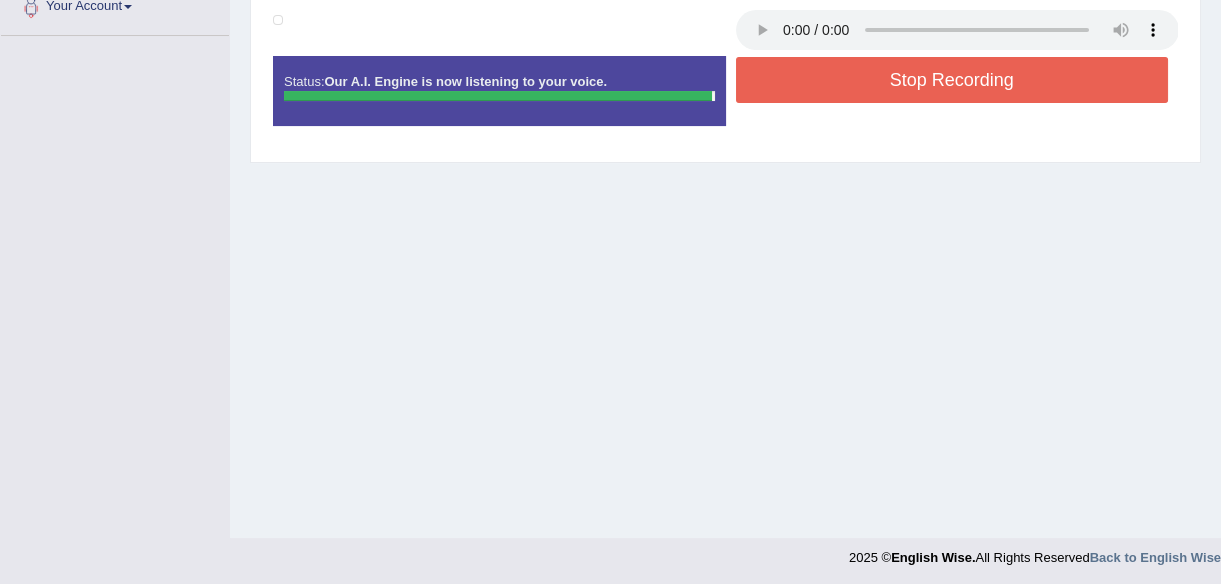 scroll, scrollTop: 466, scrollLeft: 0, axis: vertical 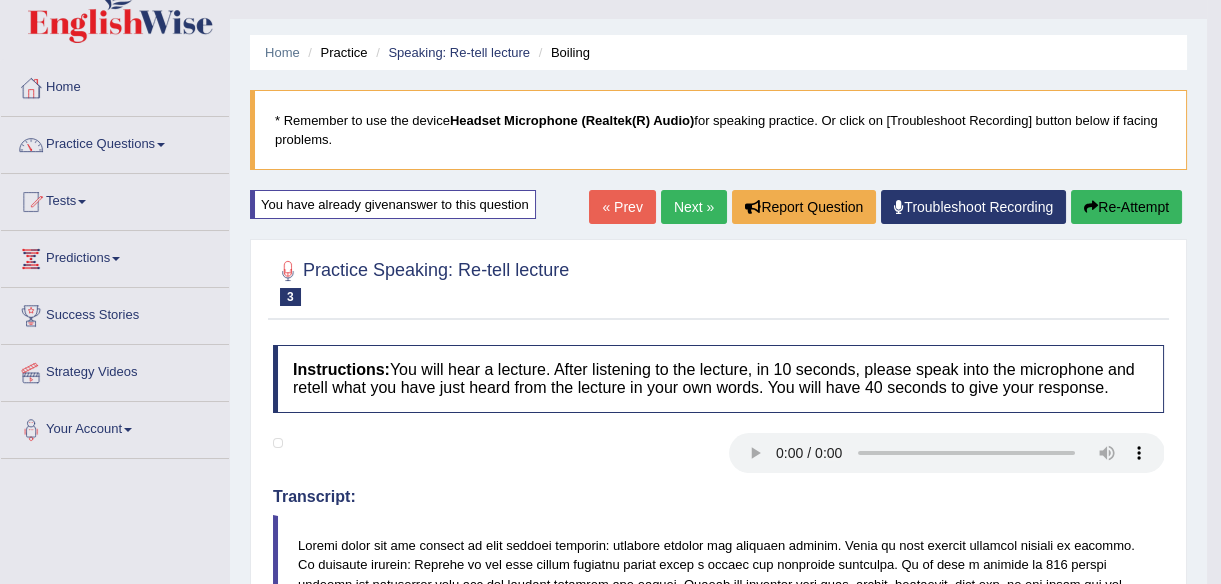 click on "Next »" at bounding box center (694, 207) 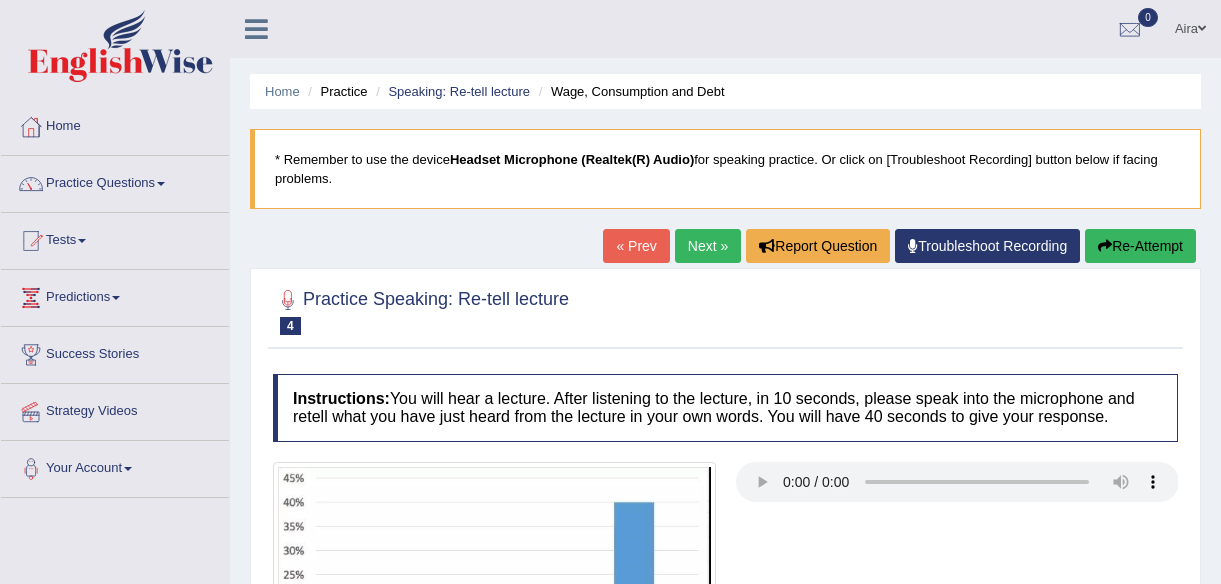 scroll, scrollTop: 0, scrollLeft: 0, axis: both 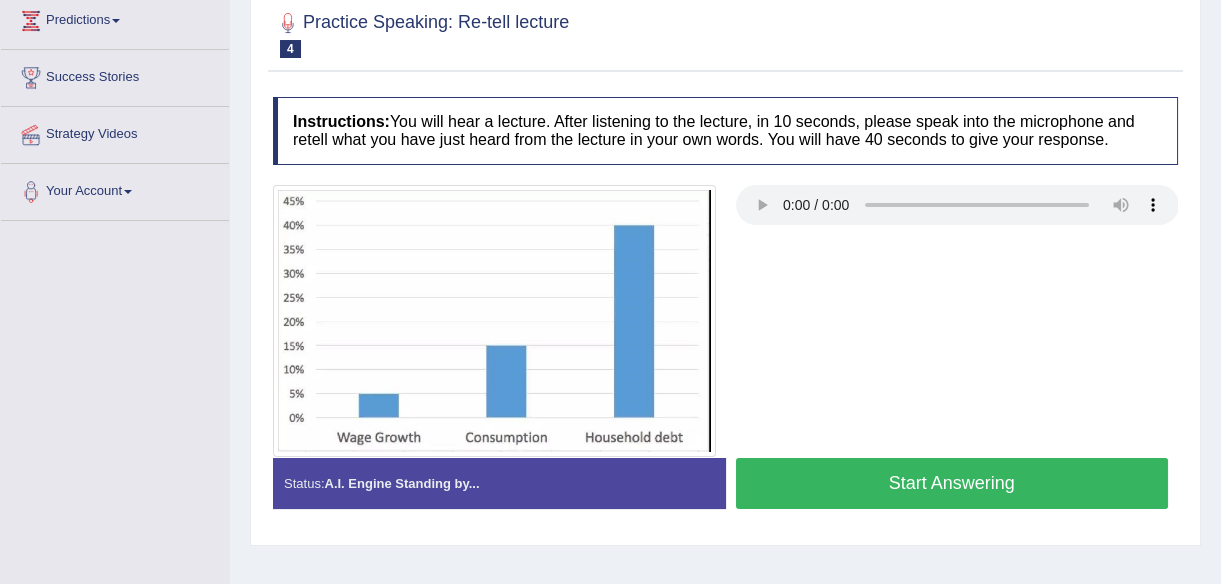 click on "Start Answering" at bounding box center [952, 483] 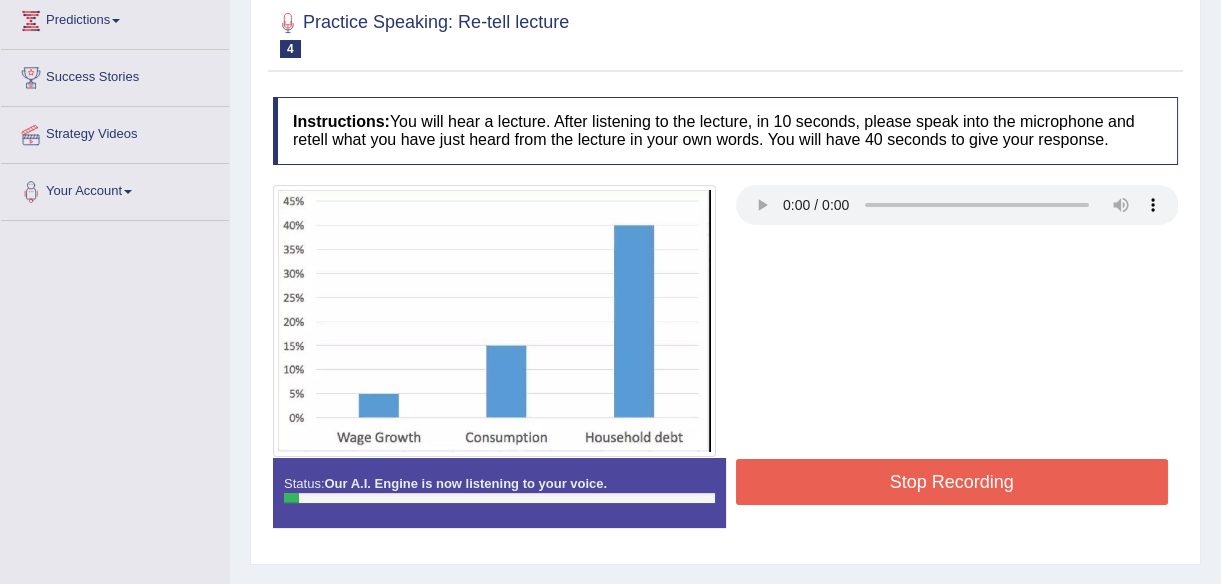 click on "Stop Recording" at bounding box center (952, 482) 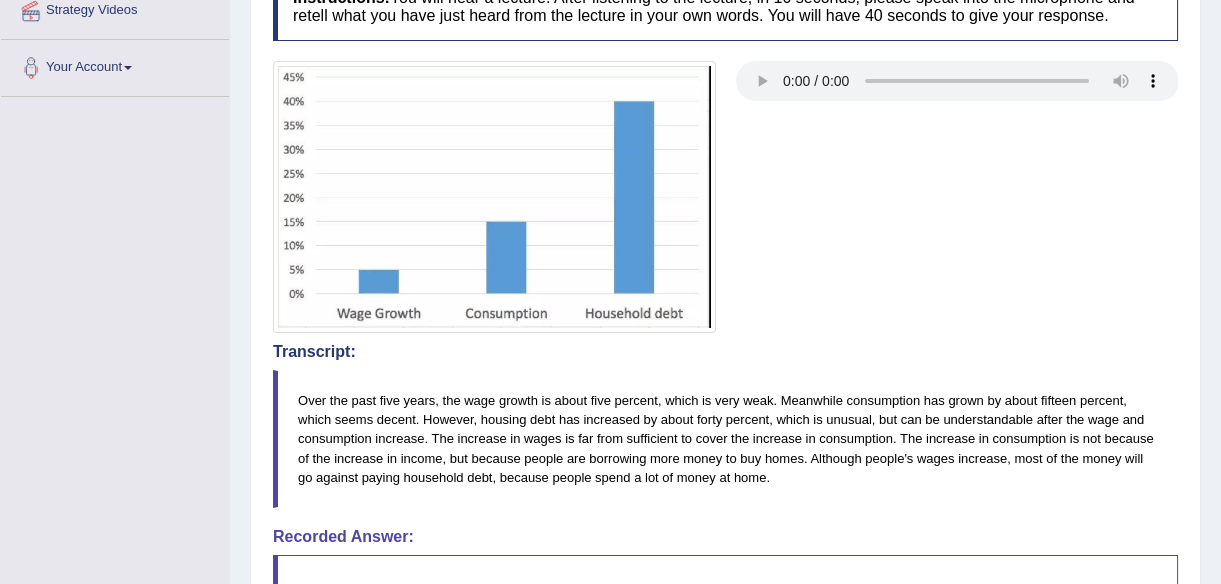 scroll, scrollTop: 400, scrollLeft: 0, axis: vertical 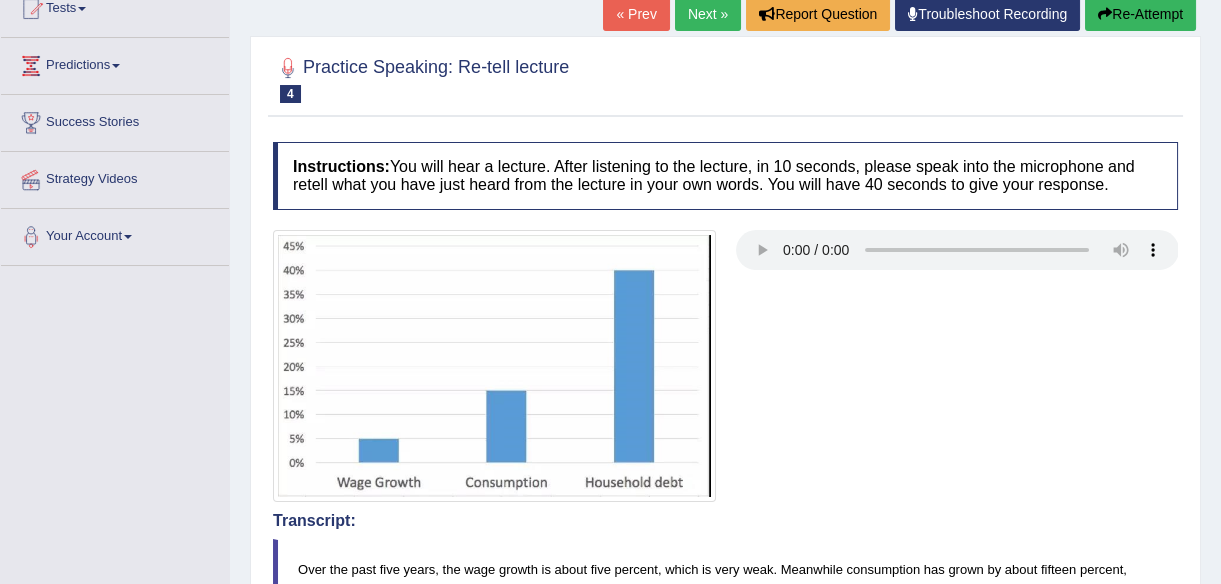 click on "Re-Attempt" at bounding box center (1140, 14) 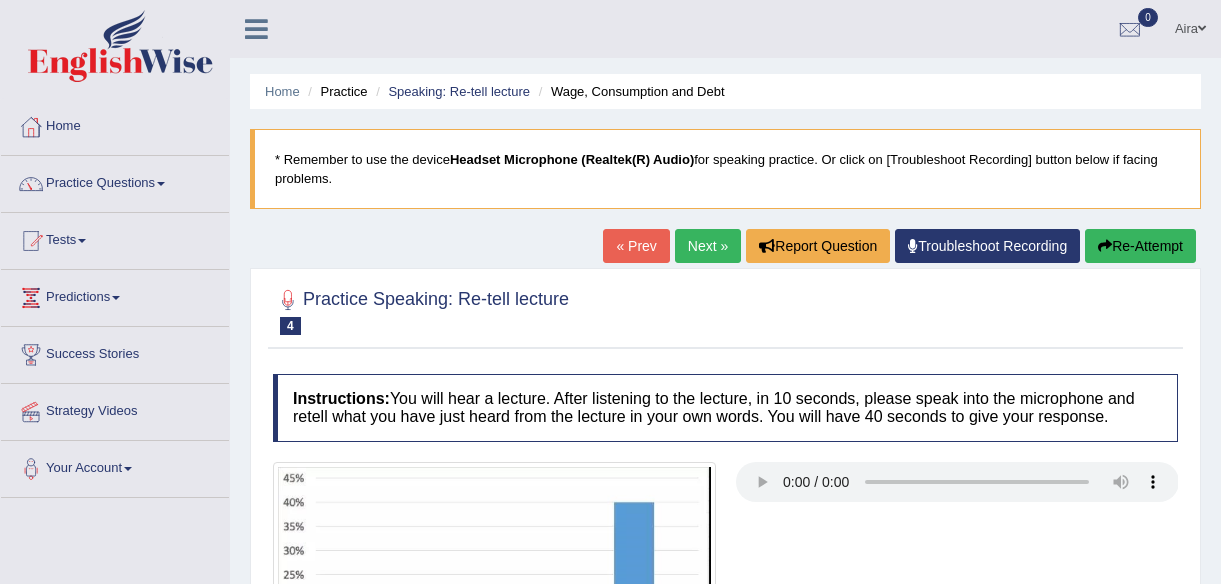 scroll, scrollTop: 254, scrollLeft: 0, axis: vertical 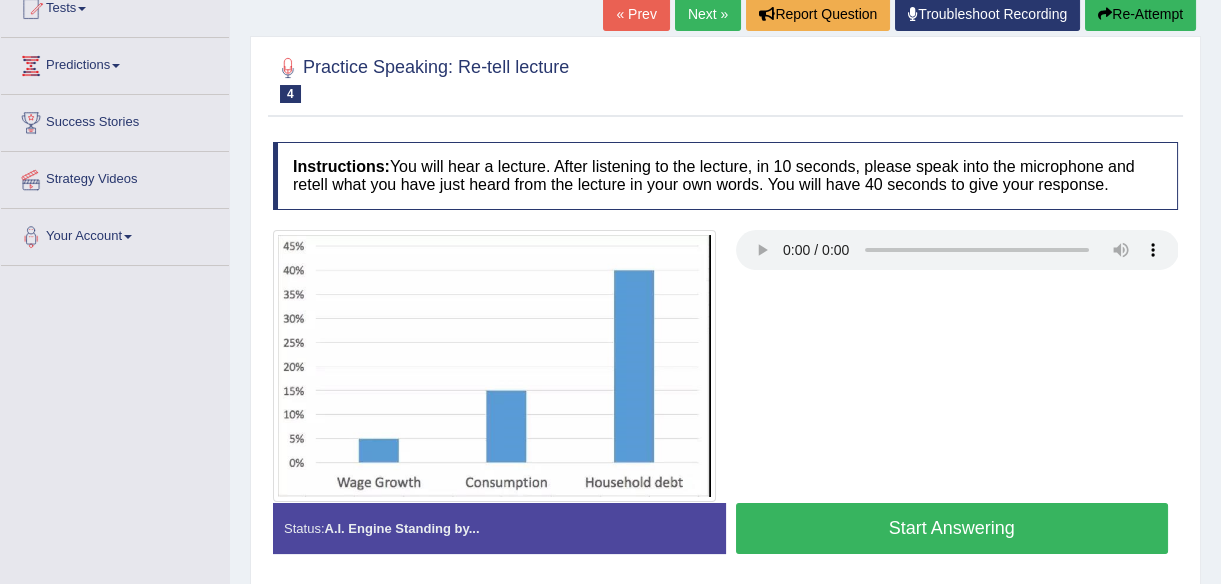 click on "Start Answering" at bounding box center (952, 528) 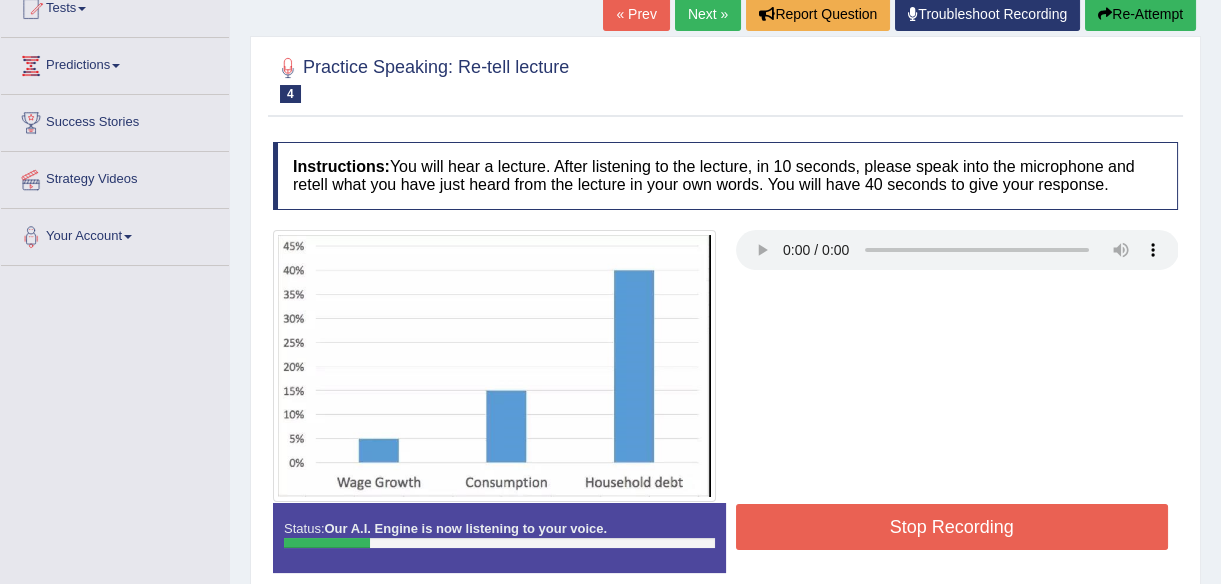 click on "Stop Recording" at bounding box center [952, 527] 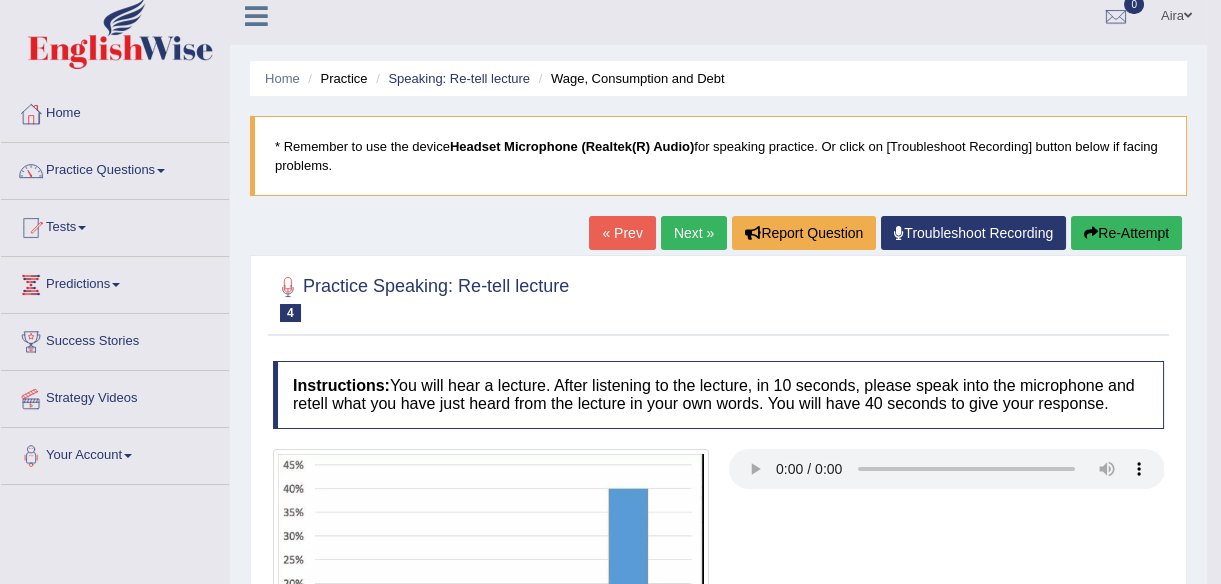 scroll, scrollTop: 0, scrollLeft: 0, axis: both 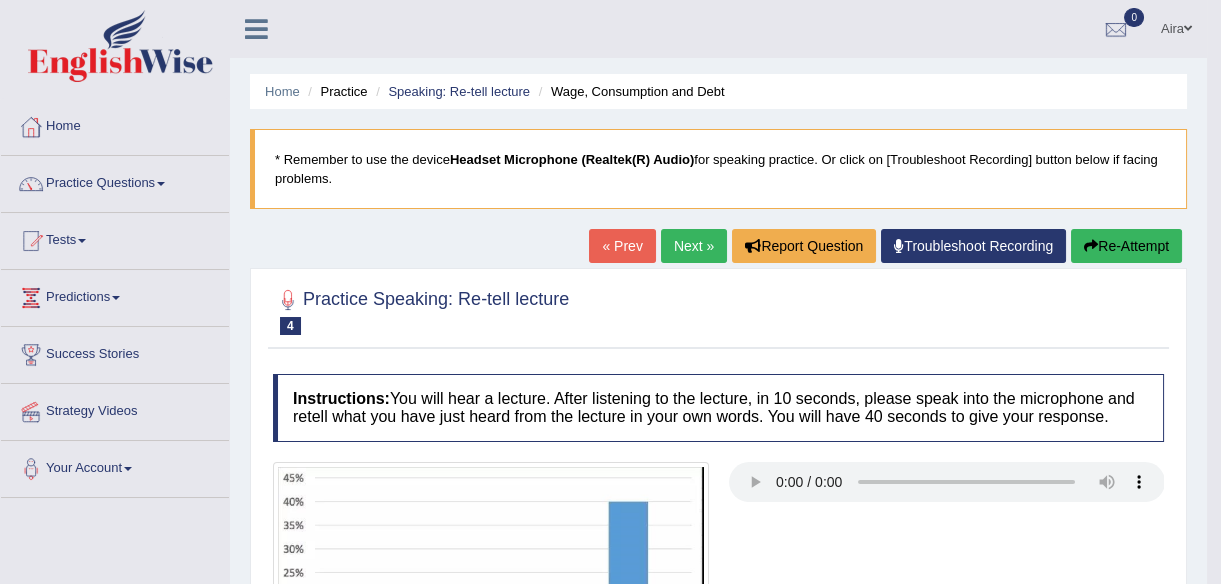 click at bounding box center [1091, 246] 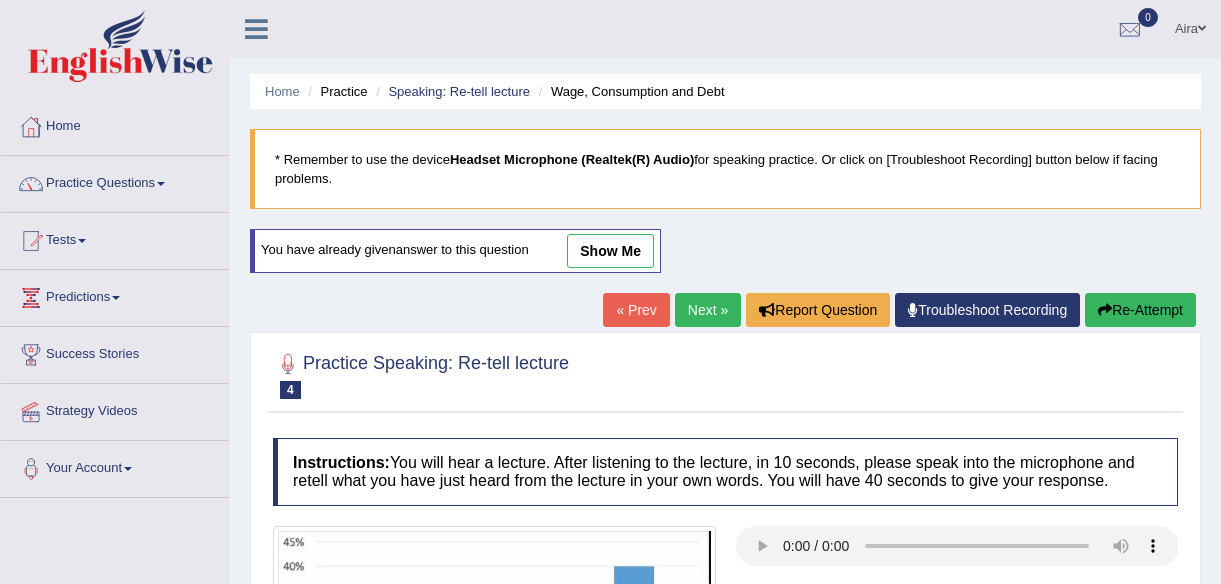 scroll, scrollTop: 0, scrollLeft: 0, axis: both 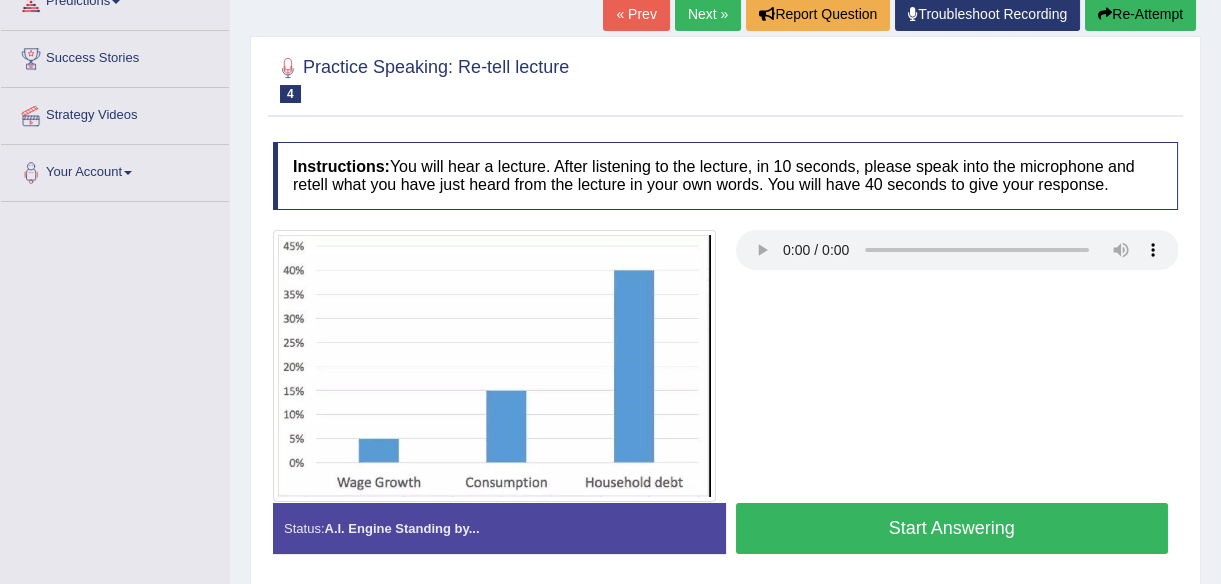 click on "Start Answering" at bounding box center [952, 528] 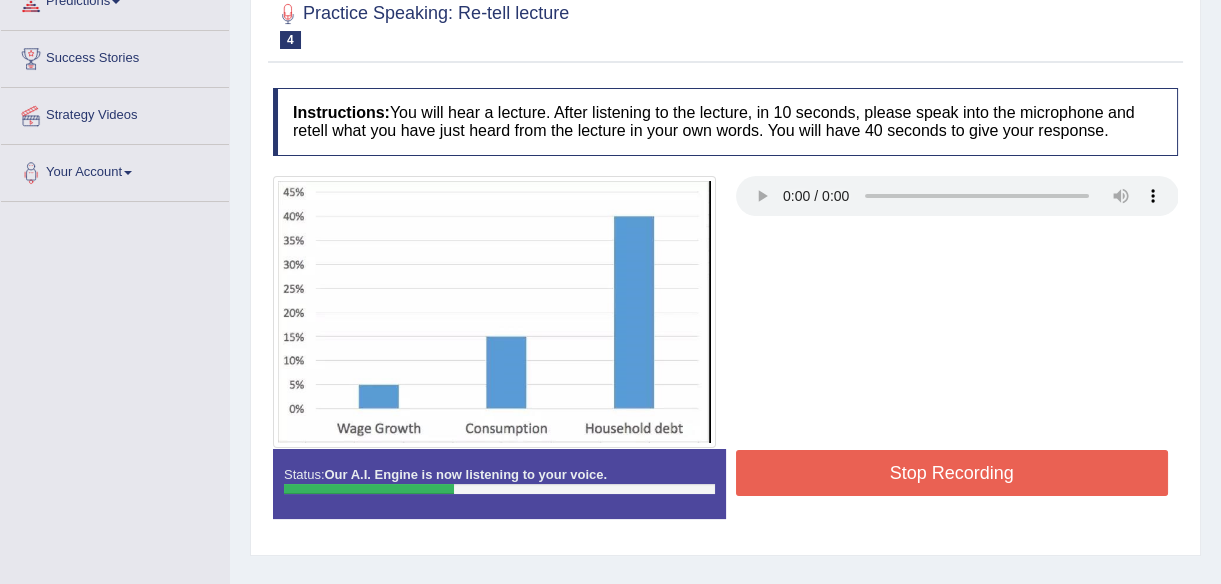 click on "Stop Recording" at bounding box center (952, 473) 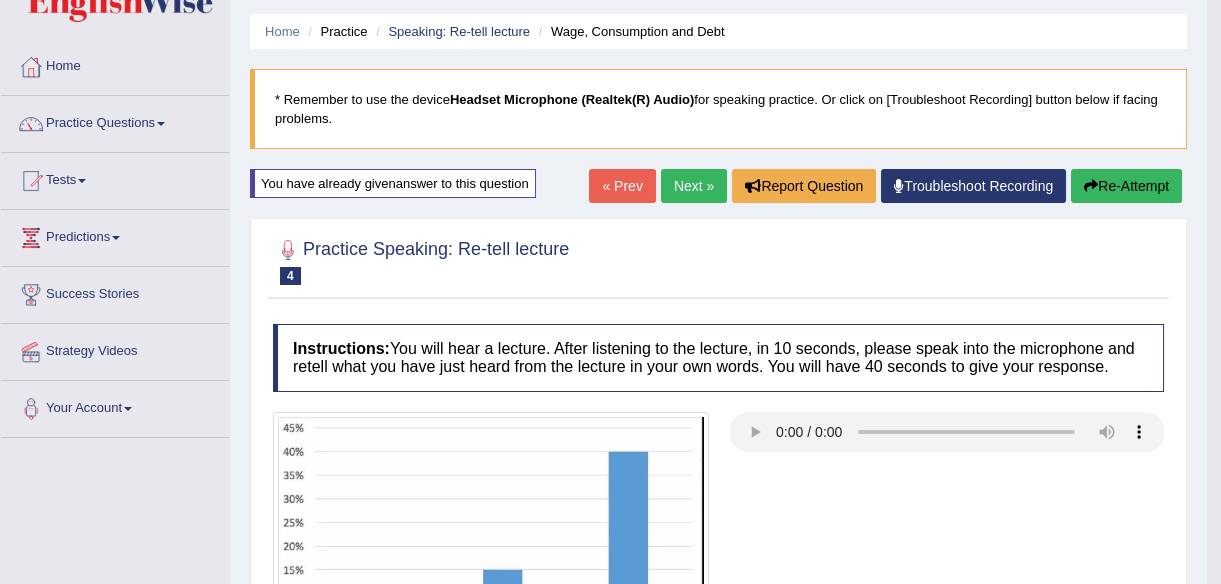 scroll, scrollTop: 0, scrollLeft: 0, axis: both 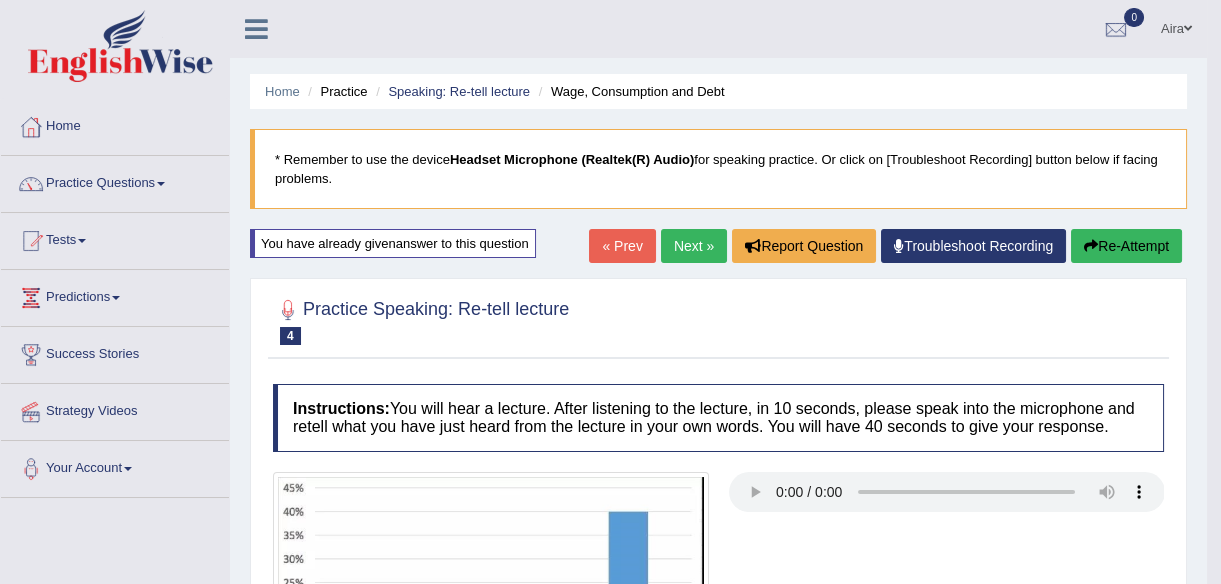 click on "Re-Attempt" at bounding box center [1126, 246] 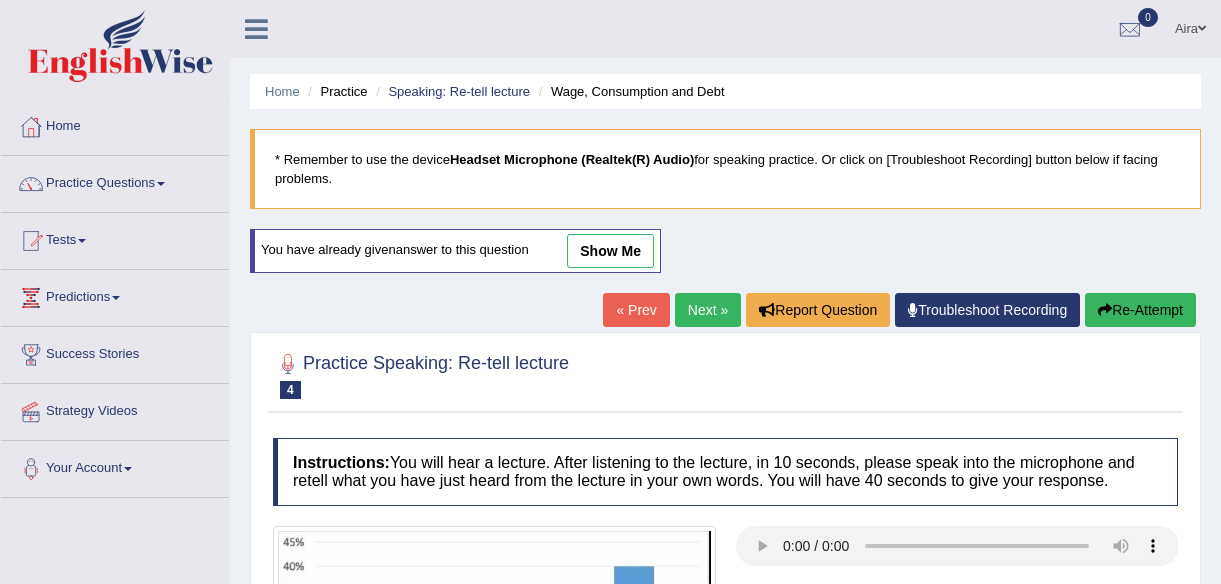 scroll, scrollTop: 0, scrollLeft: 0, axis: both 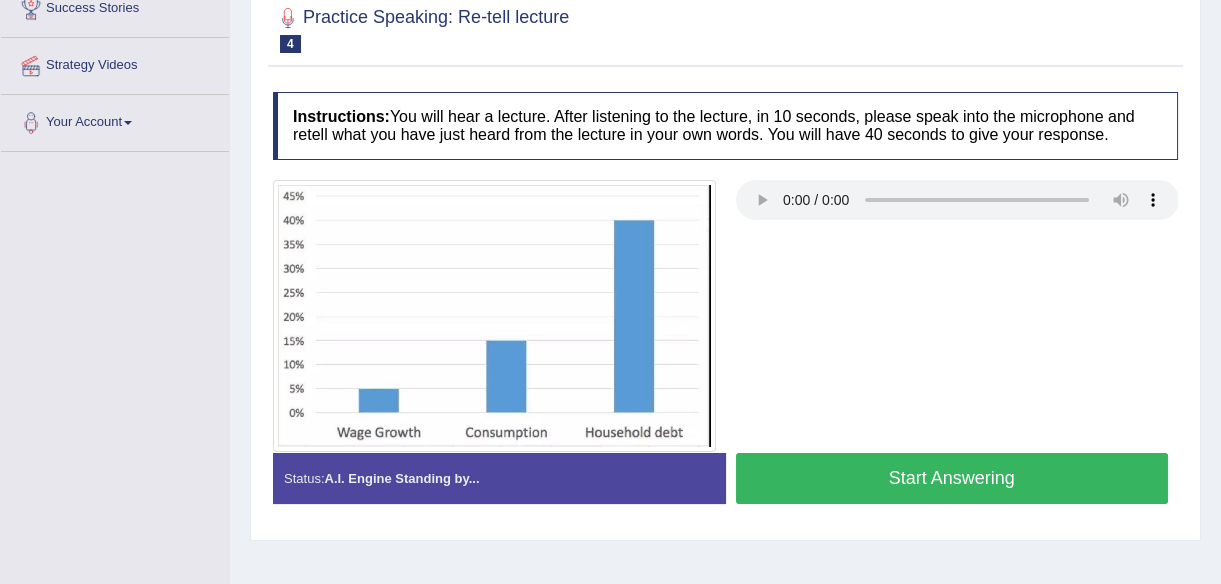 click on "Start Answering" at bounding box center [952, 478] 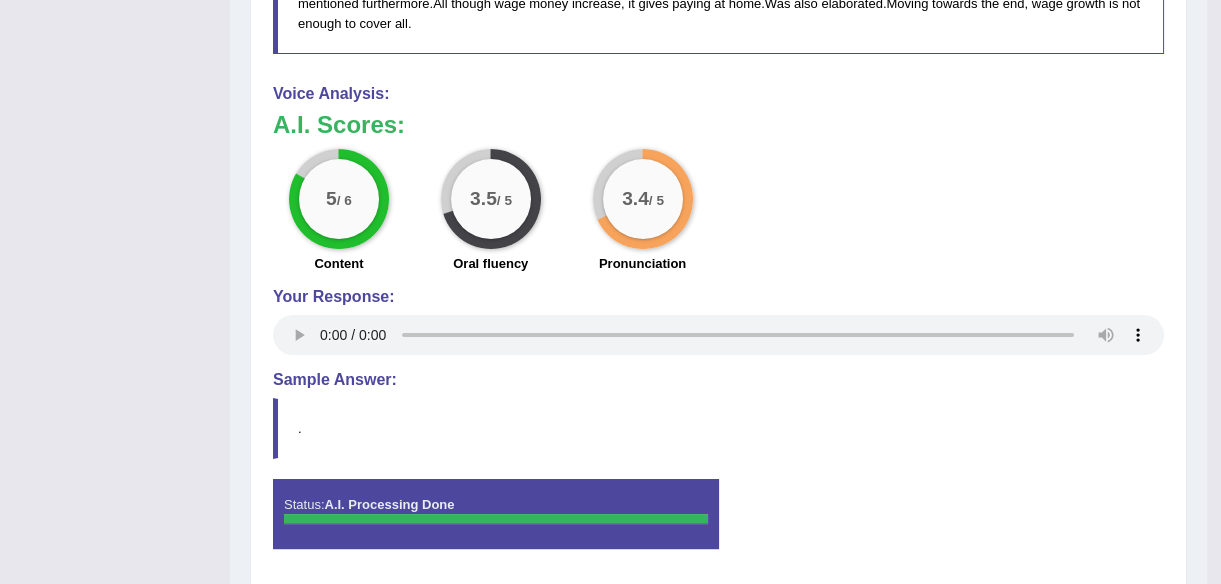 scroll, scrollTop: 1017, scrollLeft: 0, axis: vertical 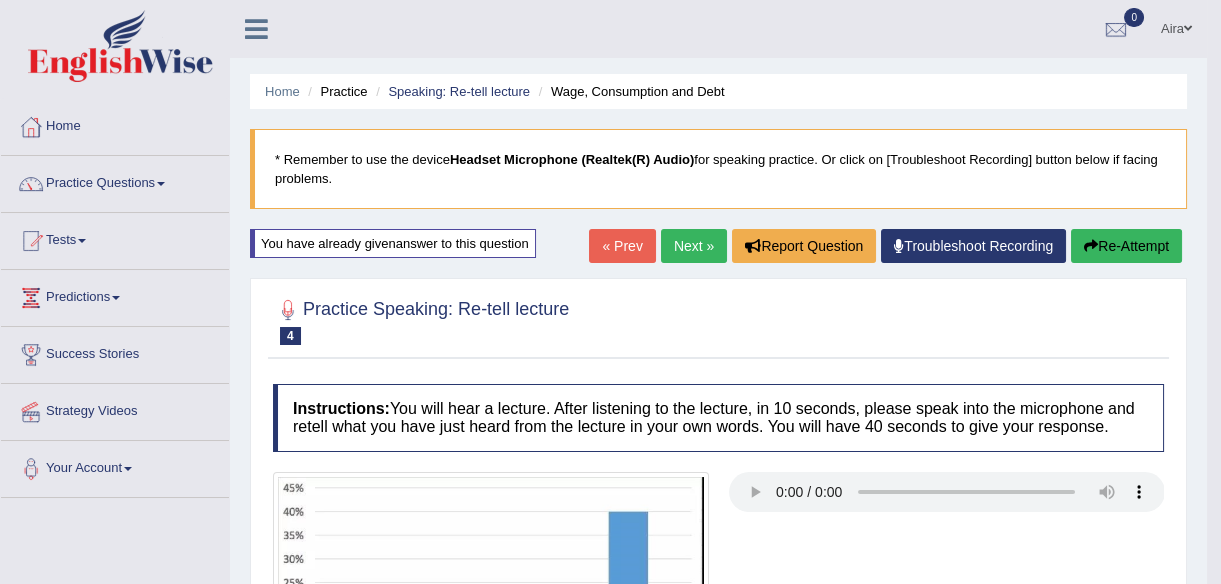 click on "Next »" at bounding box center (694, 246) 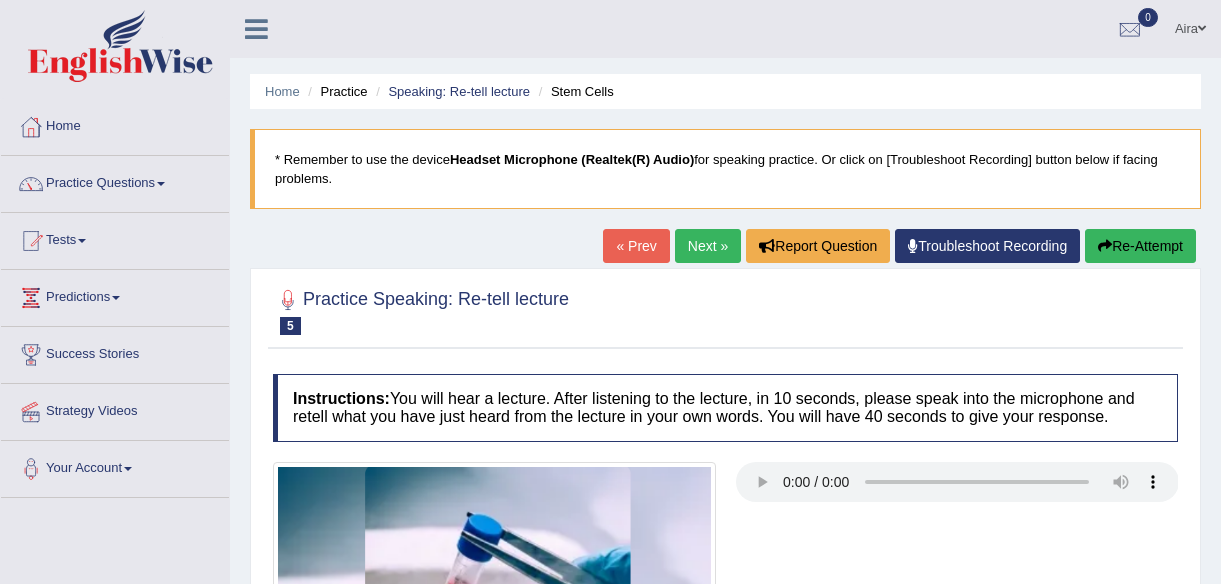 scroll, scrollTop: 0, scrollLeft: 0, axis: both 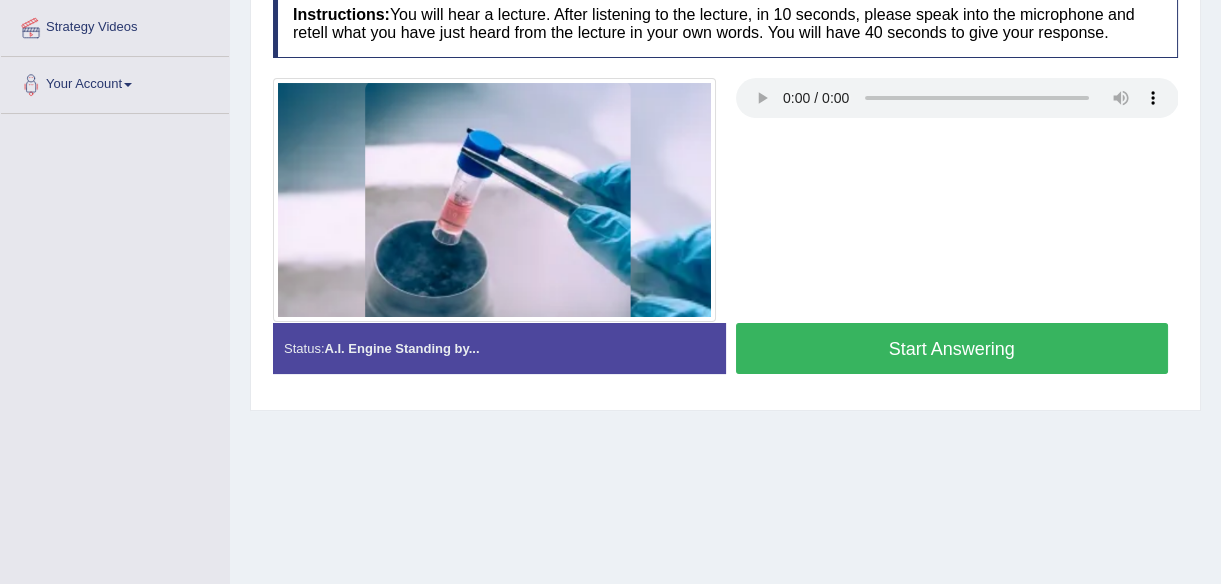click on "Start Answering" at bounding box center (952, 348) 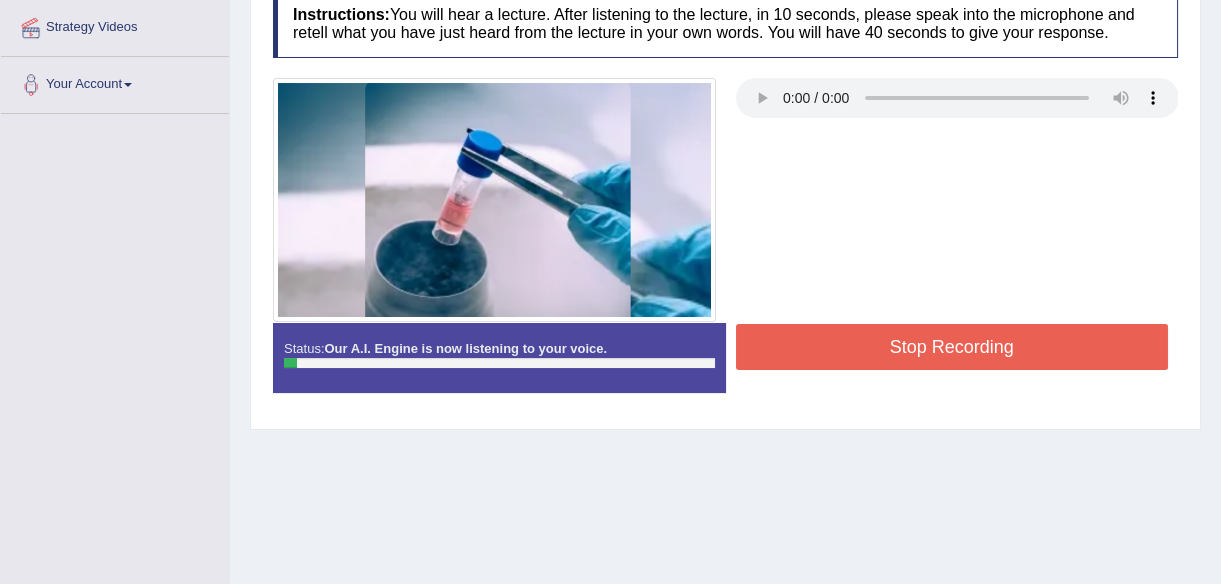 click on "Stop Recording" at bounding box center (952, 347) 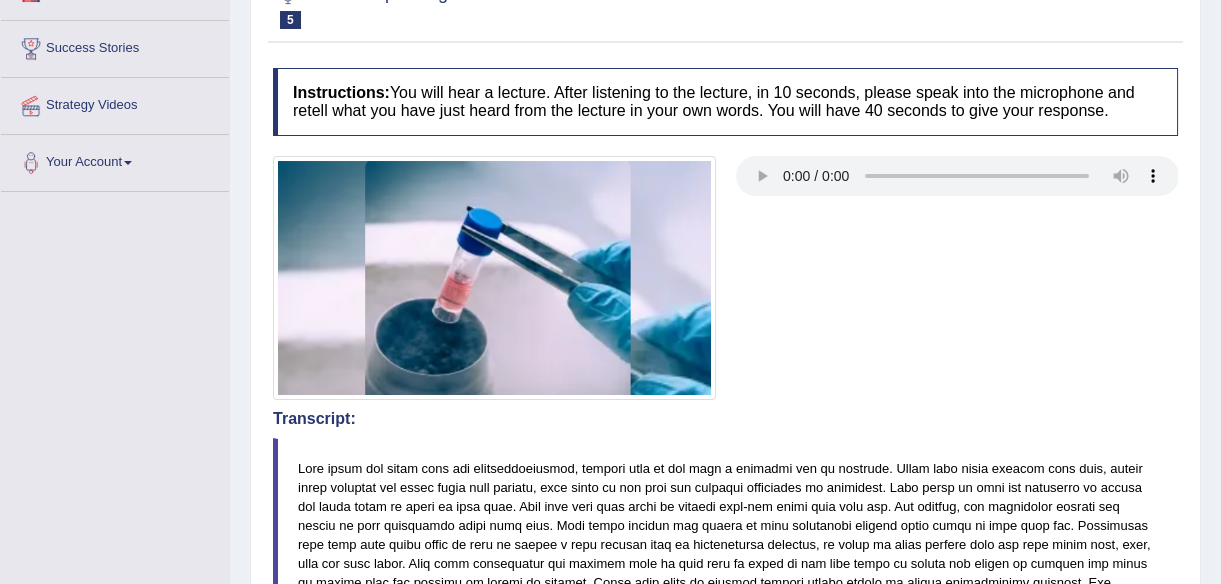 scroll, scrollTop: 0, scrollLeft: 0, axis: both 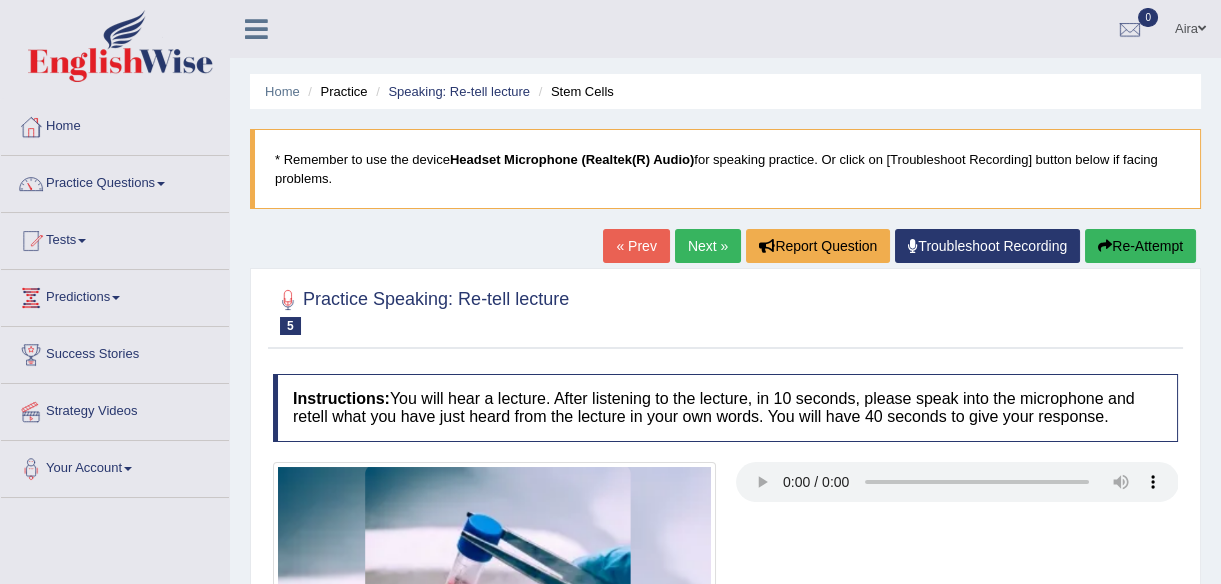 click on "Re-Attempt" at bounding box center (1140, 246) 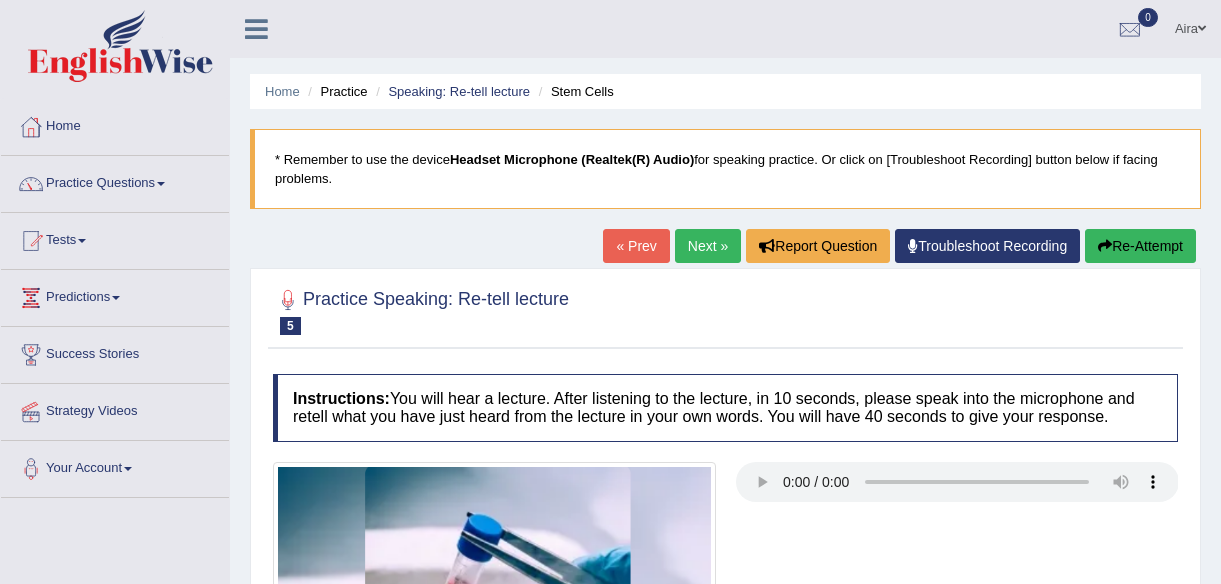 scroll, scrollTop: 401, scrollLeft: 0, axis: vertical 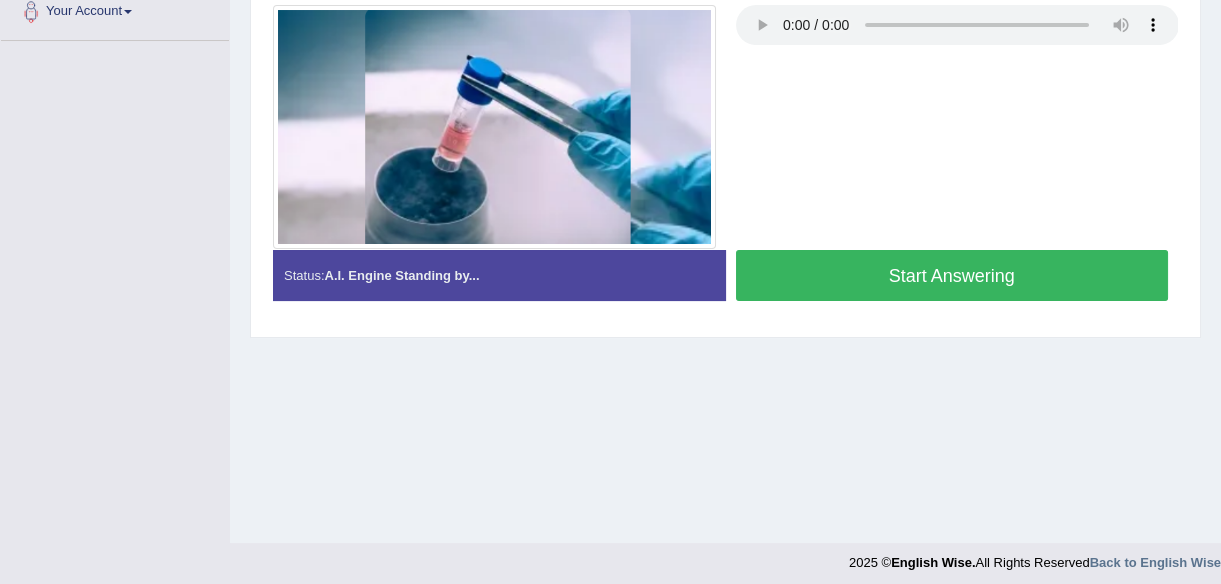 click on "Start Answering" at bounding box center [952, 275] 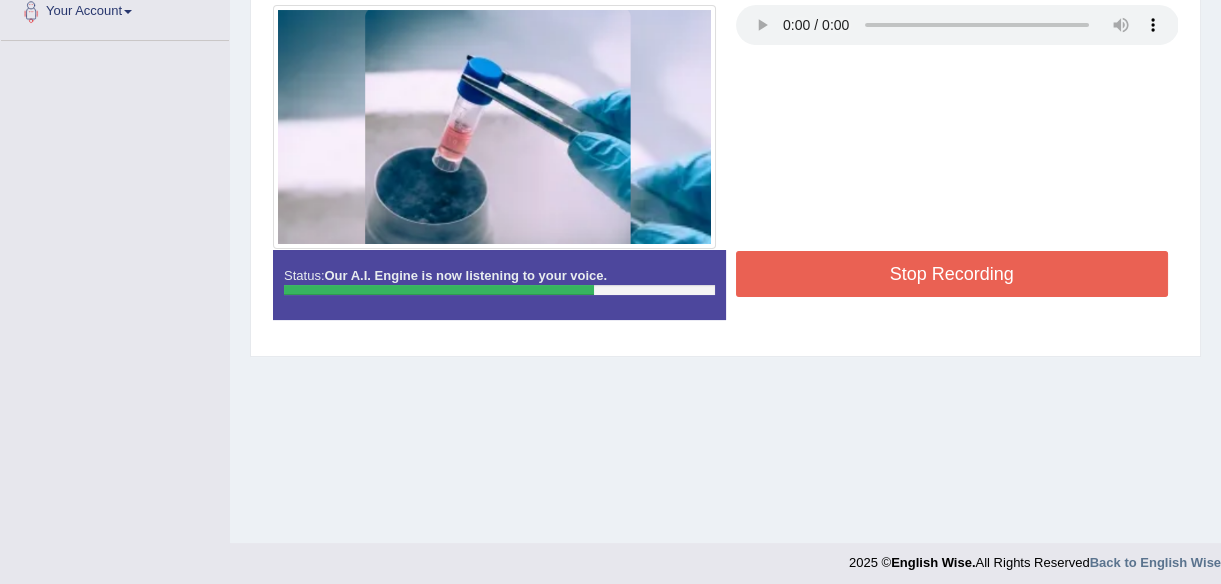 click on "Stop Recording" at bounding box center (952, 274) 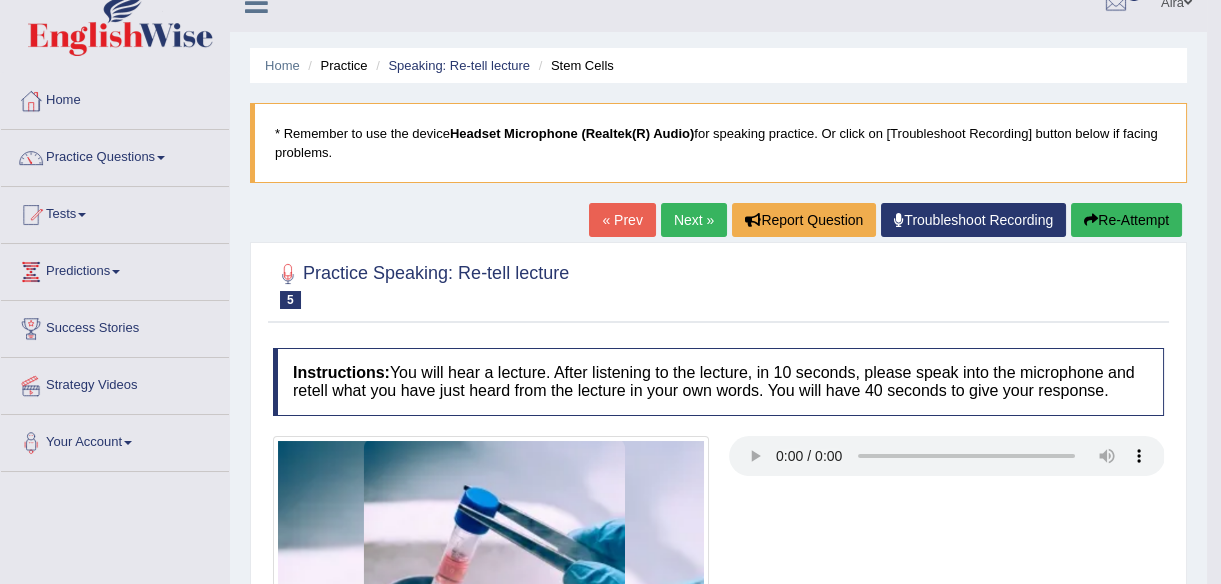 scroll, scrollTop: 0, scrollLeft: 0, axis: both 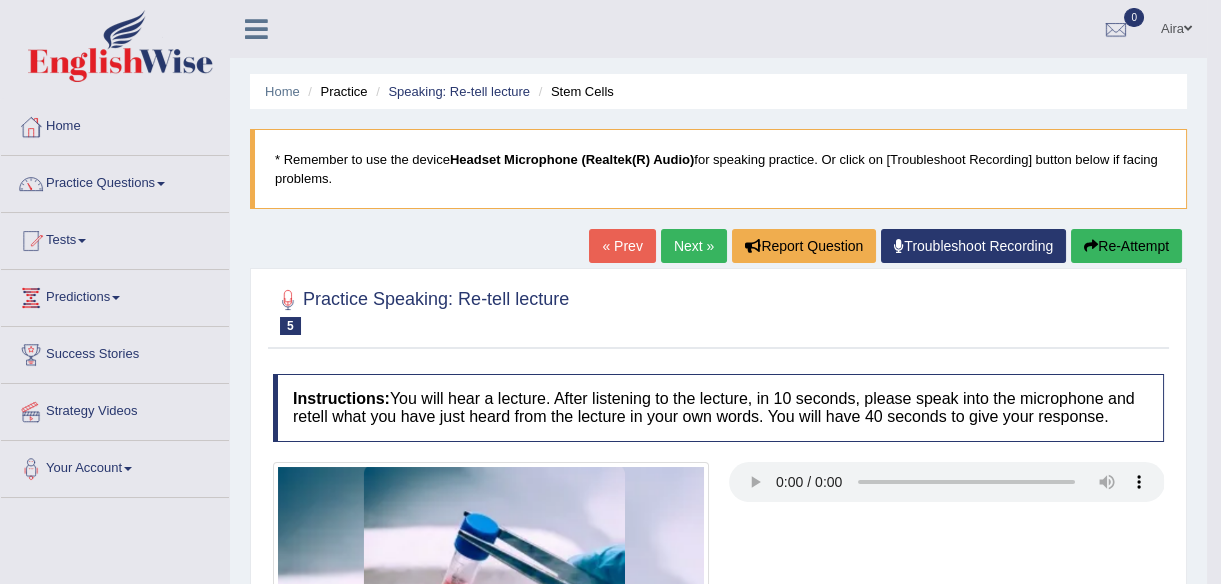 click on "Re-Attempt" at bounding box center [1126, 246] 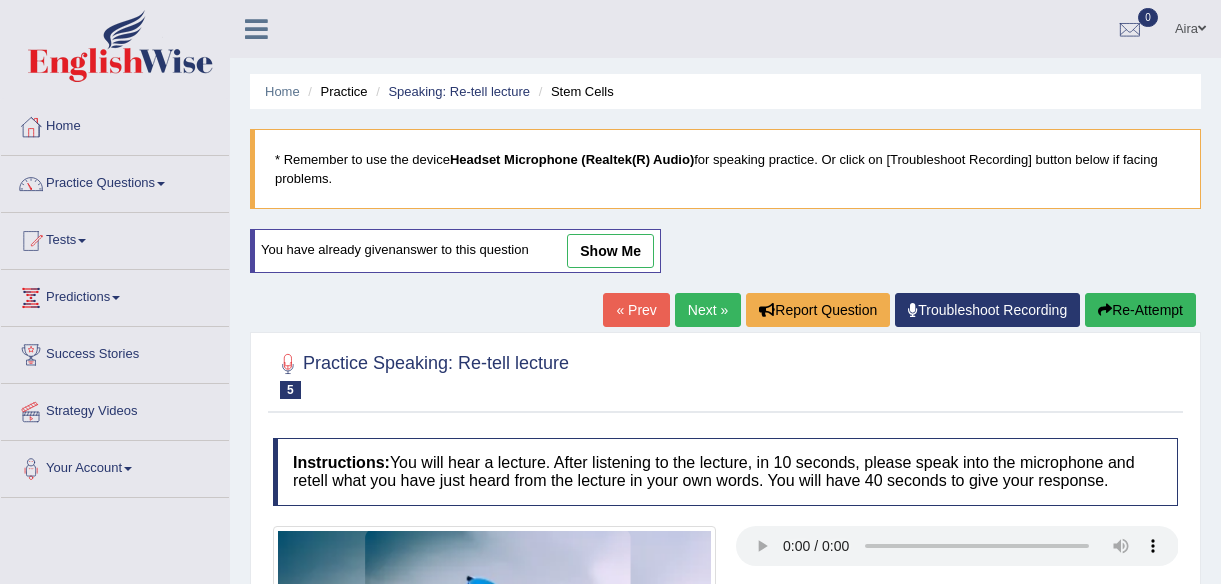 scroll, scrollTop: 0, scrollLeft: 0, axis: both 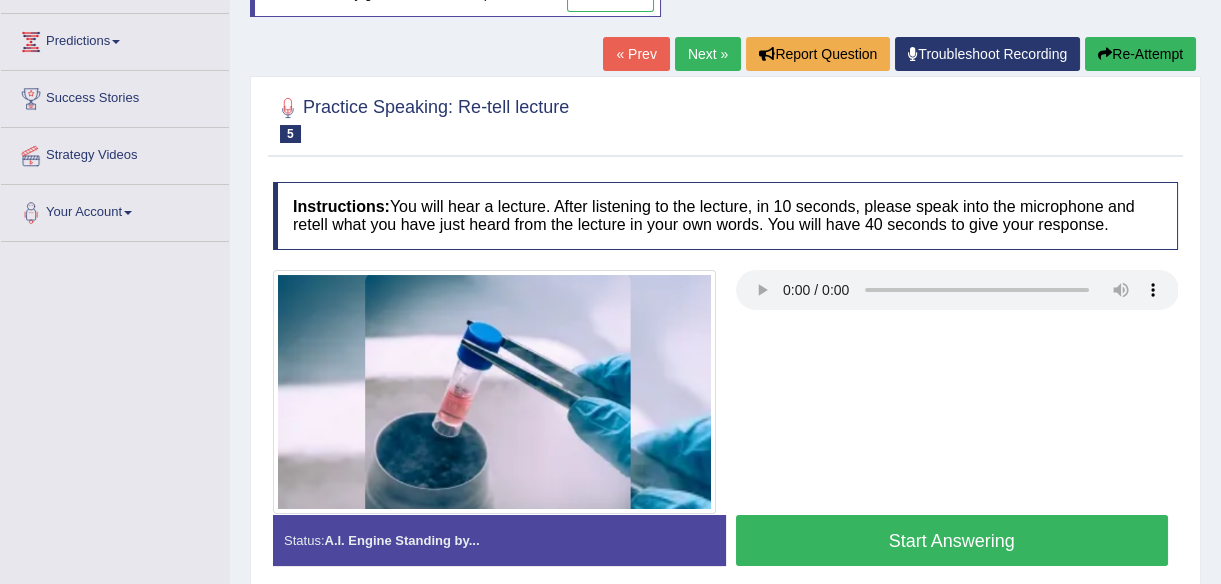 click on "Start Answering" at bounding box center (952, 540) 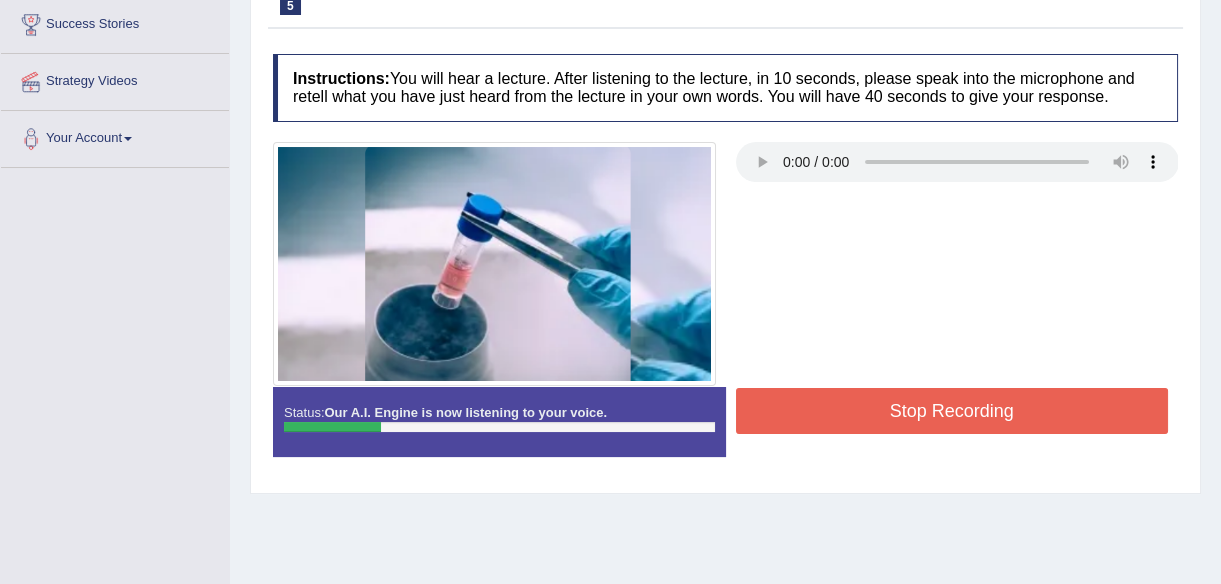 scroll, scrollTop: 330, scrollLeft: 0, axis: vertical 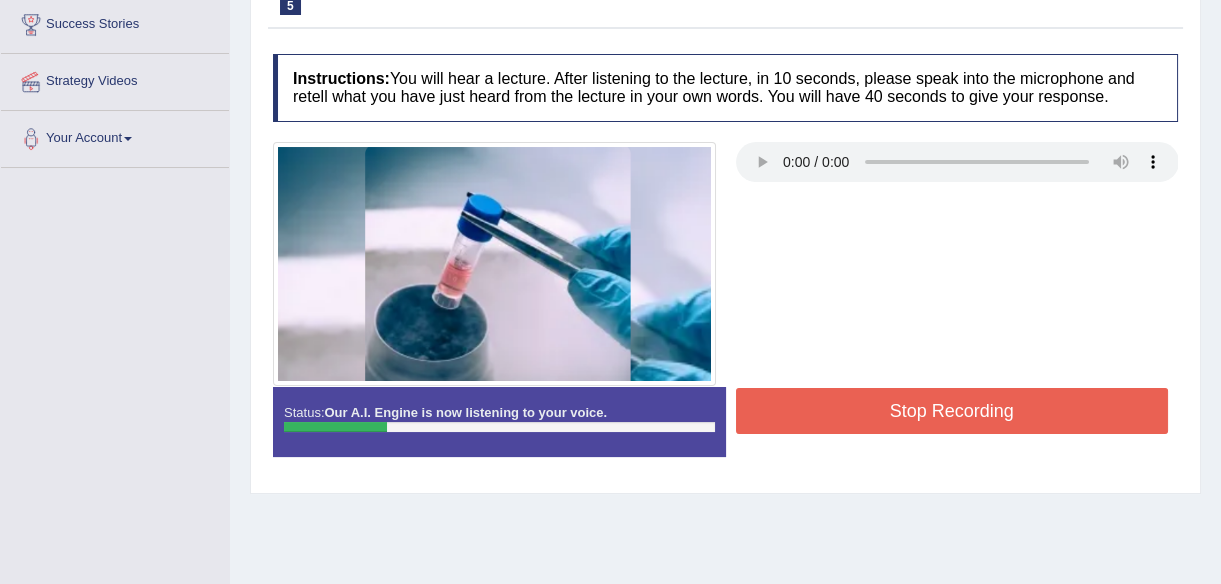click on "Stop Recording" at bounding box center (952, 411) 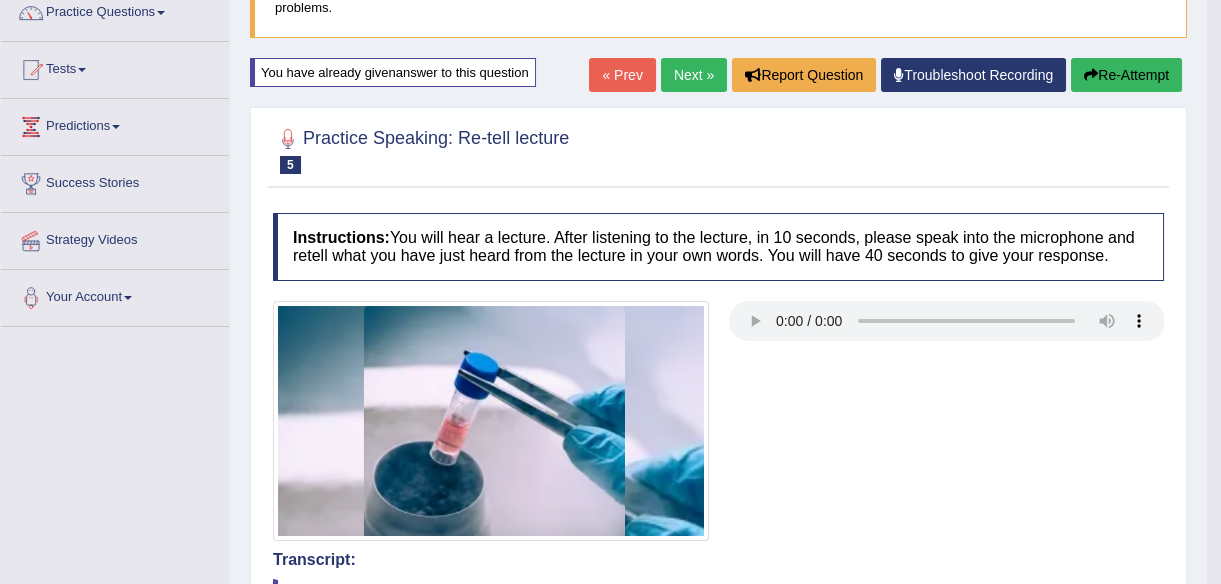 scroll, scrollTop: 170, scrollLeft: 0, axis: vertical 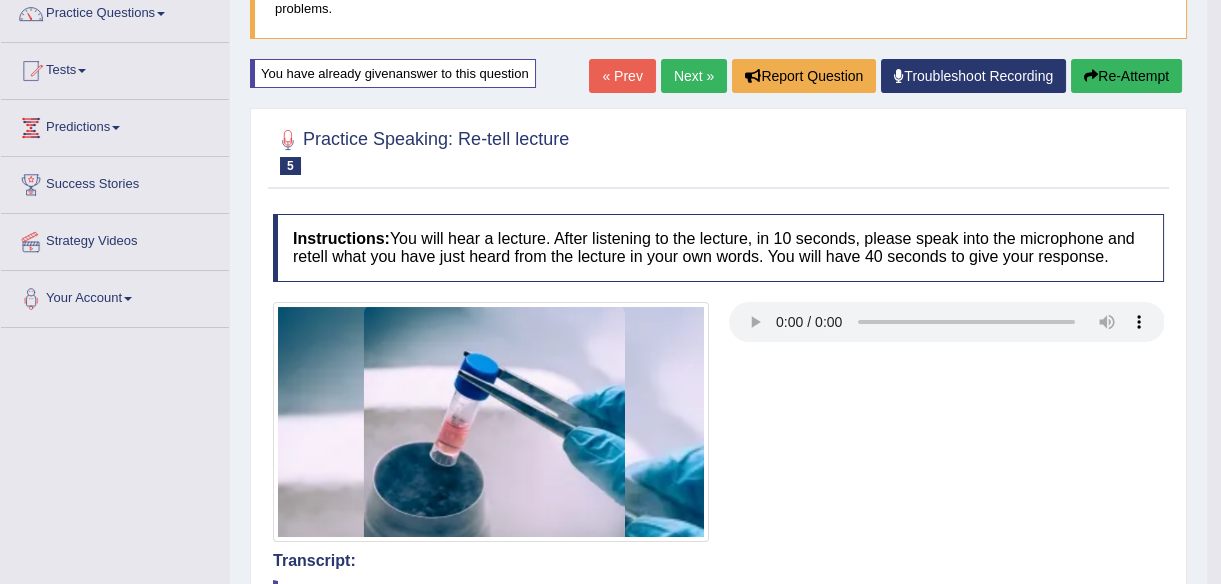 click on "Re-Attempt" at bounding box center (1126, 76) 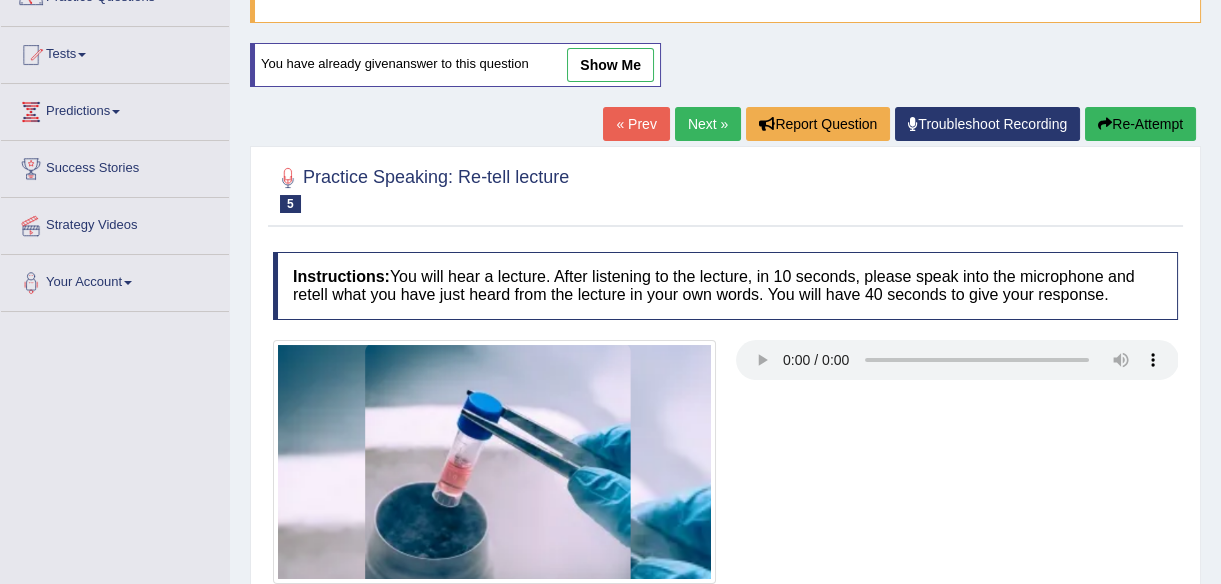 scroll, scrollTop: 0, scrollLeft: 0, axis: both 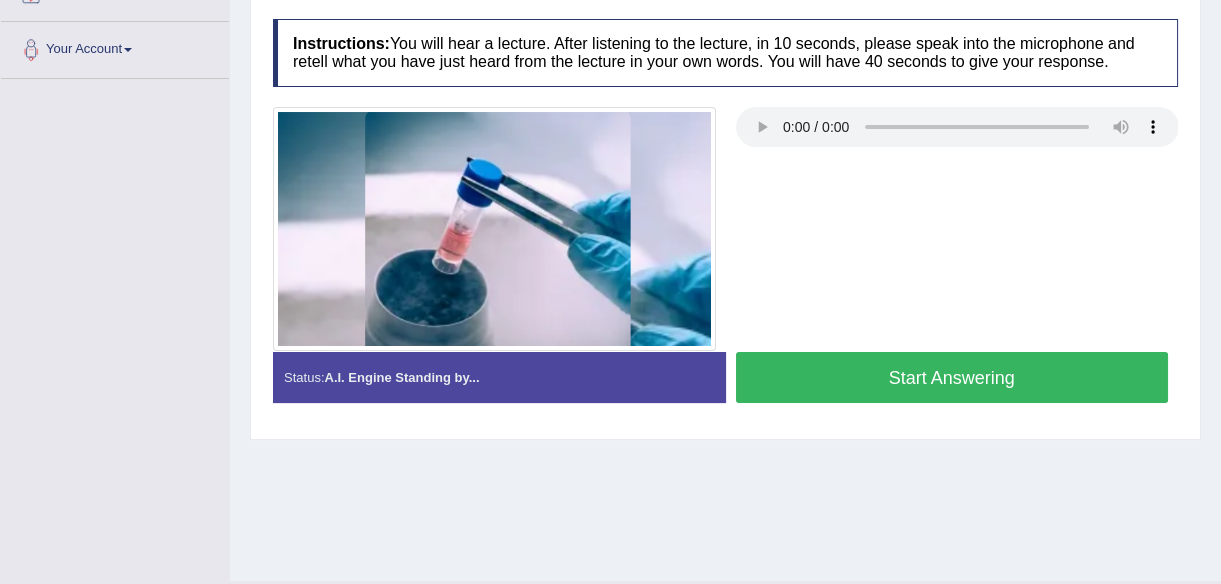 click on "Start Answering" at bounding box center (952, 377) 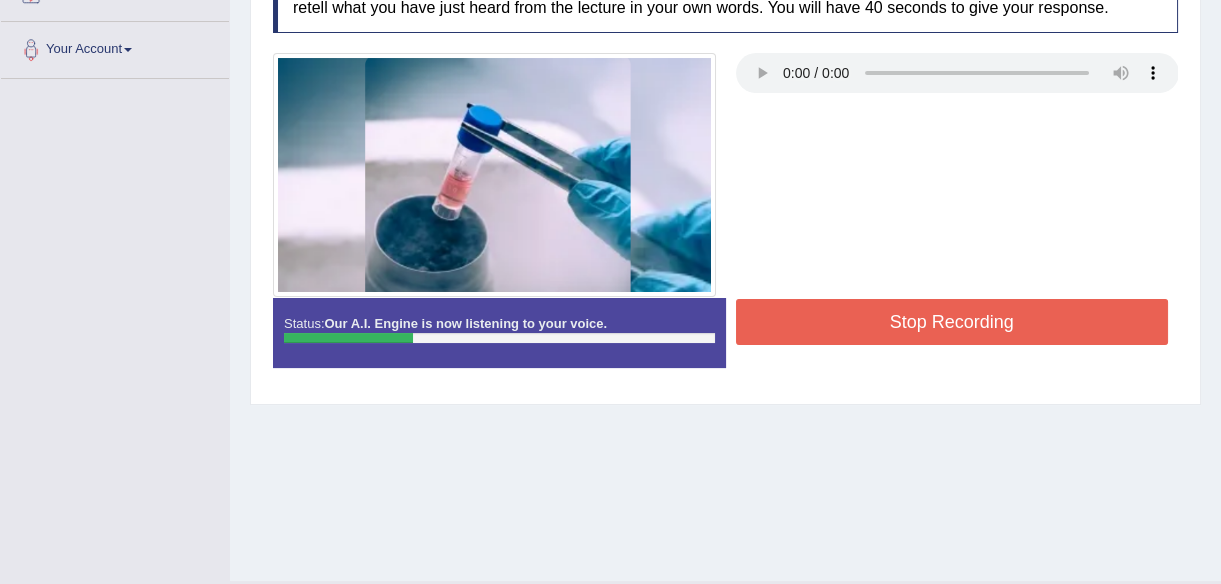 click on "Stop Recording" at bounding box center [952, 322] 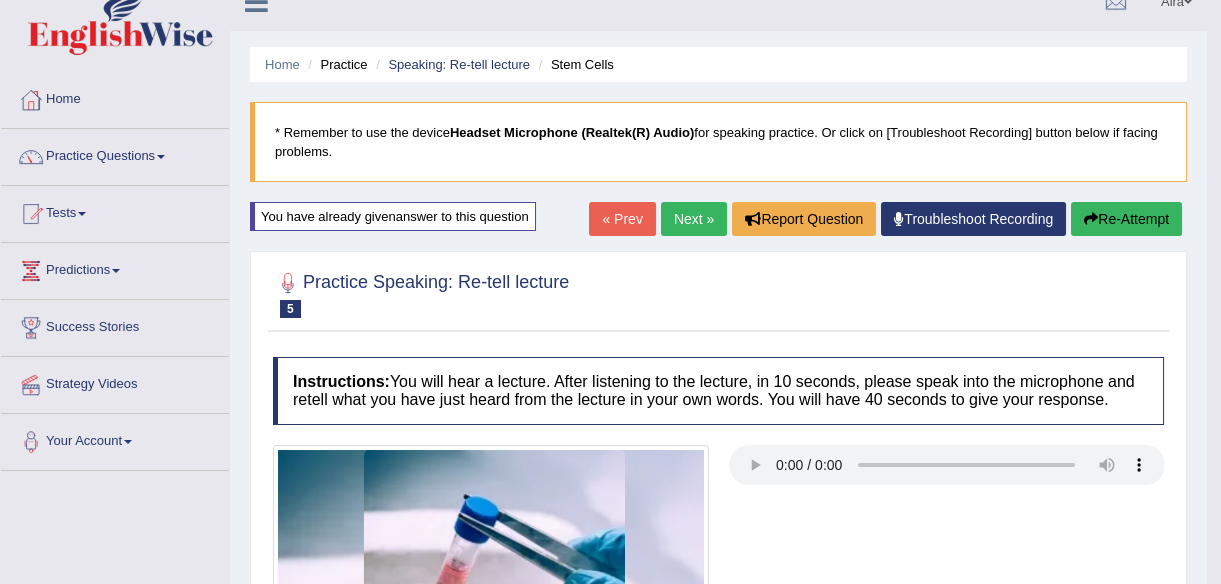 scroll, scrollTop: 22, scrollLeft: 0, axis: vertical 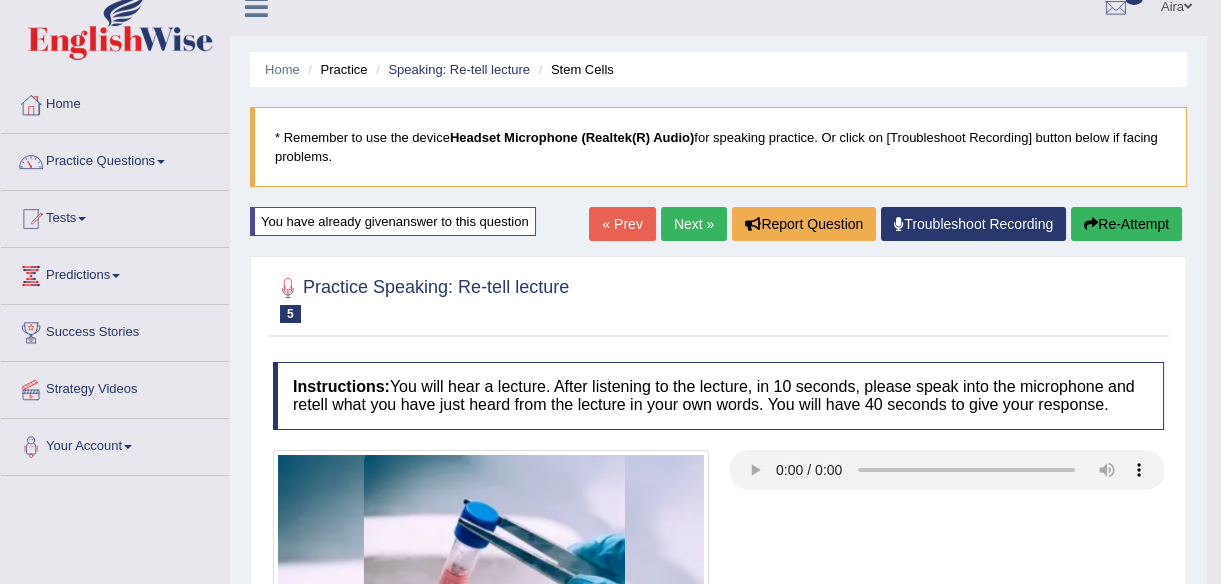 click on "Re-Attempt" at bounding box center [1126, 224] 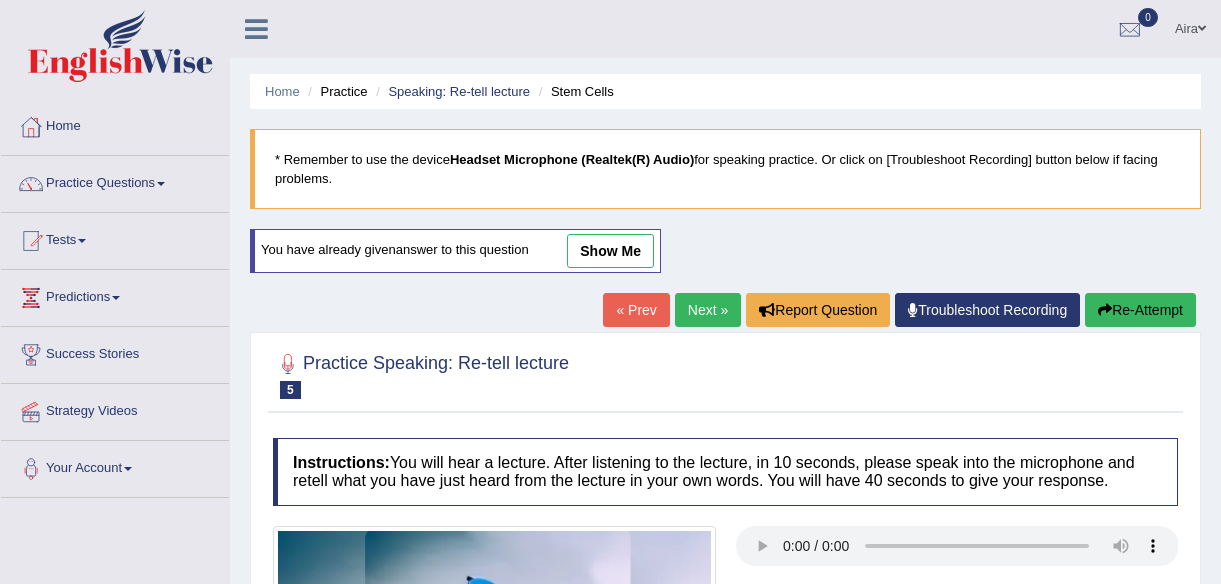 scroll, scrollTop: 22, scrollLeft: 0, axis: vertical 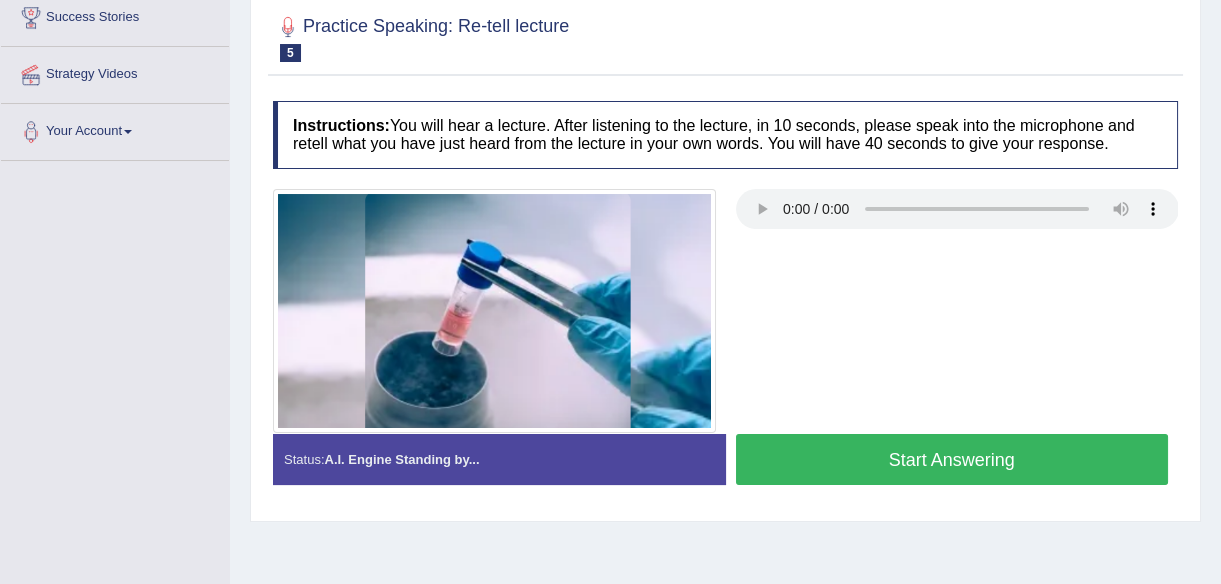 click on "Start Answering" at bounding box center [952, 459] 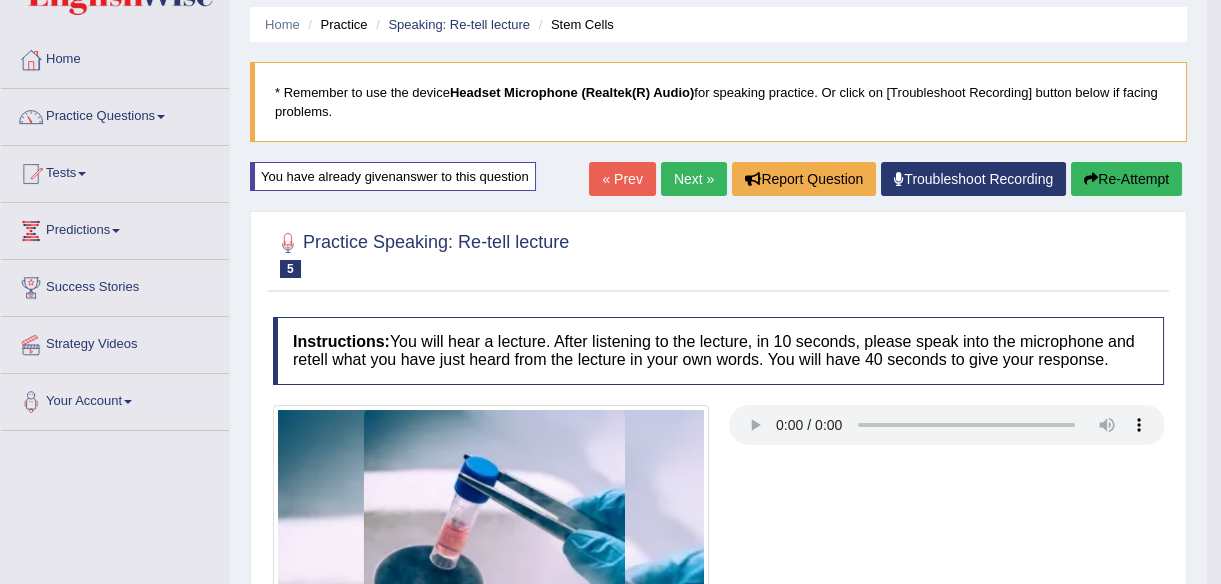 scroll, scrollTop: 63, scrollLeft: 0, axis: vertical 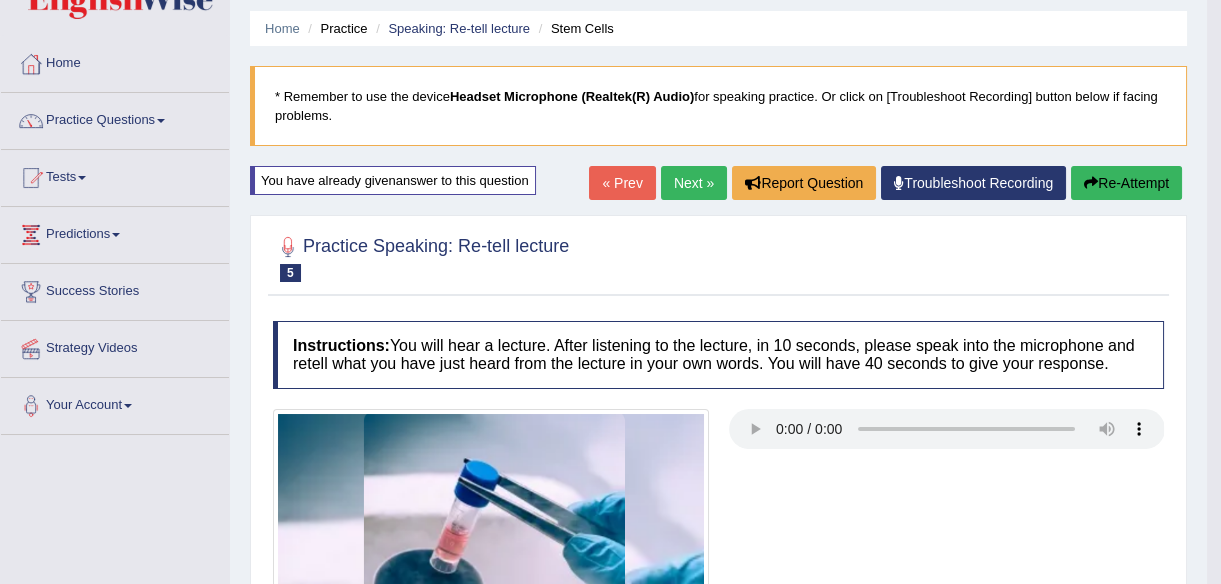 click on "Re-Attempt" at bounding box center [1126, 183] 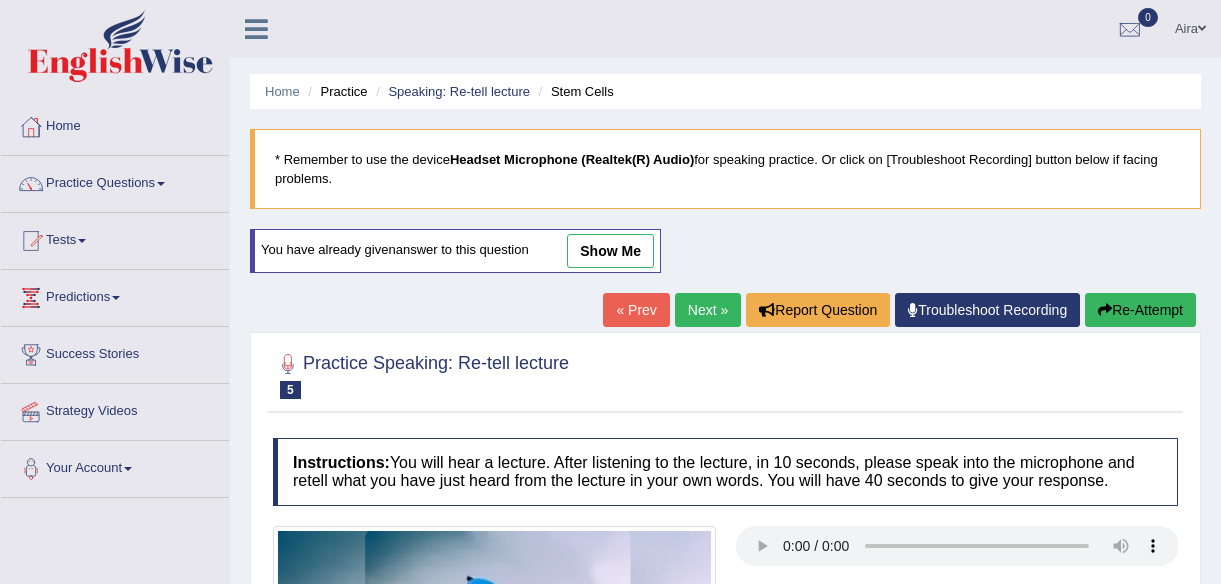 scroll, scrollTop: 63, scrollLeft: 0, axis: vertical 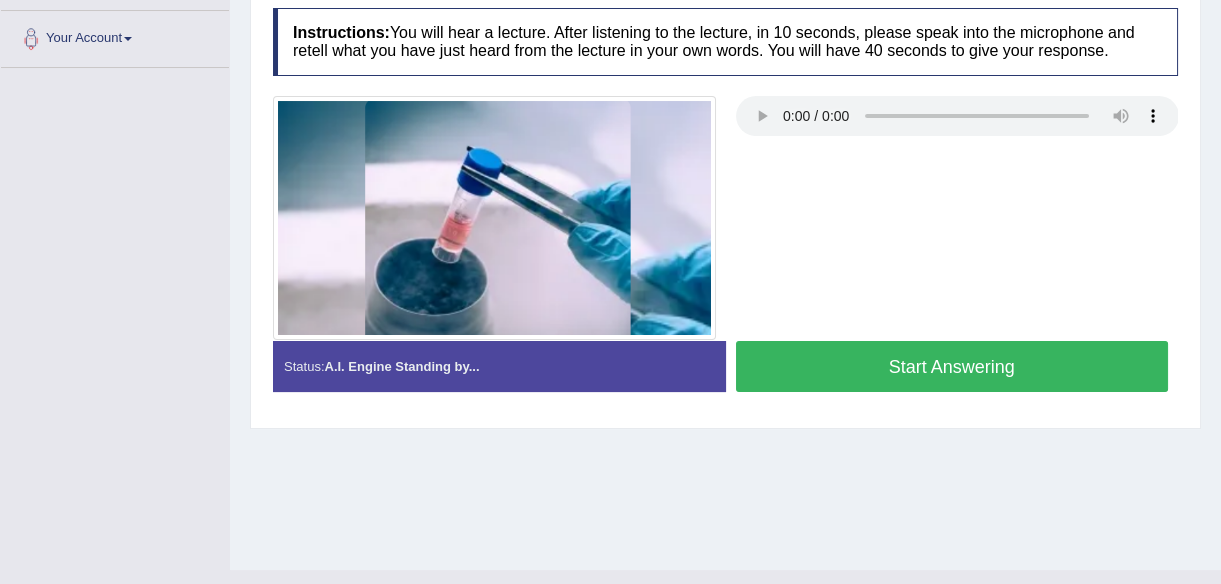 click on "Start Answering" at bounding box center [952, 366] 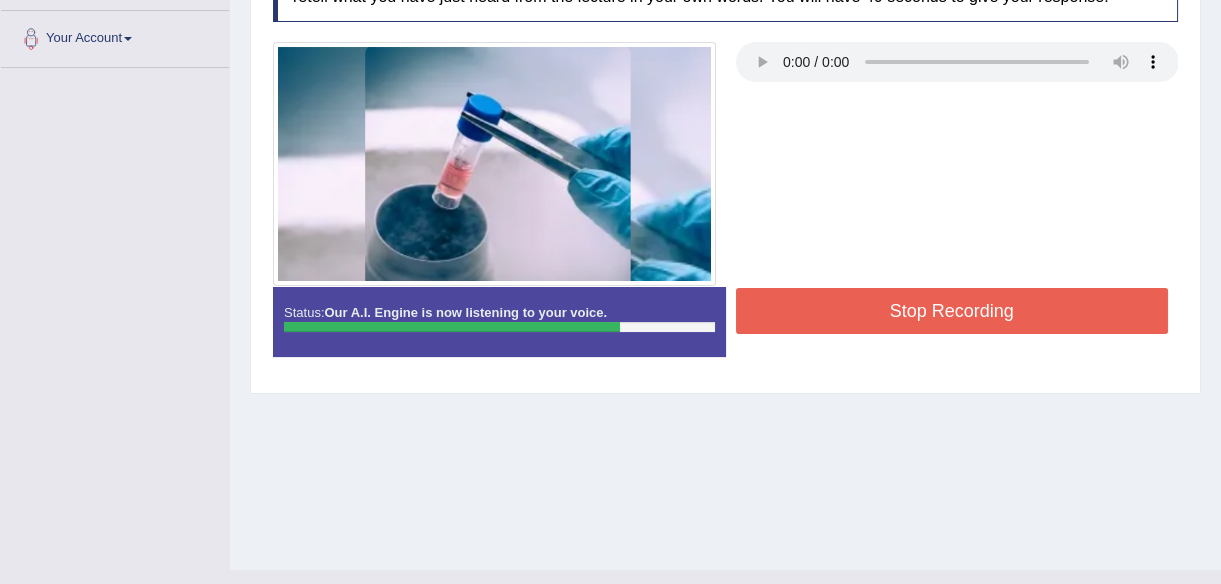 click on "Stop Recording" at bounding box center (952, 313) 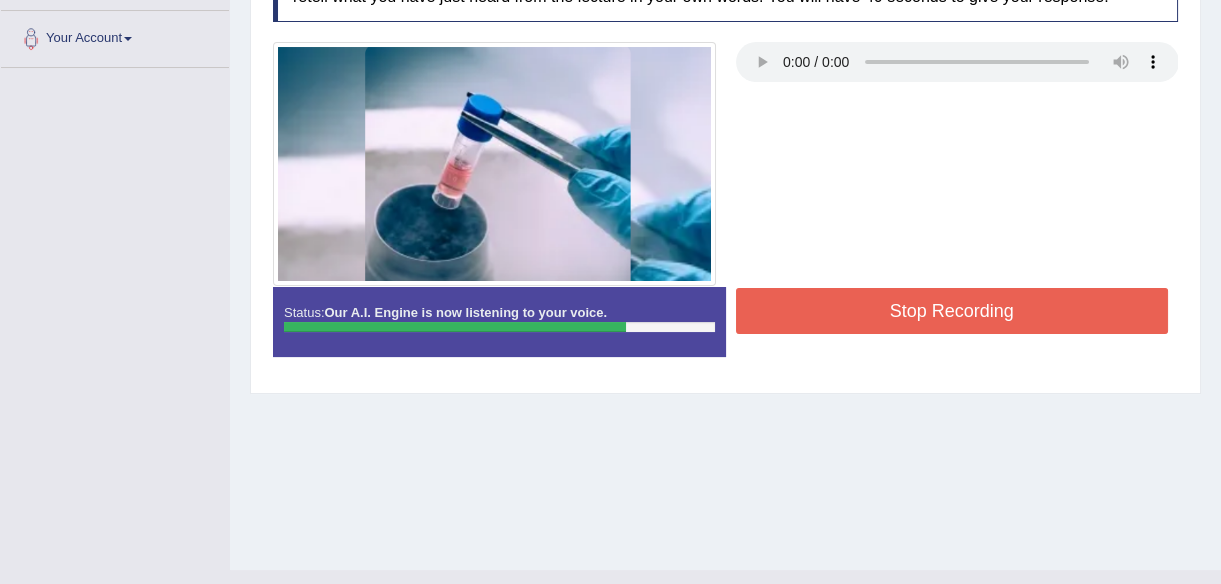 click on "Stop Recording" at bounding box center (952, 311) 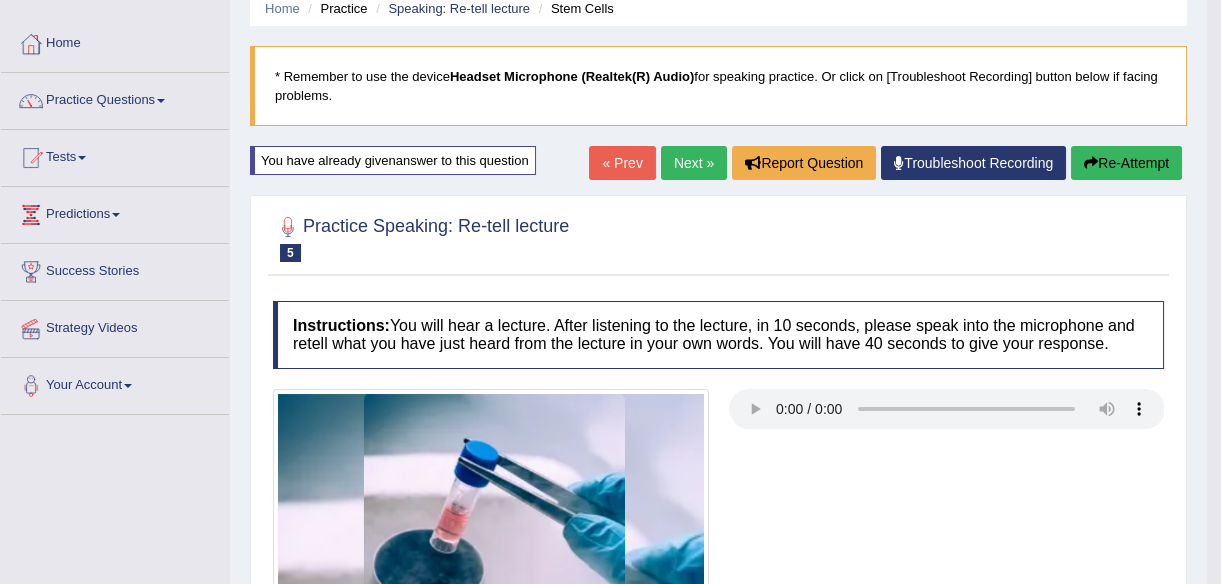 scroll, scrollTop: 82, scrollLeft: 0, axis: vertical 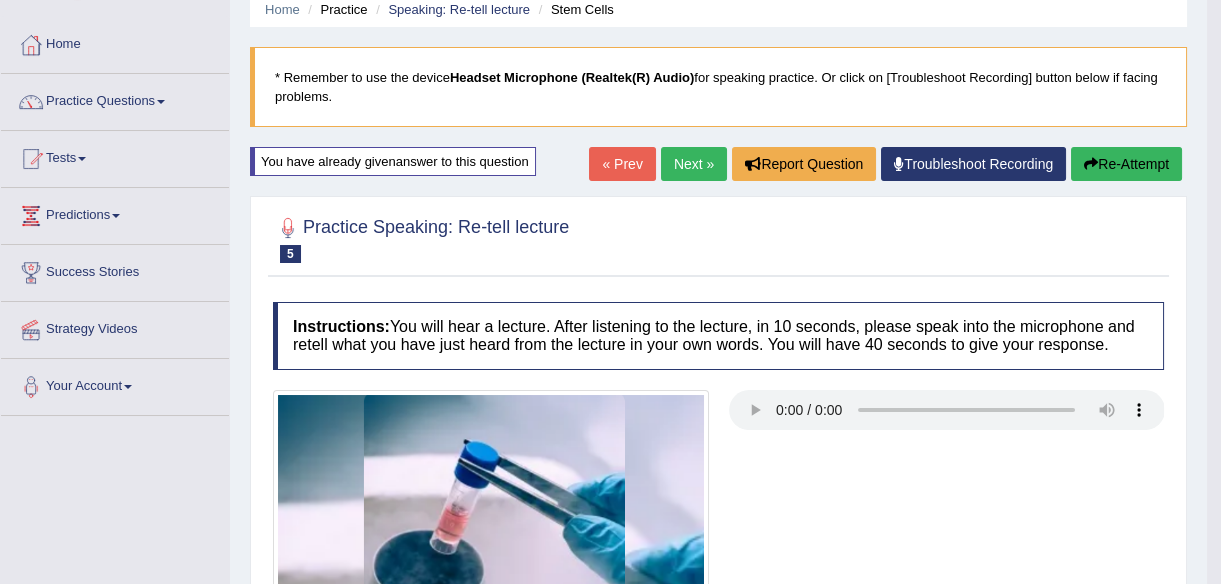 click at bounding box center [1091, 164] 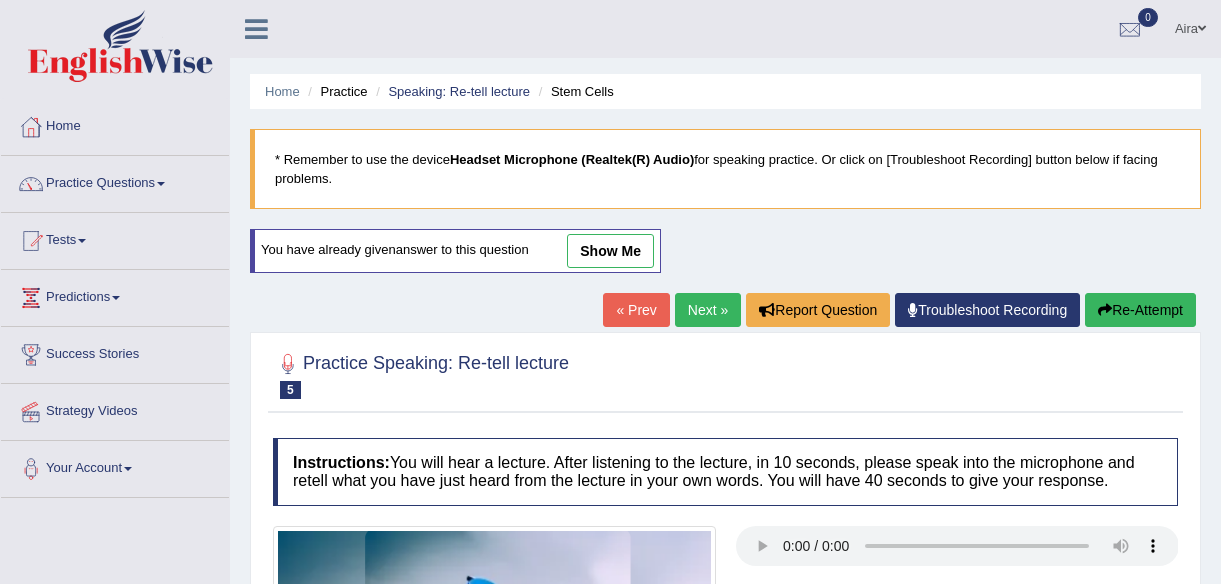 scroll, scrollTop: 82, scrollLeft: 0, axis: vertical 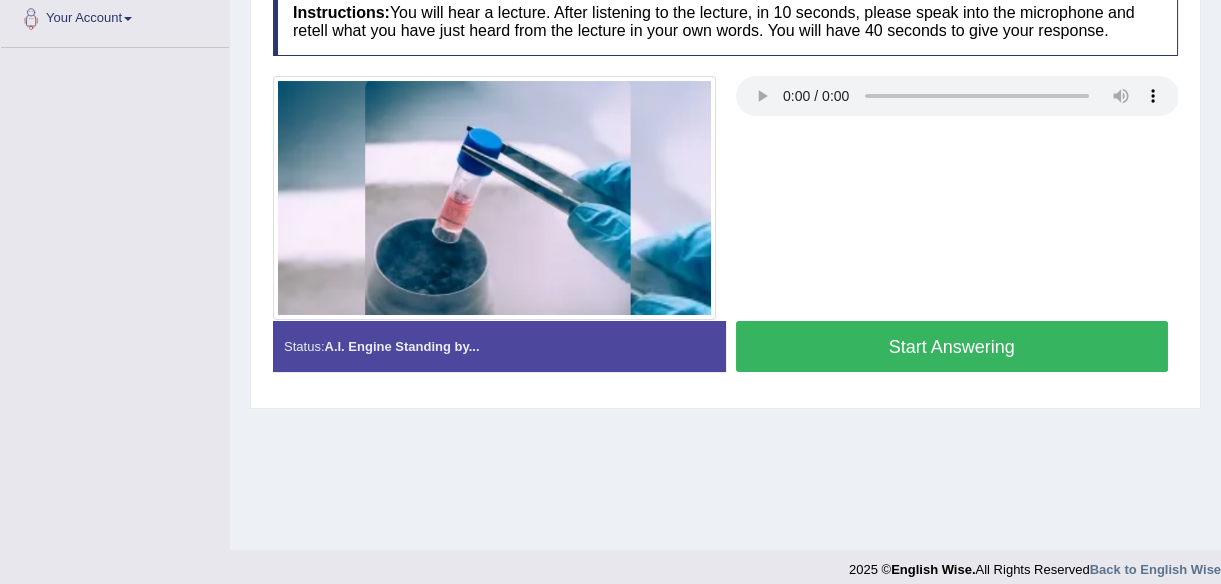 click on "Start Answering" at bounding box center [952, 346] 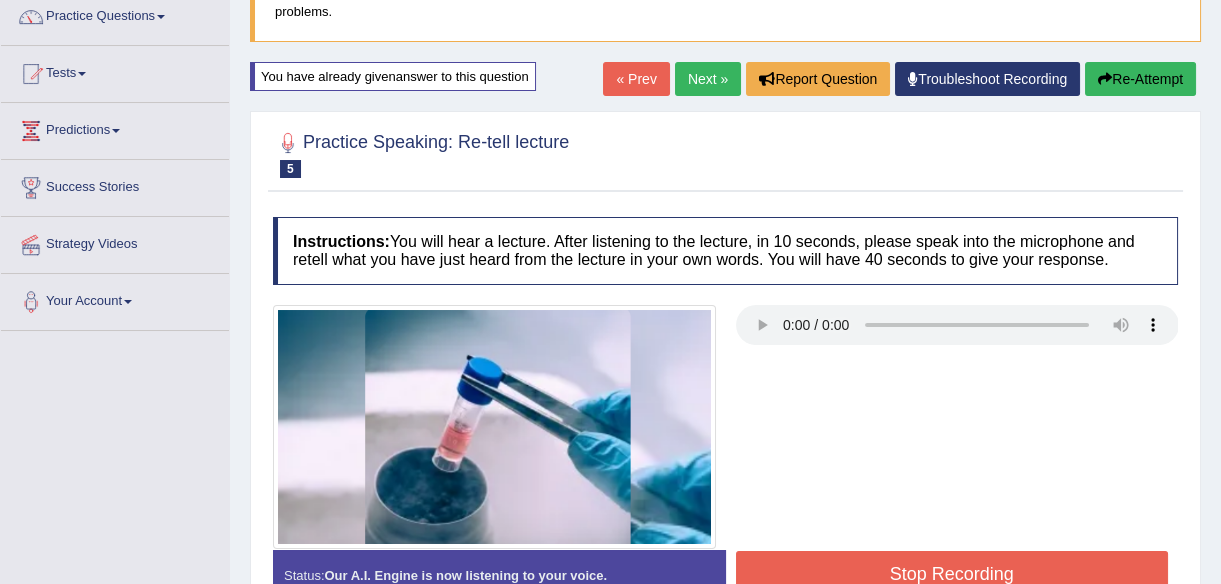 scroll, scrollTop: 166, scrollLeft: 0, axis: vertical 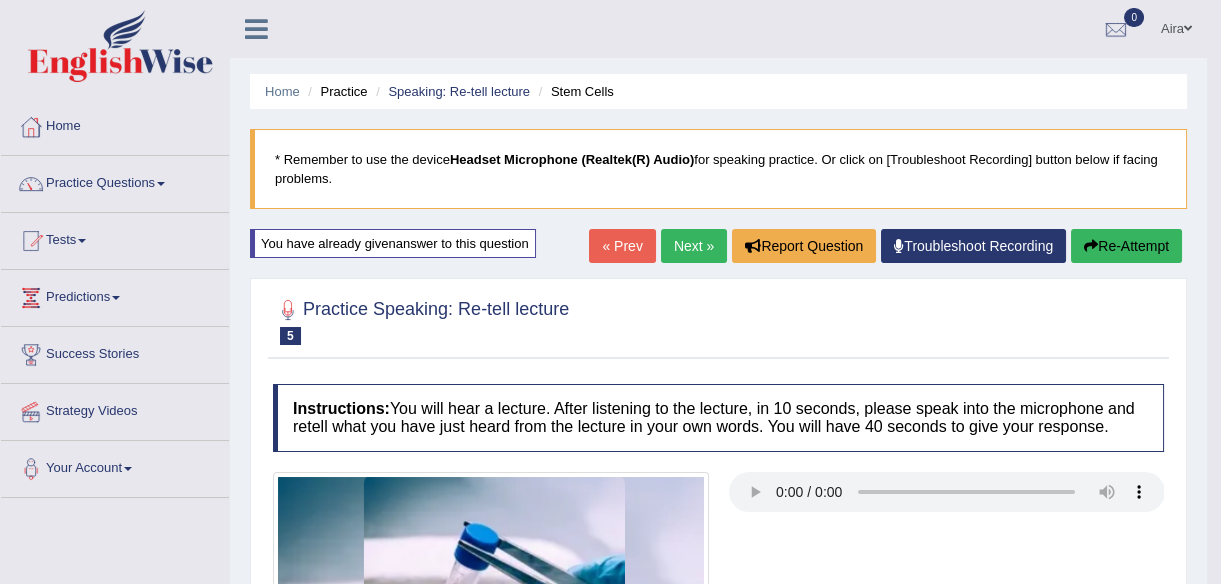 click on "Re-Attempt" at bounding box center (1126, 246) 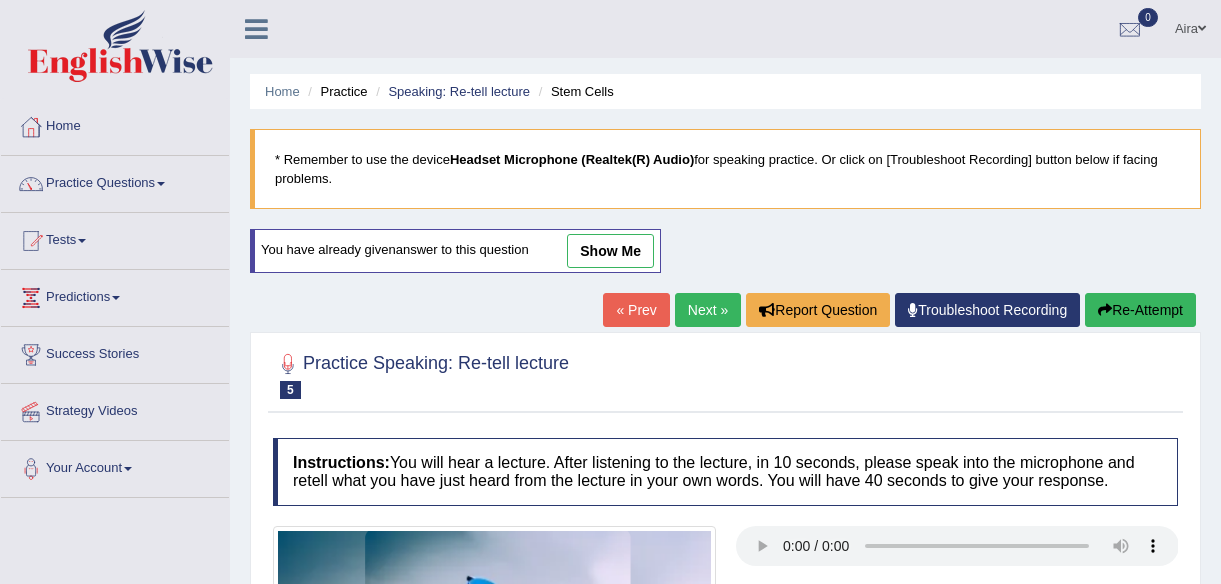scroll, scrollTop: 0, scrollLeft: 0, axis: both 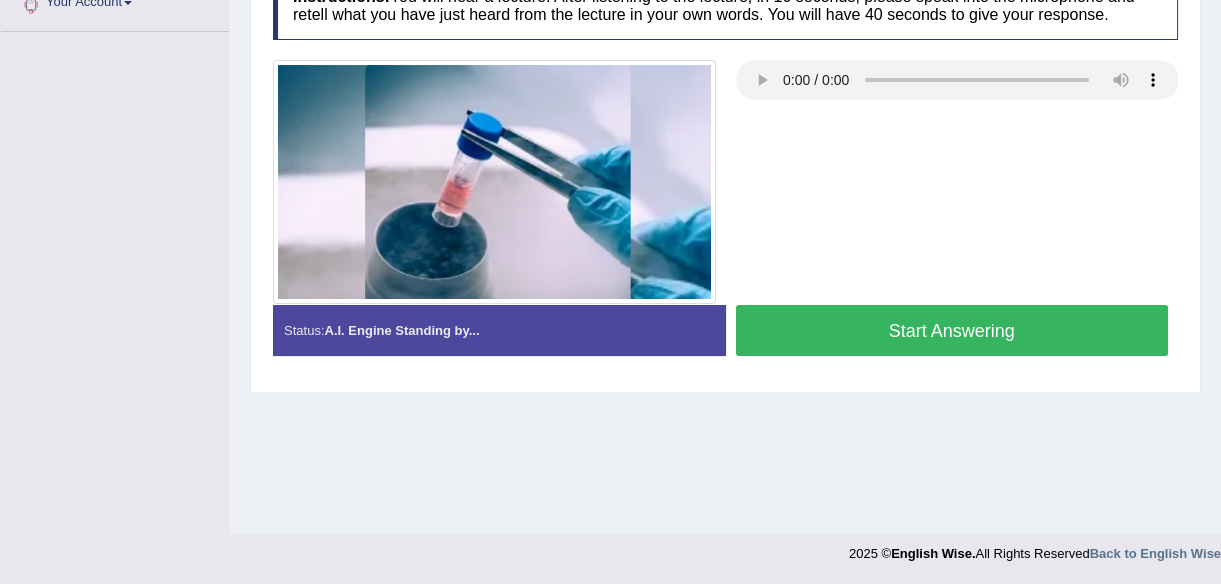 click on "Start Answering" at bounding box center [952, 330] 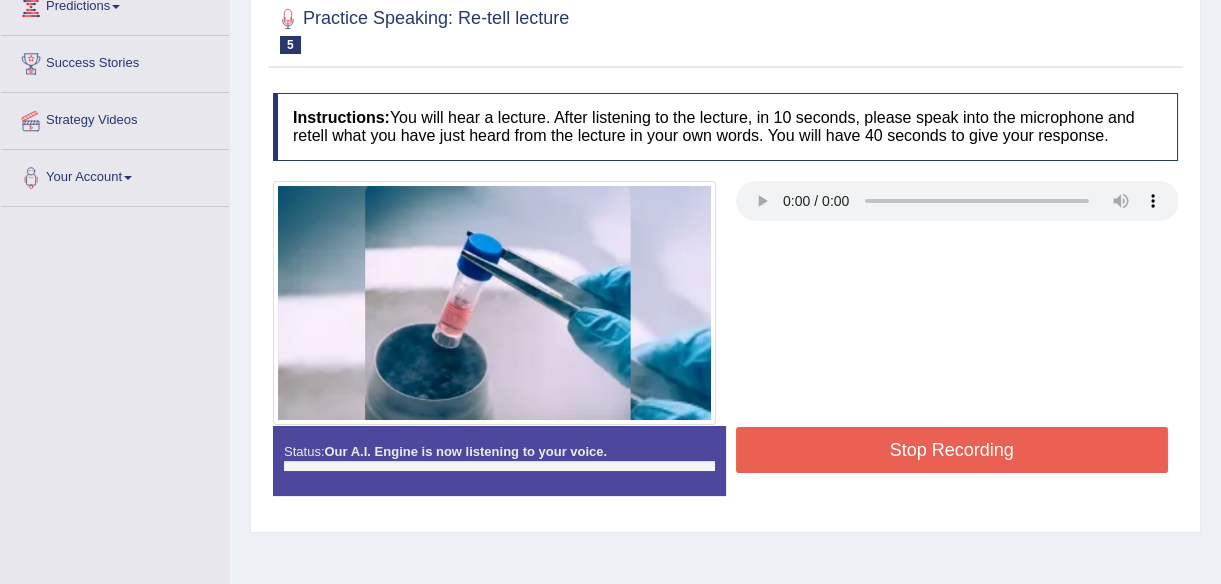 scroll, scrollTop: 290, scrollLeft: 0, axis: vertical 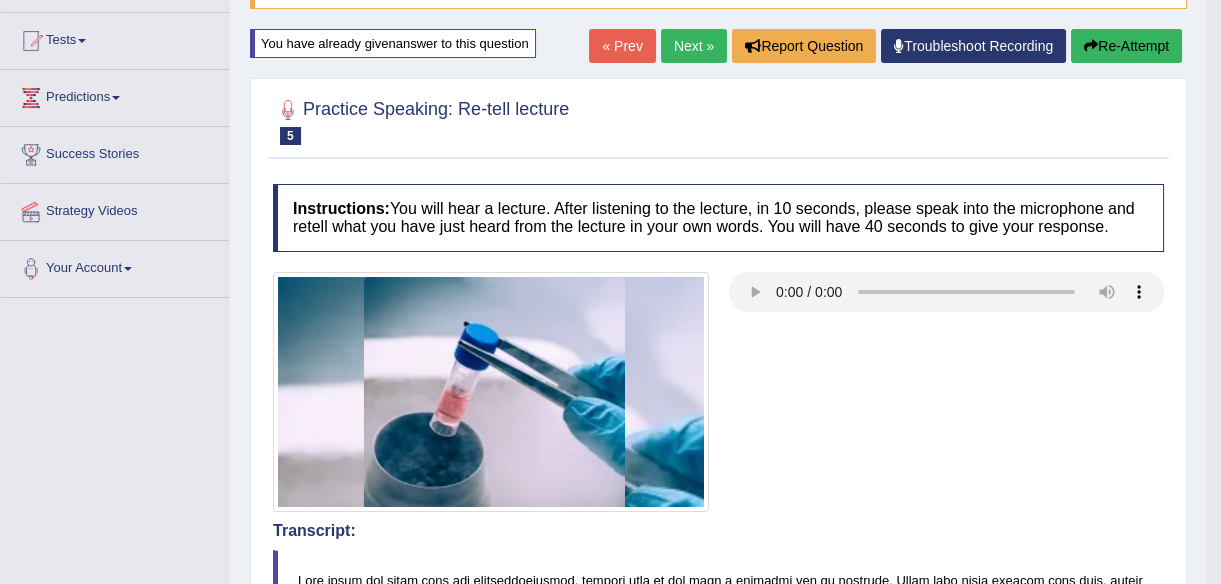 click on "Next »" at bounding box center (694, 46) 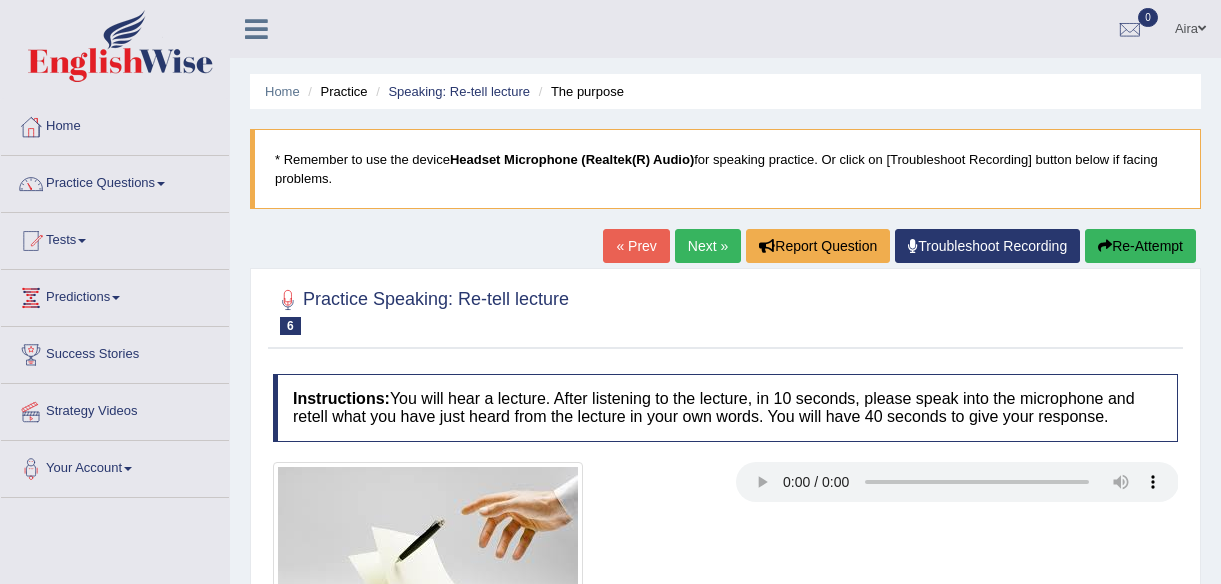 scroll, scrollTop: 0, scrollLeft: 0, axis: both 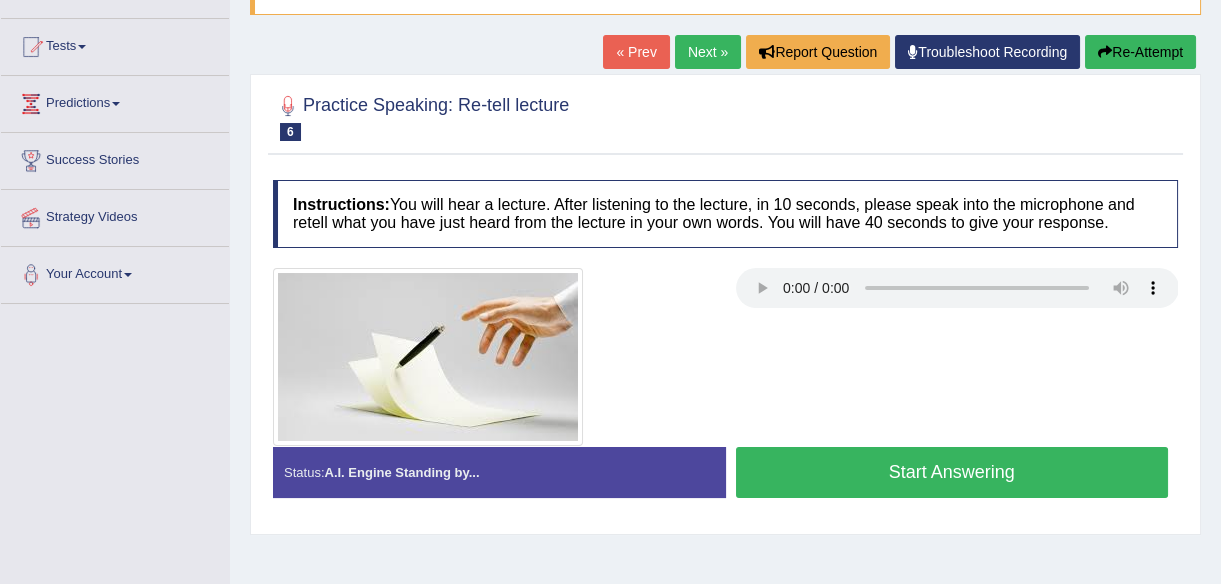 type 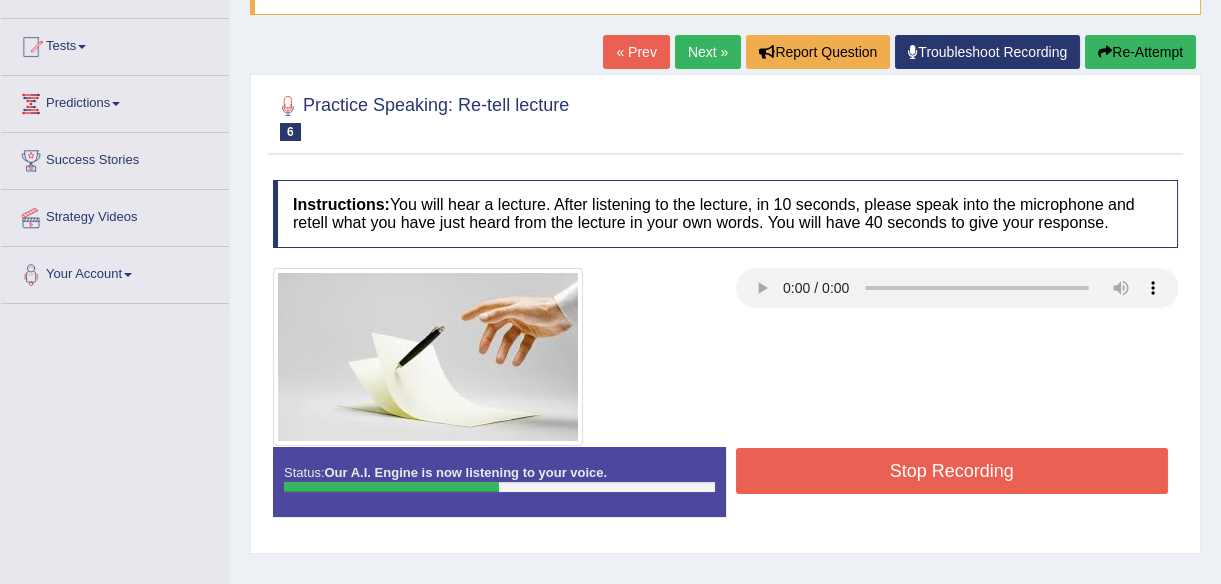click on "Stop Recording" at bounding box center (952, 471) 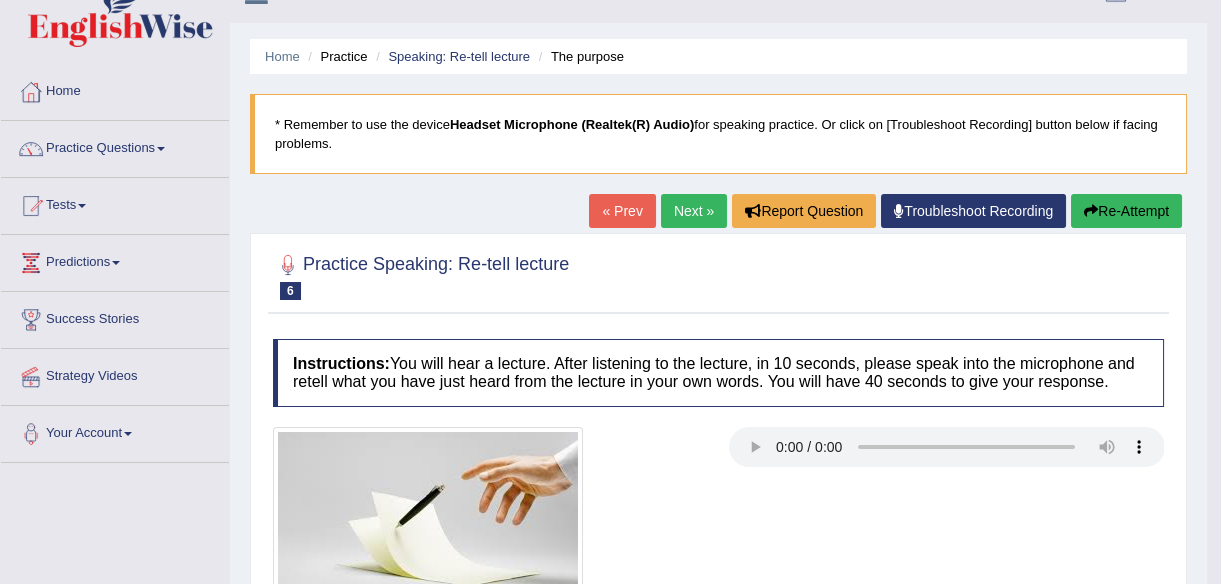 scroll, scrollTop: 32, scrollLeft: 0, axis: vertical 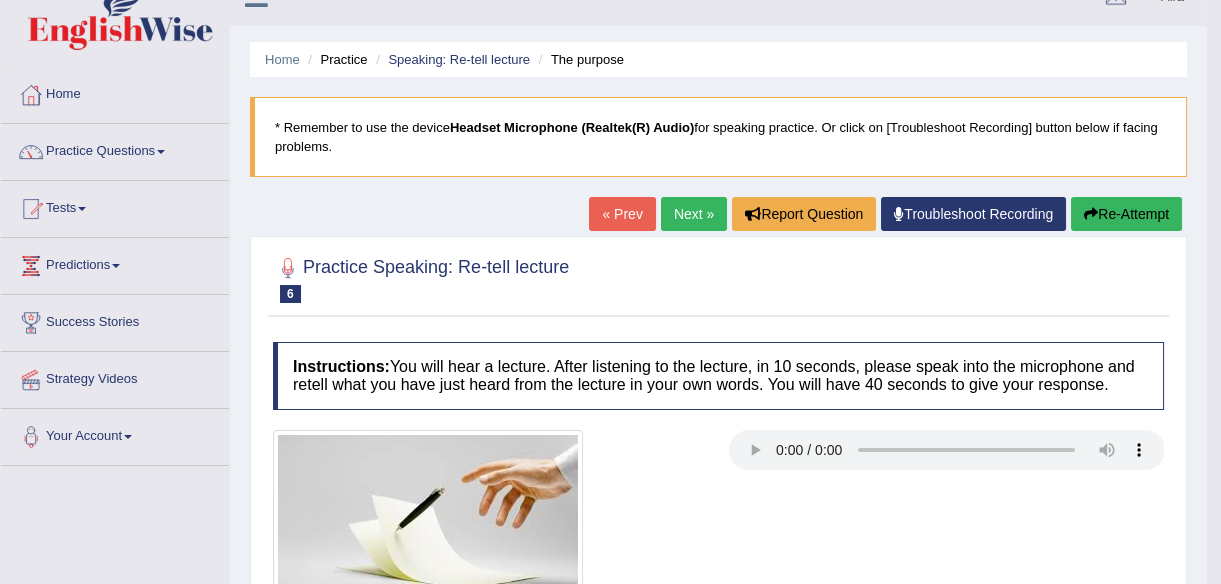 click on "Re-Attempt" at bounding box center (1126, 214) 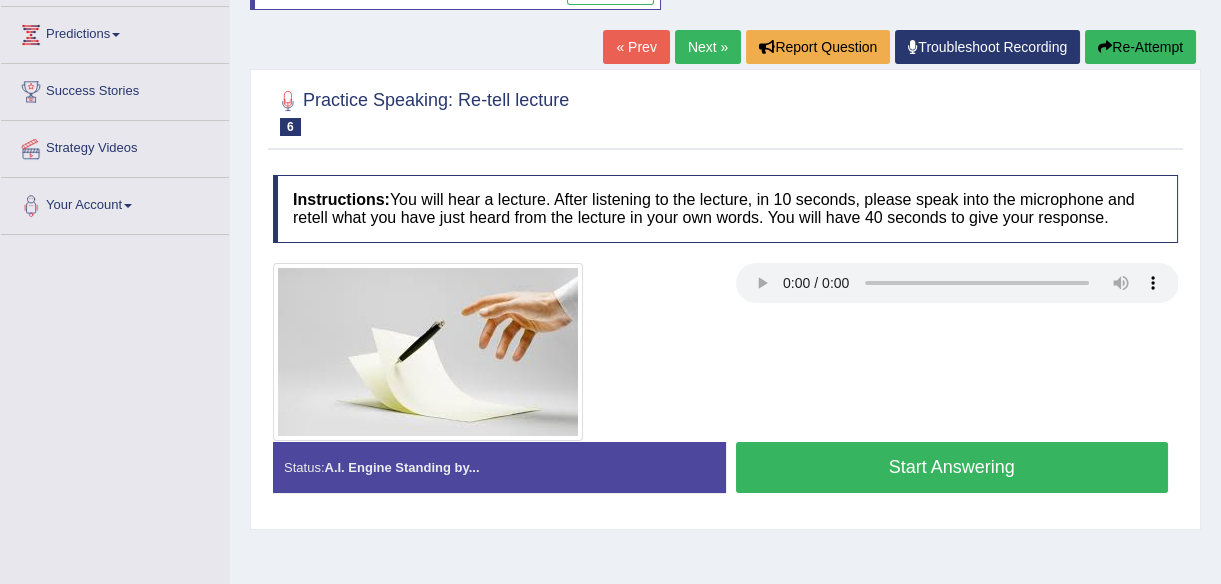 scroll, scrollTop: 0, scrollLeft: 0, axis: both 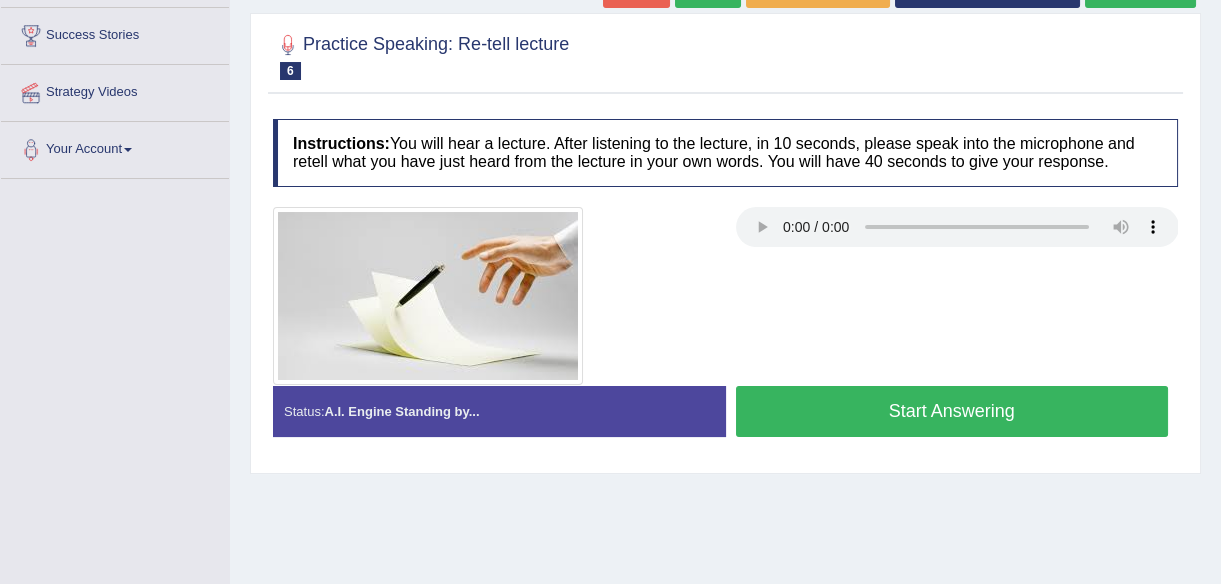 click on "Start Answering" at bounding box center [952, 411] 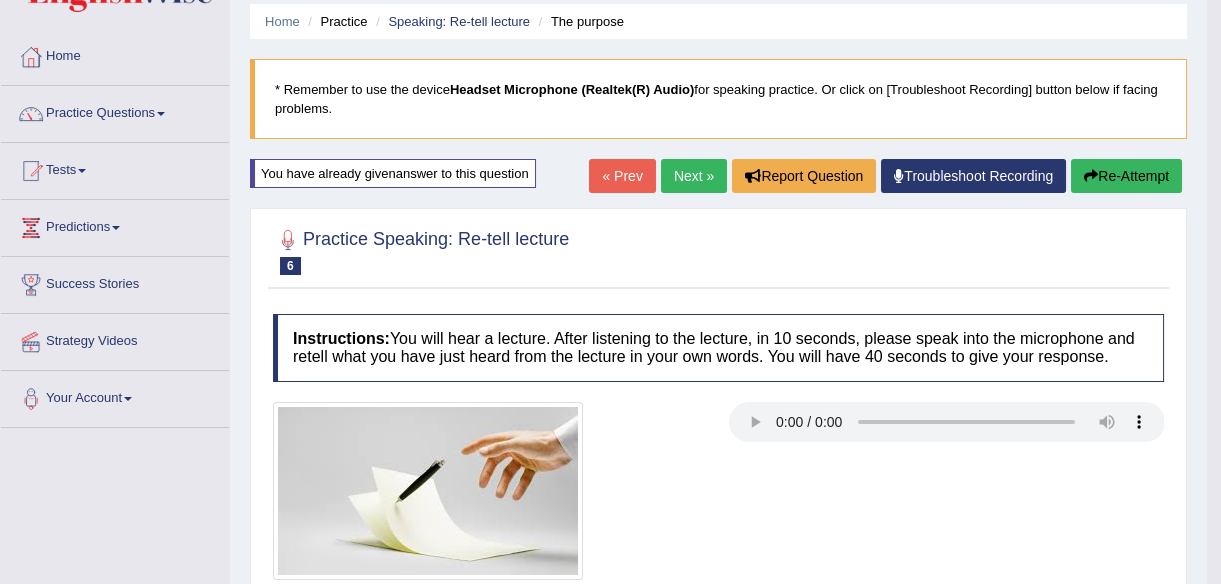 scroll, scrollTop: 69, scrollLeft: 0, axis: vertical 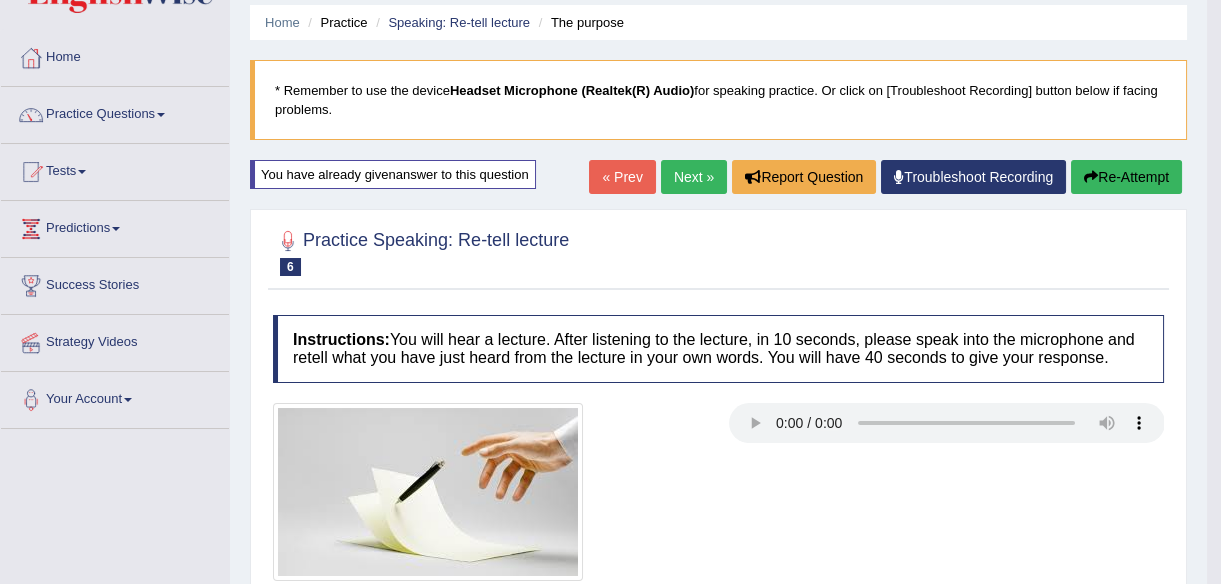 click at bounding box center [1091, 177] 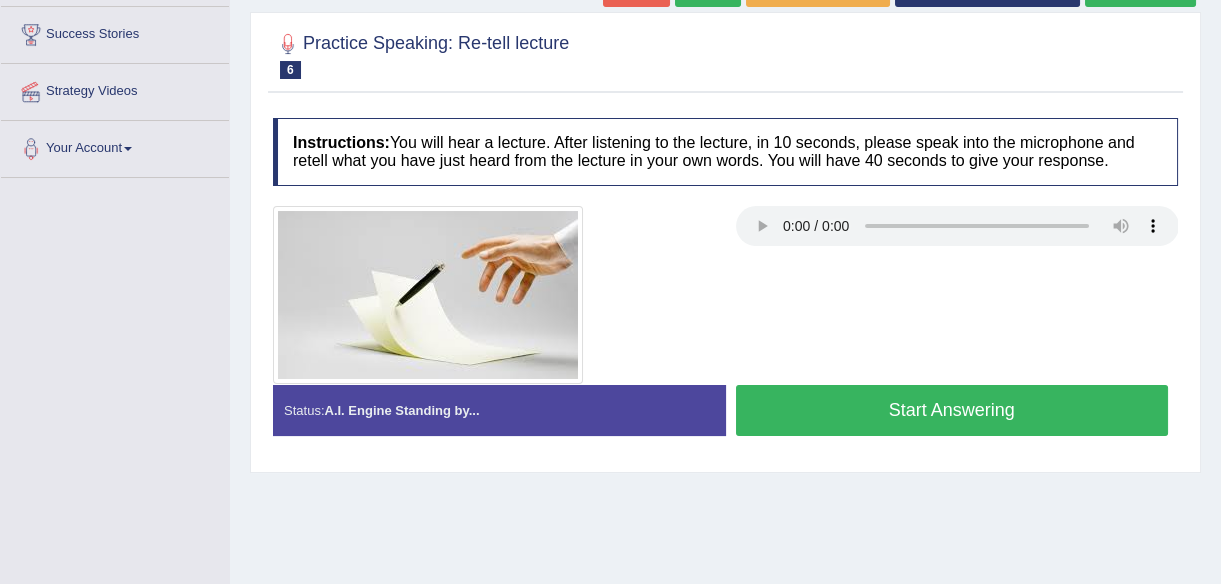 scroll, scrollTop: 0, scrollLeft: 0, axis: both 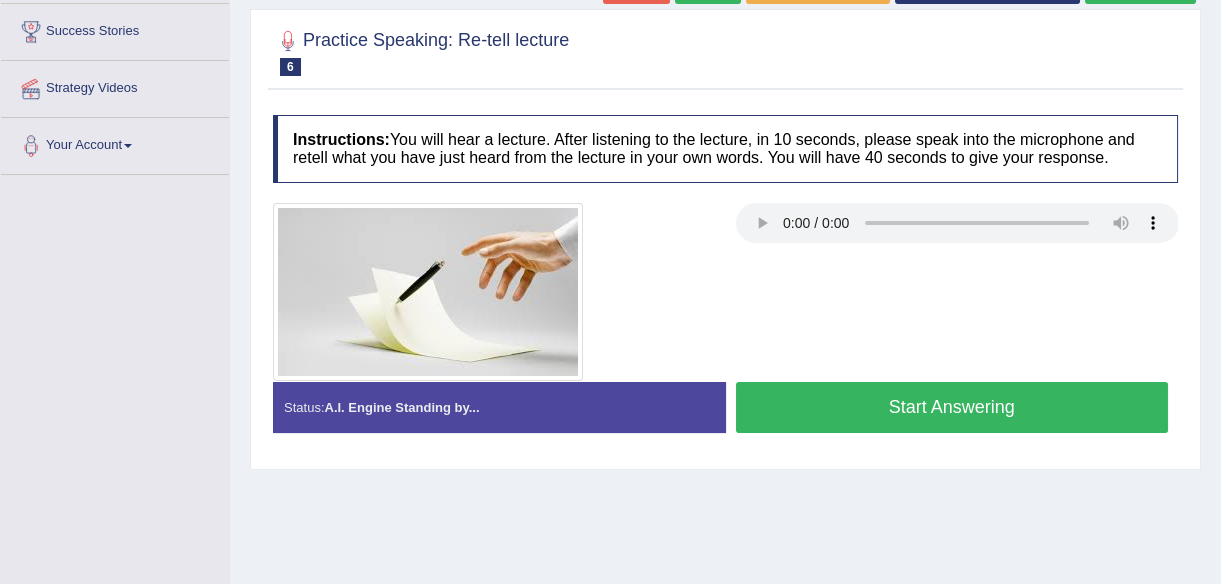 click on "Start Answering" at bounding box center (952, 407) 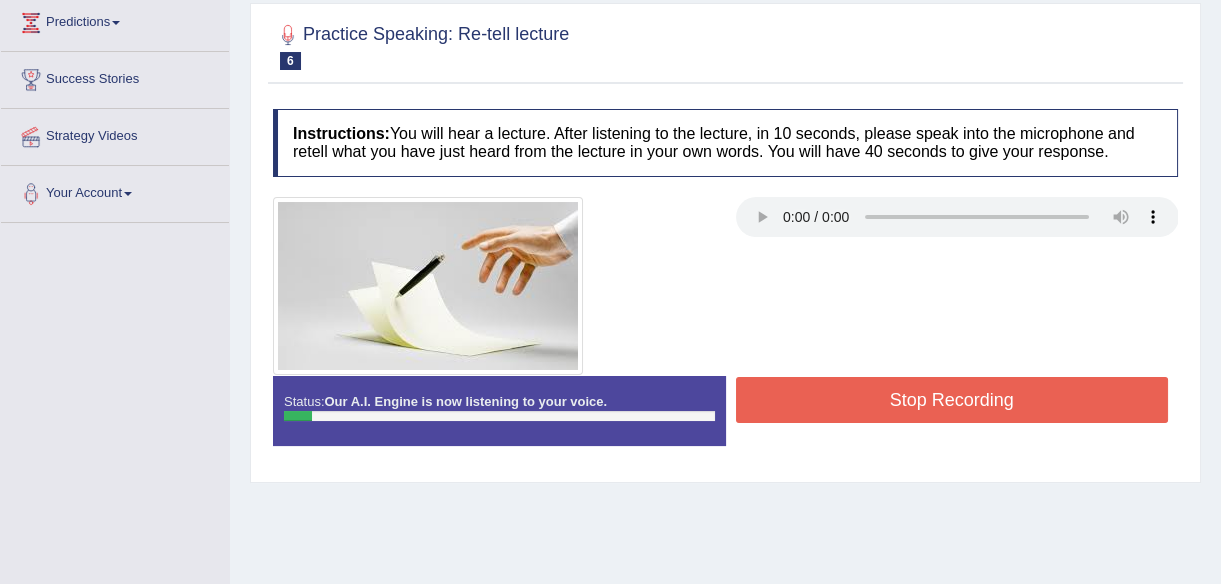 scroll, scrollTop: 274, scrollLeft: 0, axis: vertical 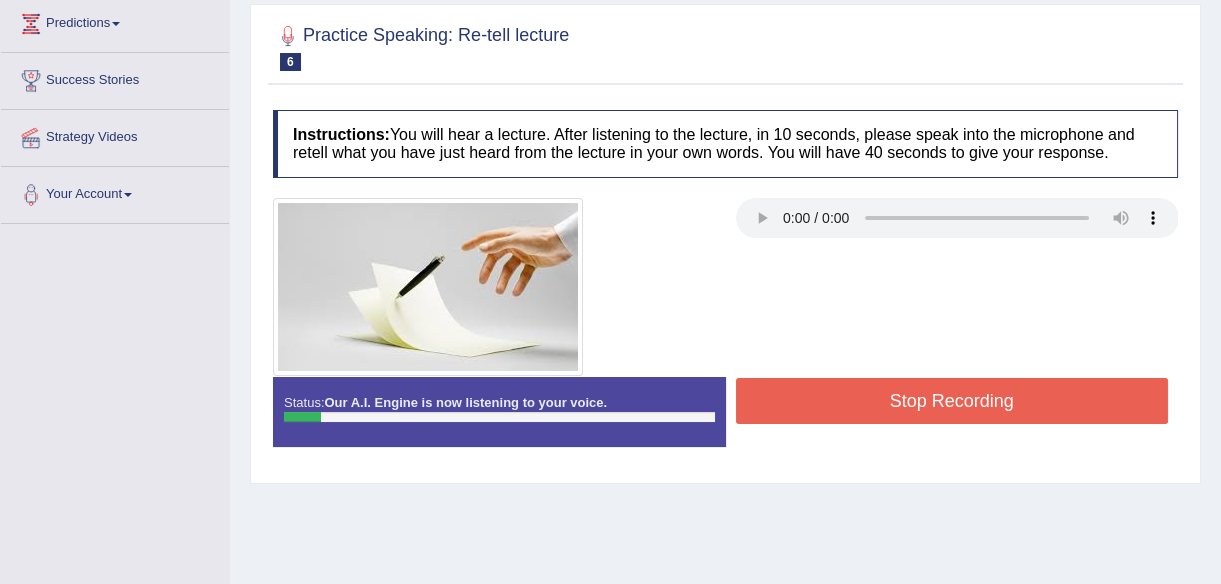 click on "Stop Recording" at bounding box center (952, 401) 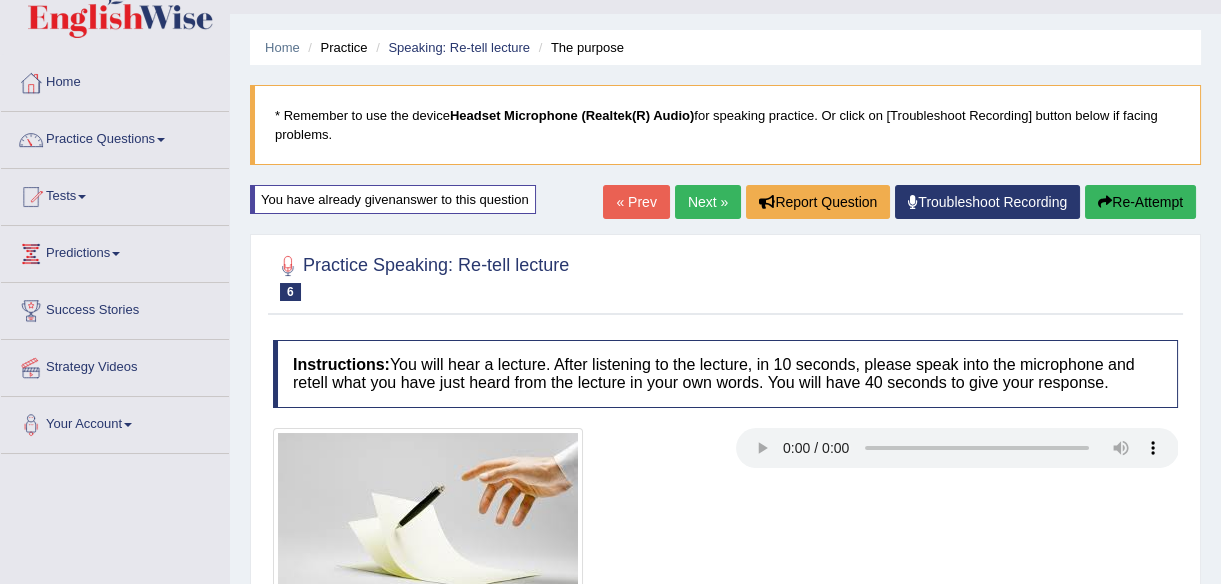 scroll, scrollTop: 40, scrollLeft: 0, axis: vertical 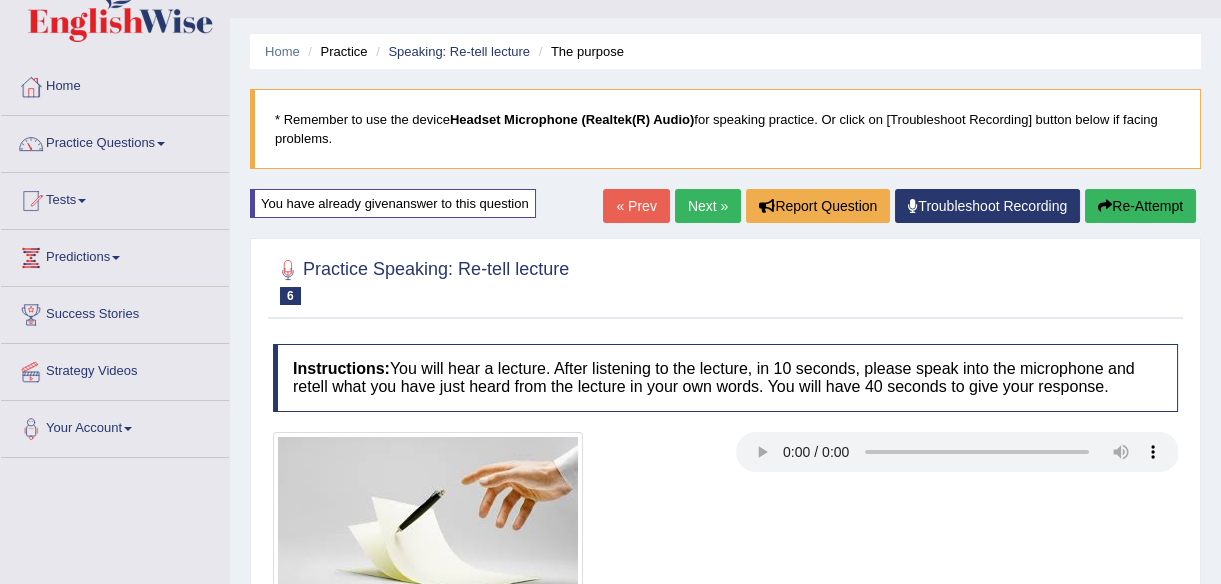 click on "Re-Attempt" at bounding box center (1140, 206) 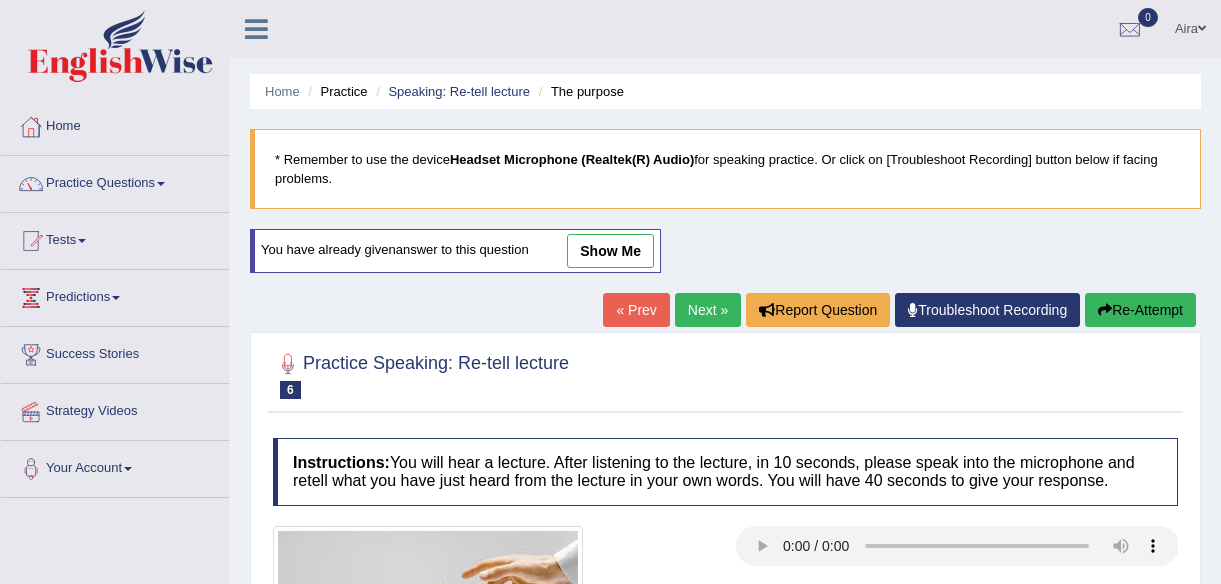 scroll, scrollTop: 0, scrollLeft: 0, axis: both 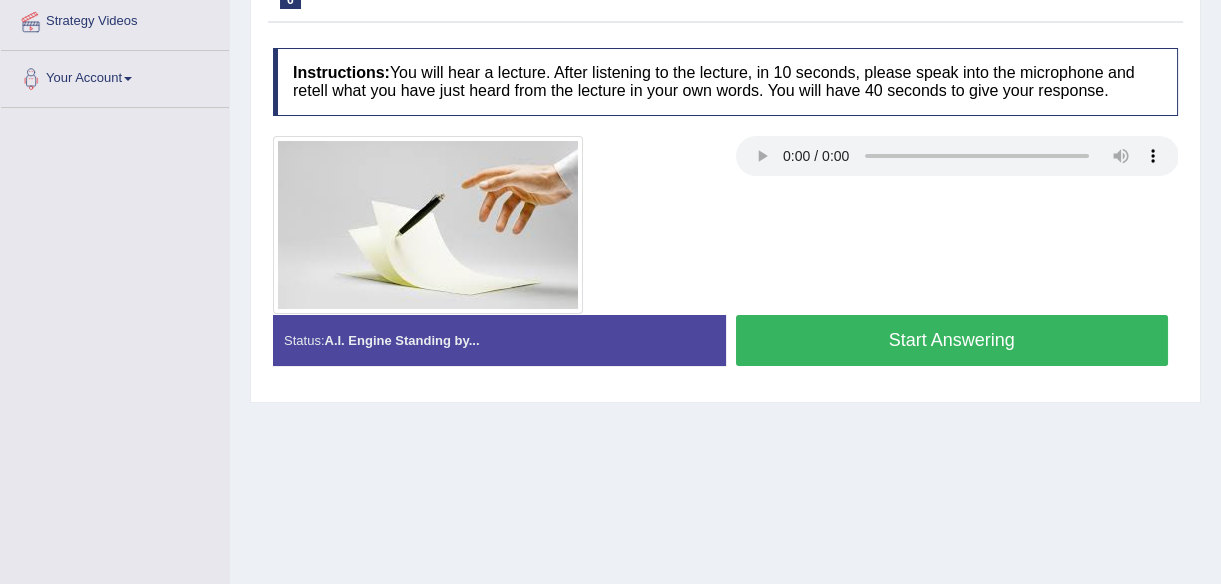 click on "Start Answering" at bounding box center [952, 340] 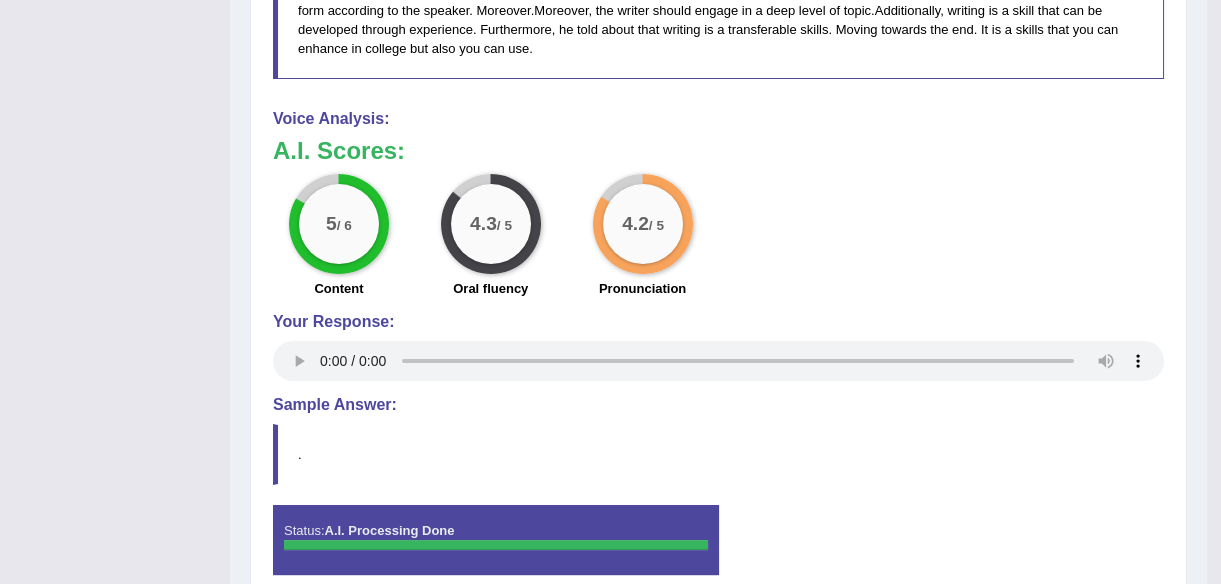 scroll, scrollTop: 955, scrollLeft: 0, axis: vertical 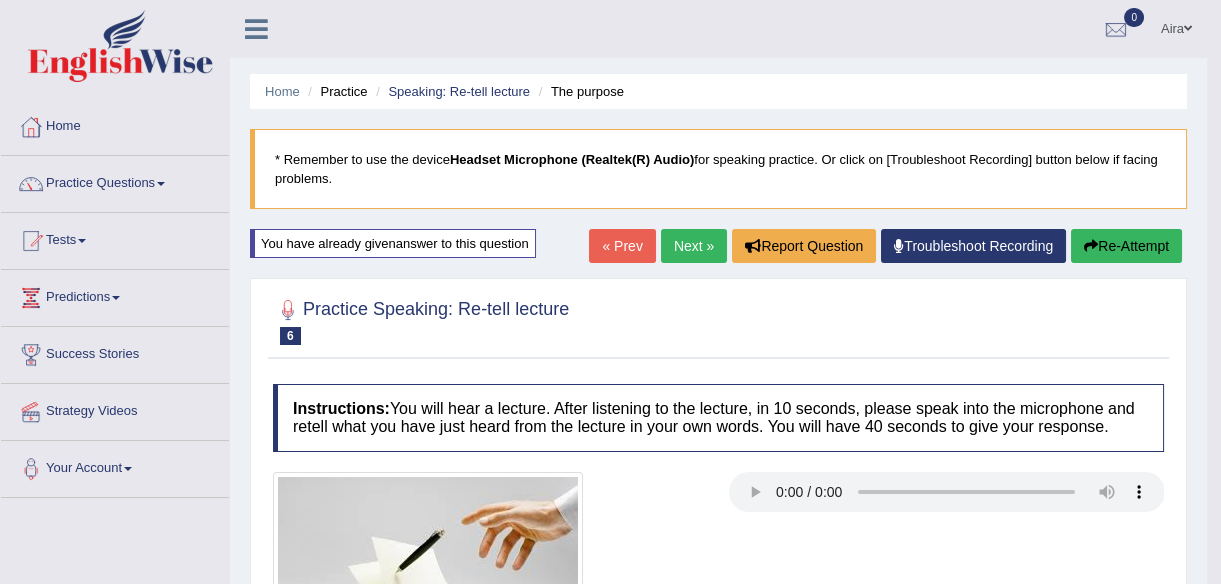 click on "Next »" at bounding box center [694, 246] 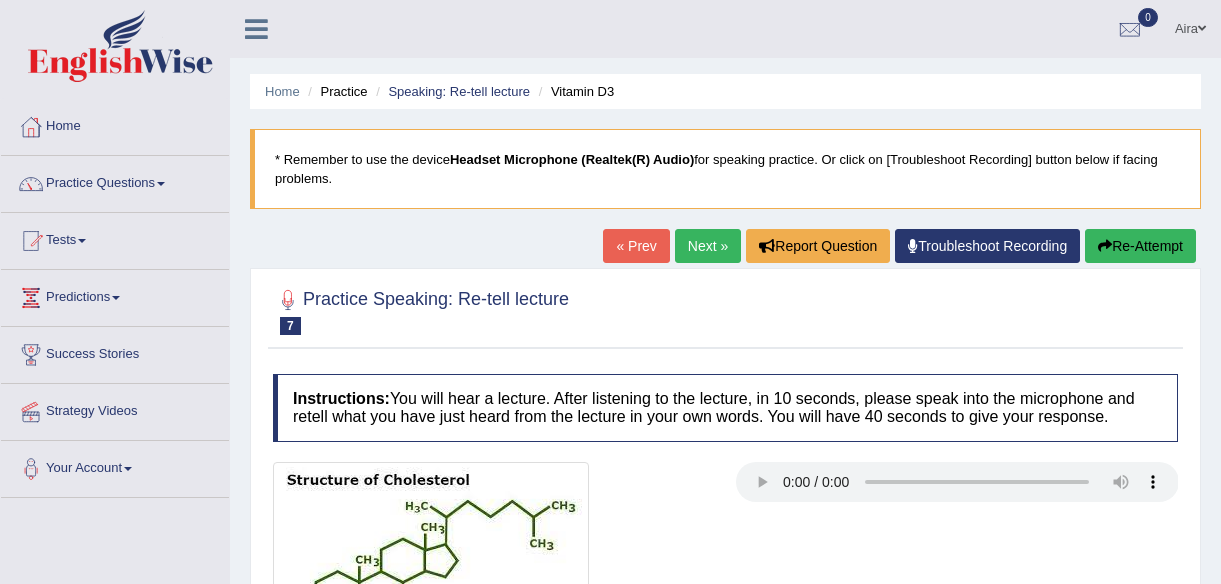 scroll, scrollTop: 0, scrollLeft: 0, axis: both 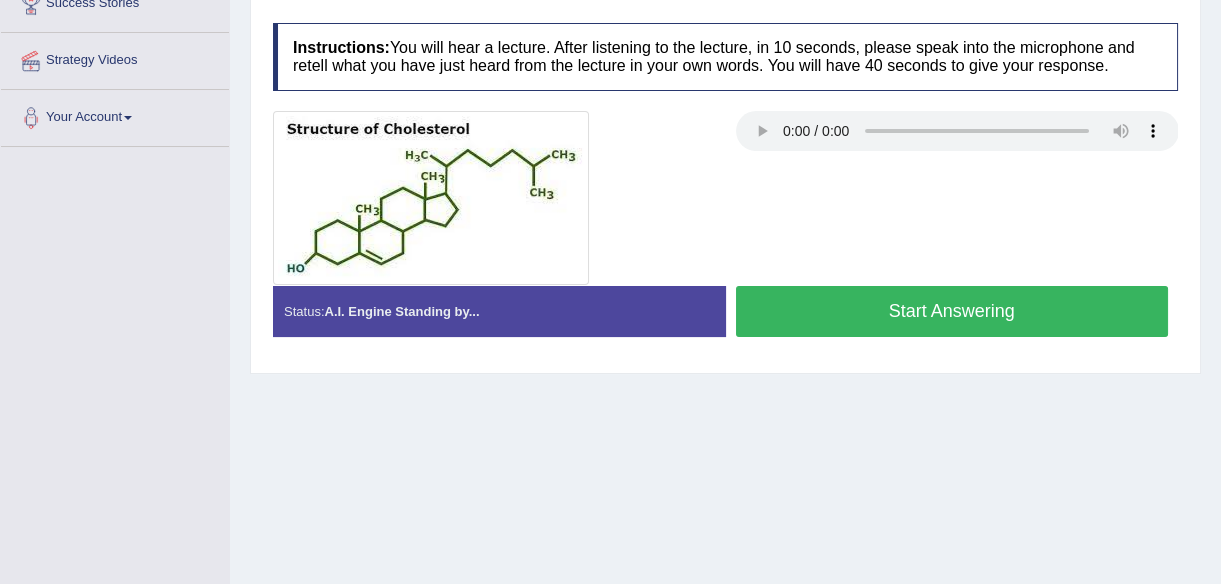 type 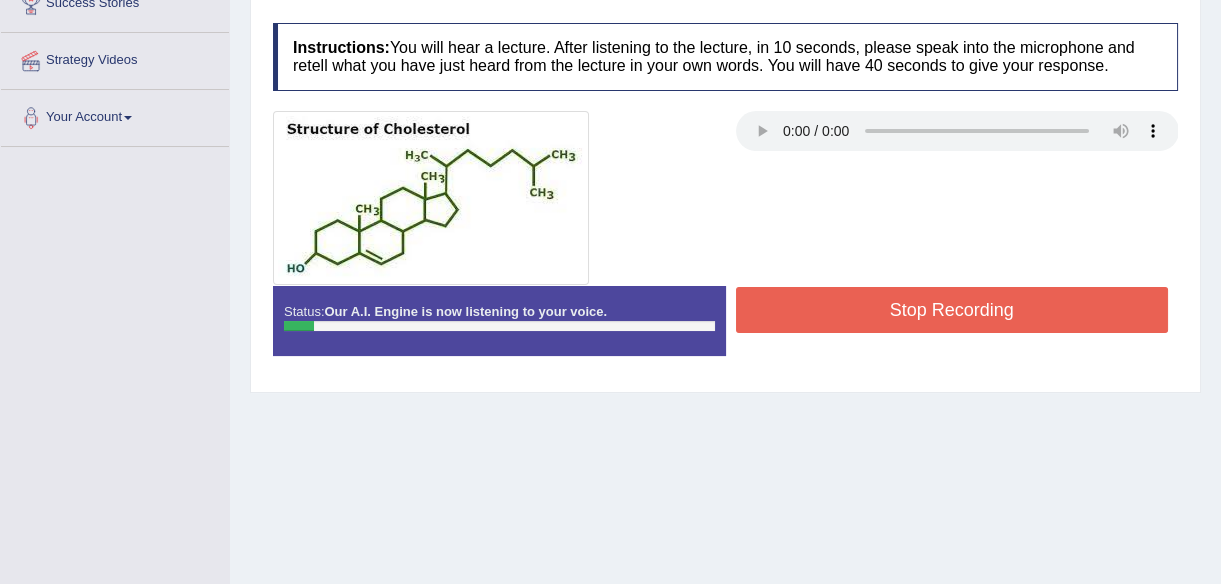 click on "Stop Recording" at bounding box center [952, 310] 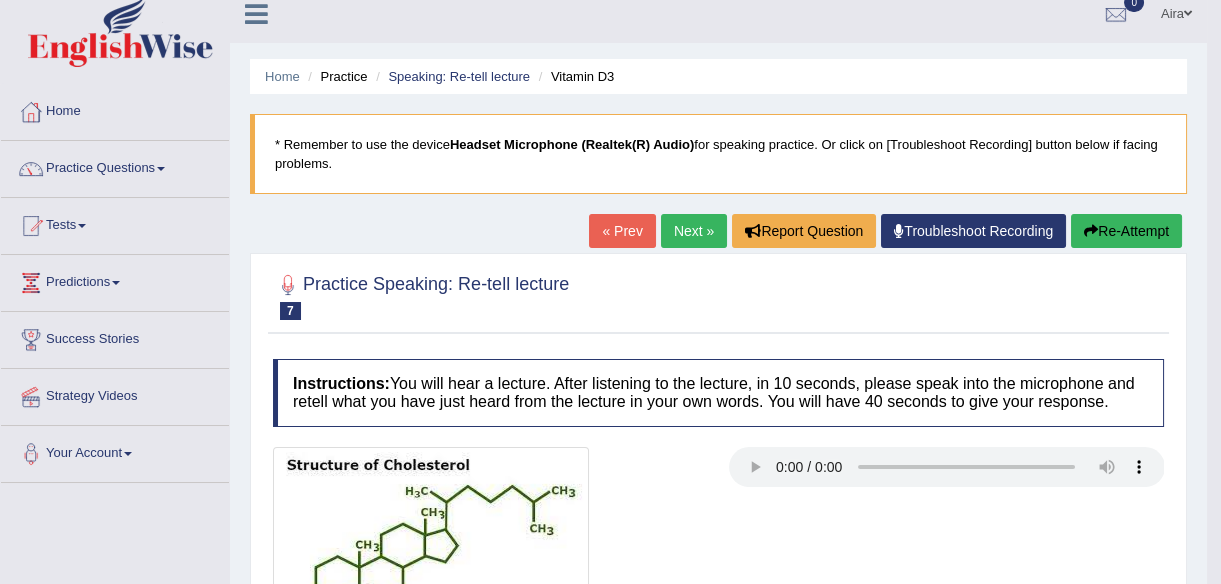 scroll, scrollTop: 0, scrollLeft: 0, axis: both 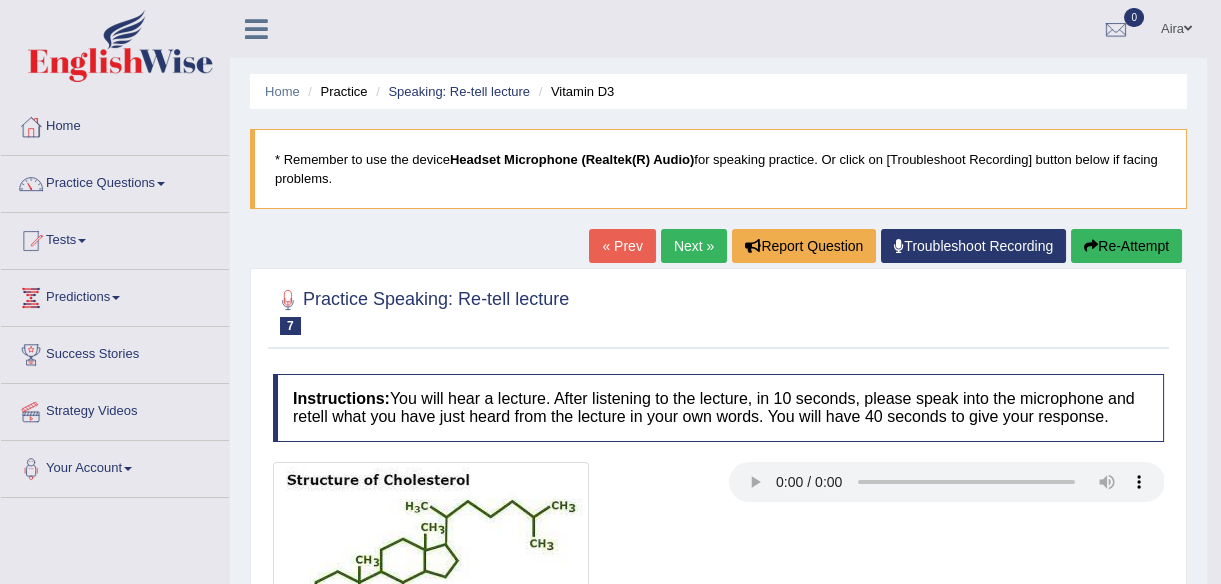 click on "Re-Attempt" at bounding box center [1126, 246] 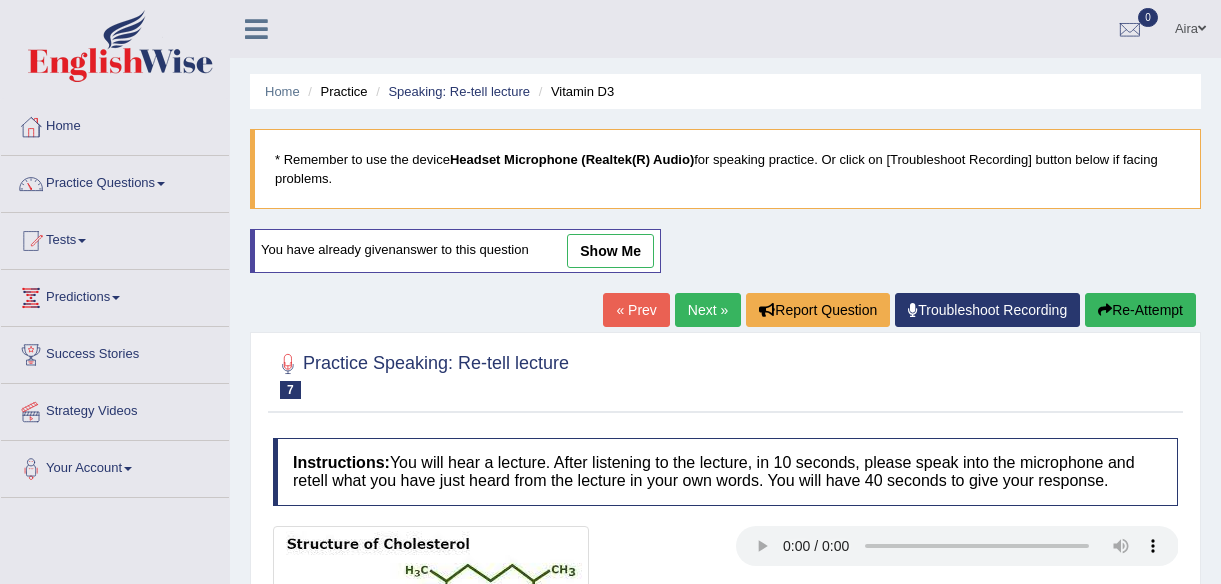 scroll, scrollTop: 114, scrollLeft: 0, axis: vertical 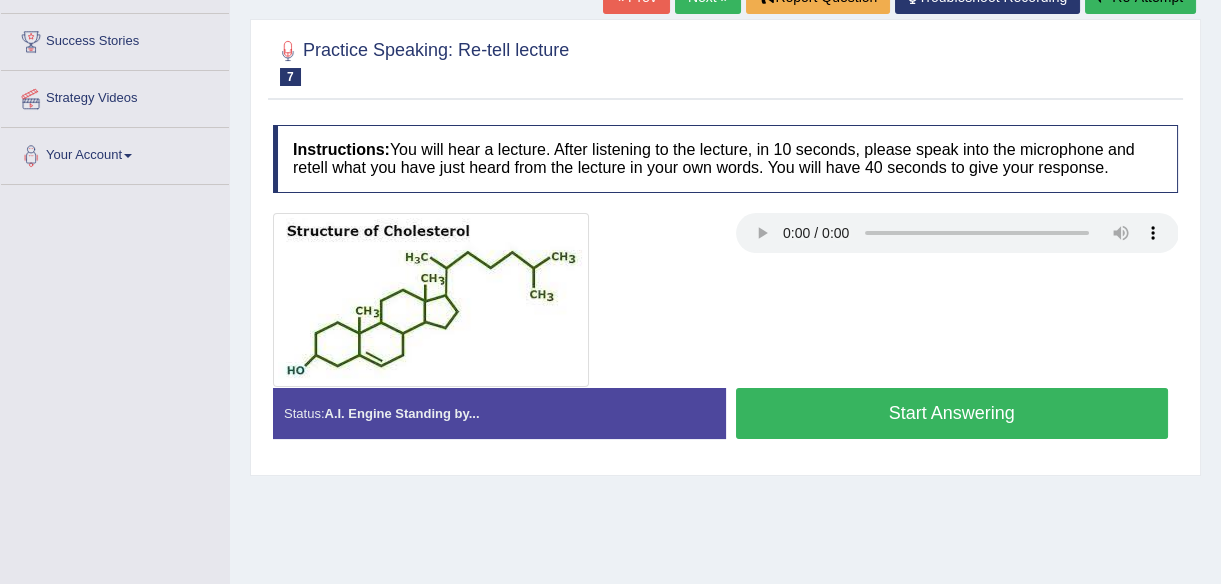 click on "Start Answering" at bounding box center (952, 413) 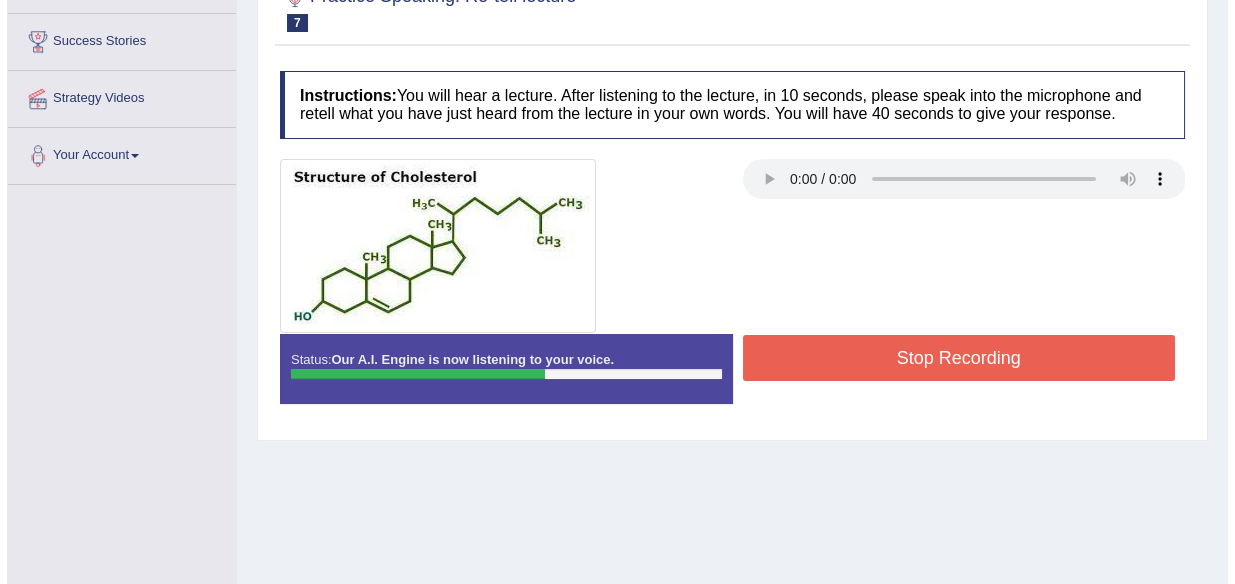 scroll, scrollTop: 466, scrollLeft: 0, axis: vertical 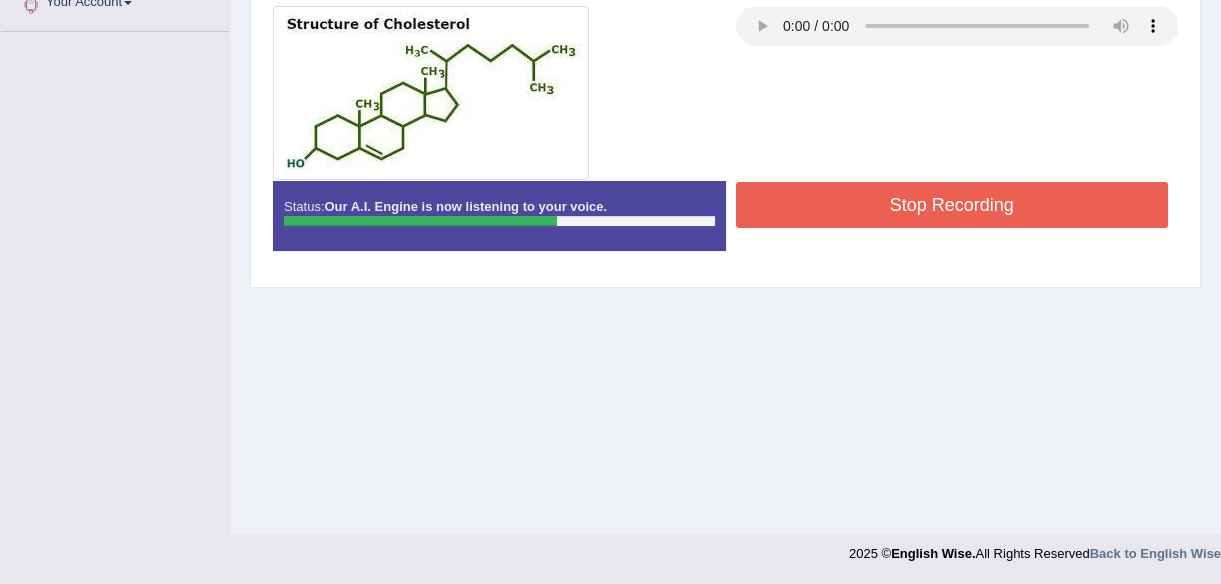 click on "Stop Recording" at bounding box center [952, 205] 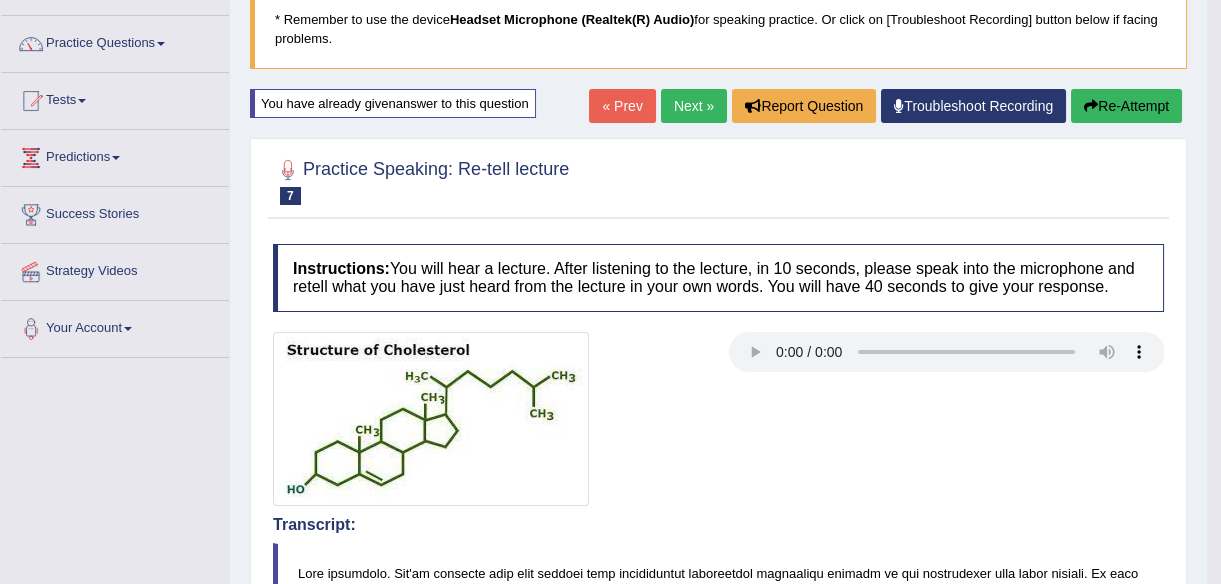 scroll, scrollTop: 91, scrollLeft: 0, axis: vertical 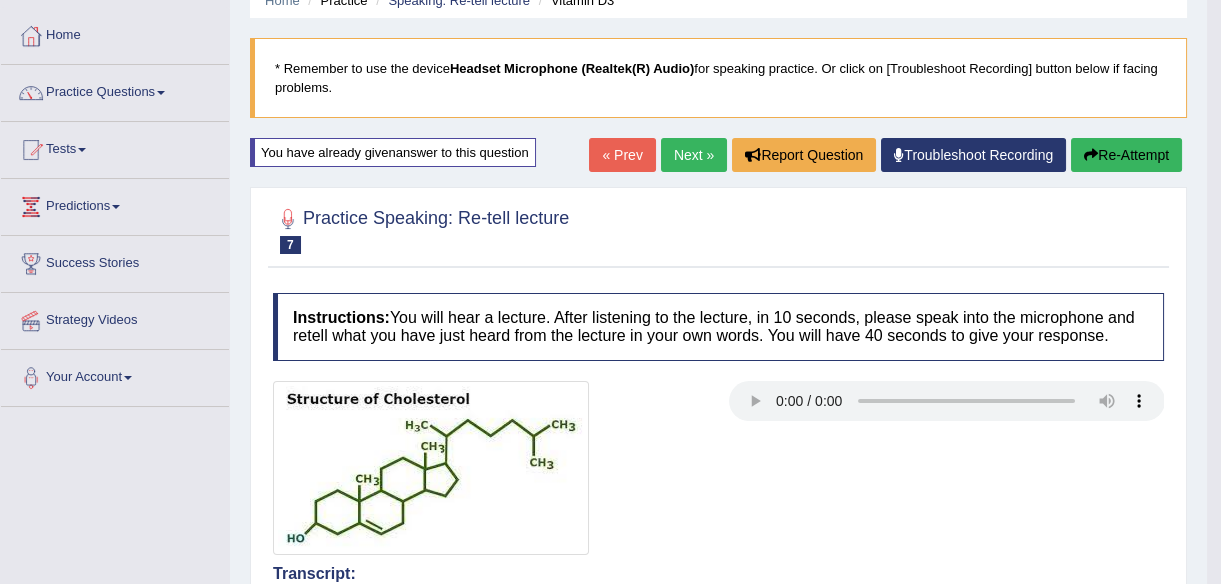 click on "Re-Attempt" at bounding box center [1126, 155] 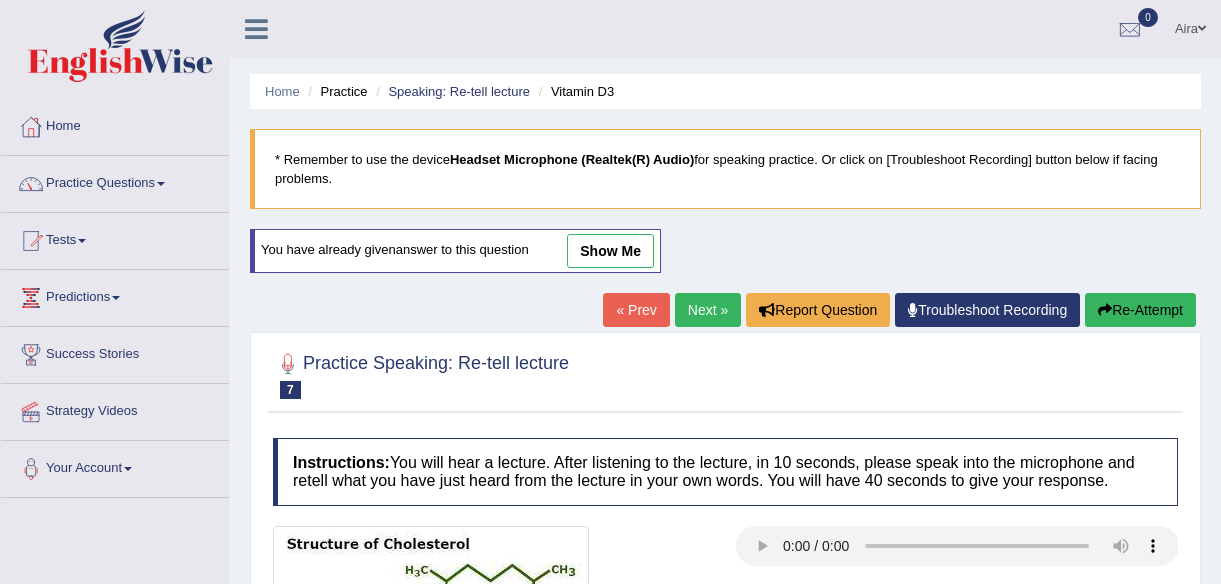 scroll, scrollTop: 286, scrollLeft: 0, axis: vertical 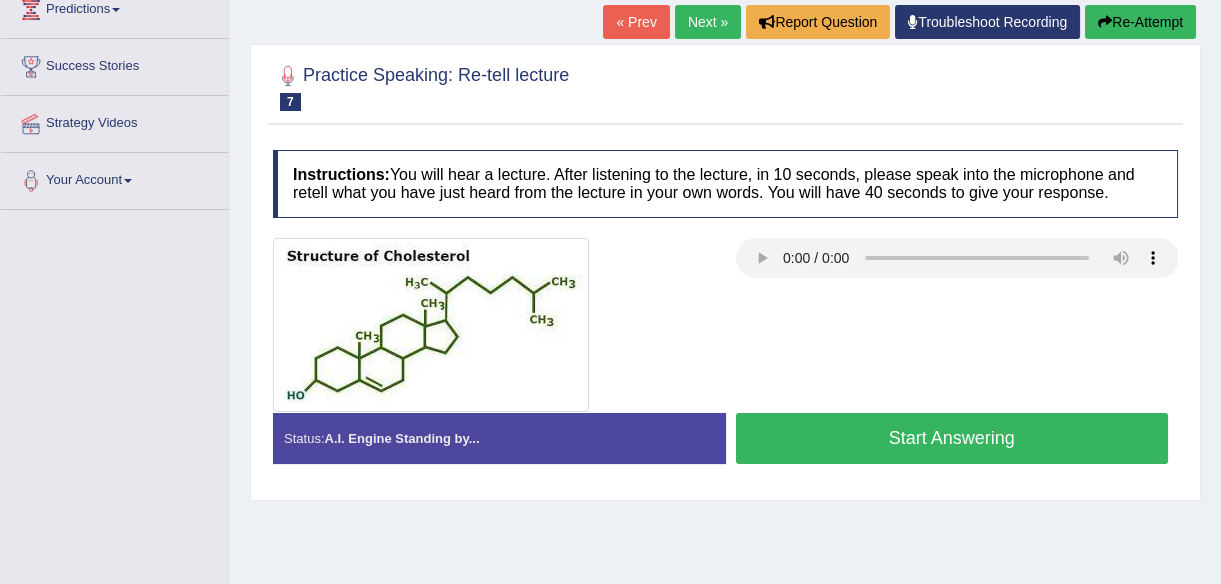 click on "Start Answering" at bounding box center (952, 438) 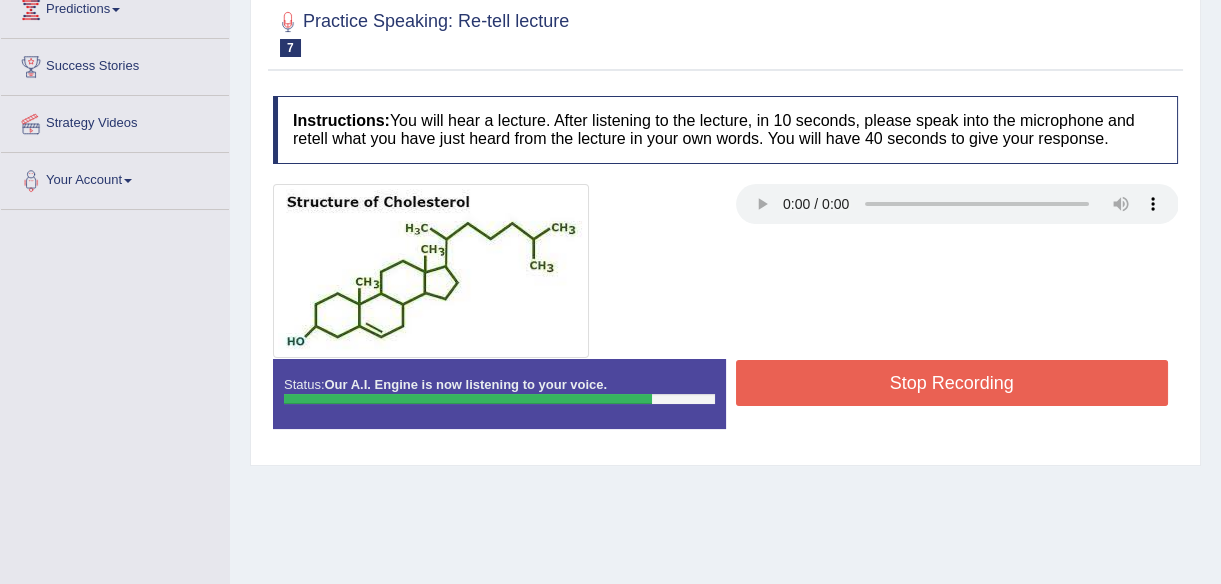 click on "Stop Recording" at bounding box center (952, 383) 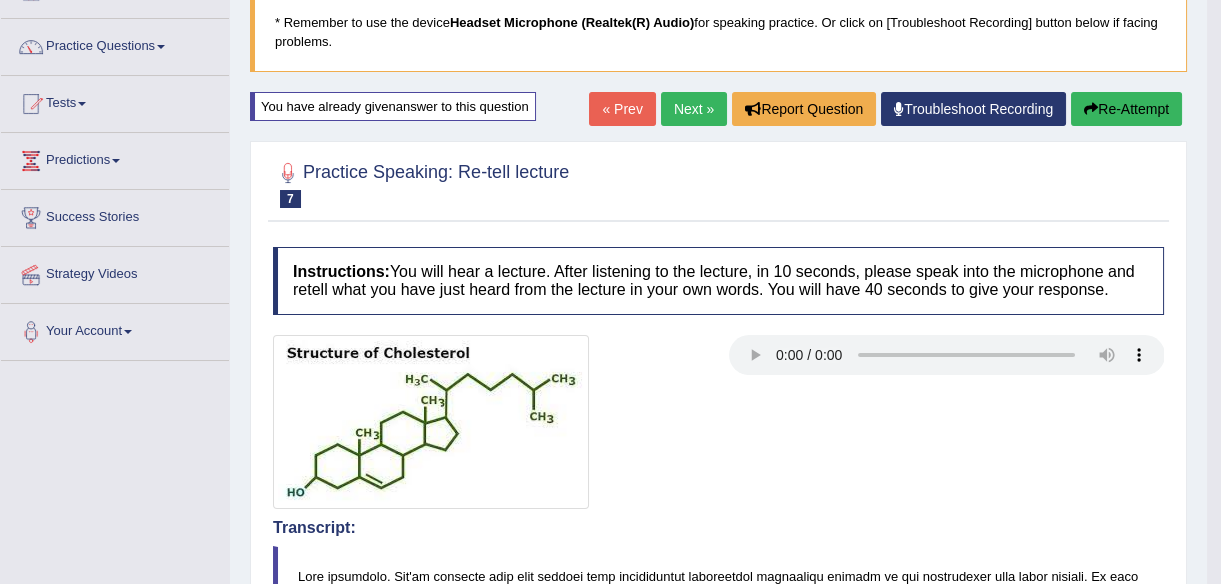 scroll, scrollTop: 0, scrollLeft: 0, axis: both 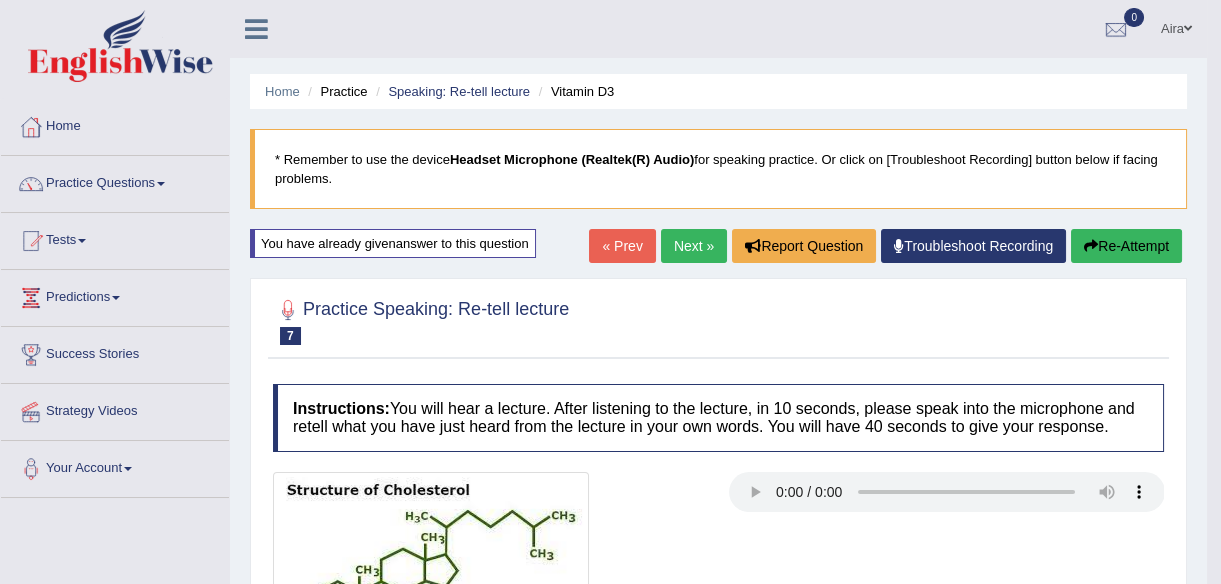 click on "Re-Attempt" at bounding box center (1126, 246) 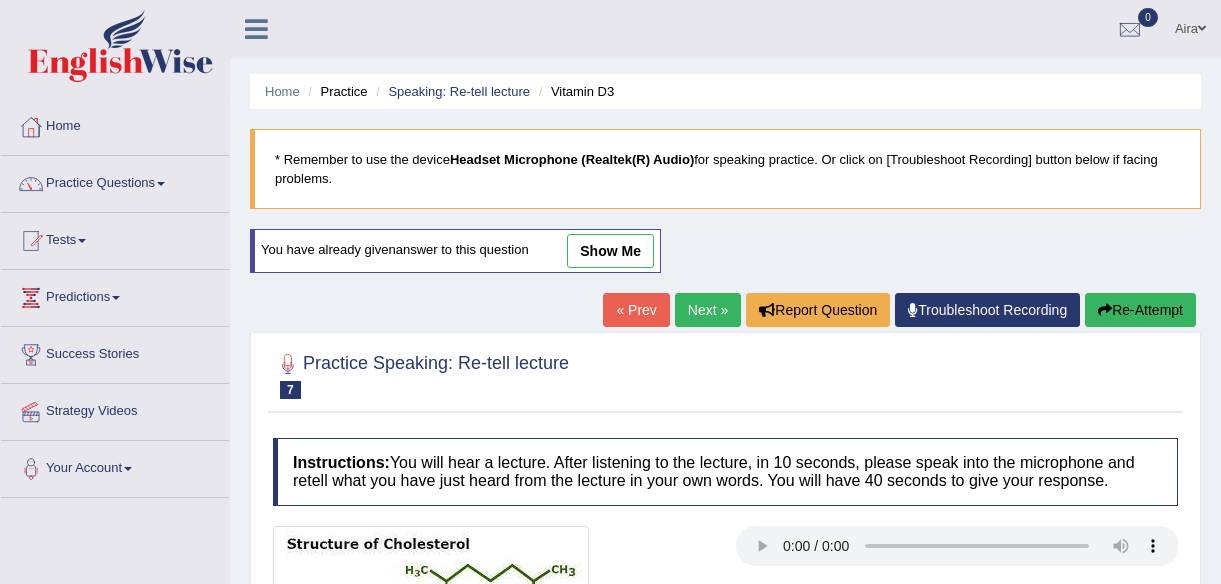 scroll, scrollTop: 0, scrollLeft: 0, axis: both 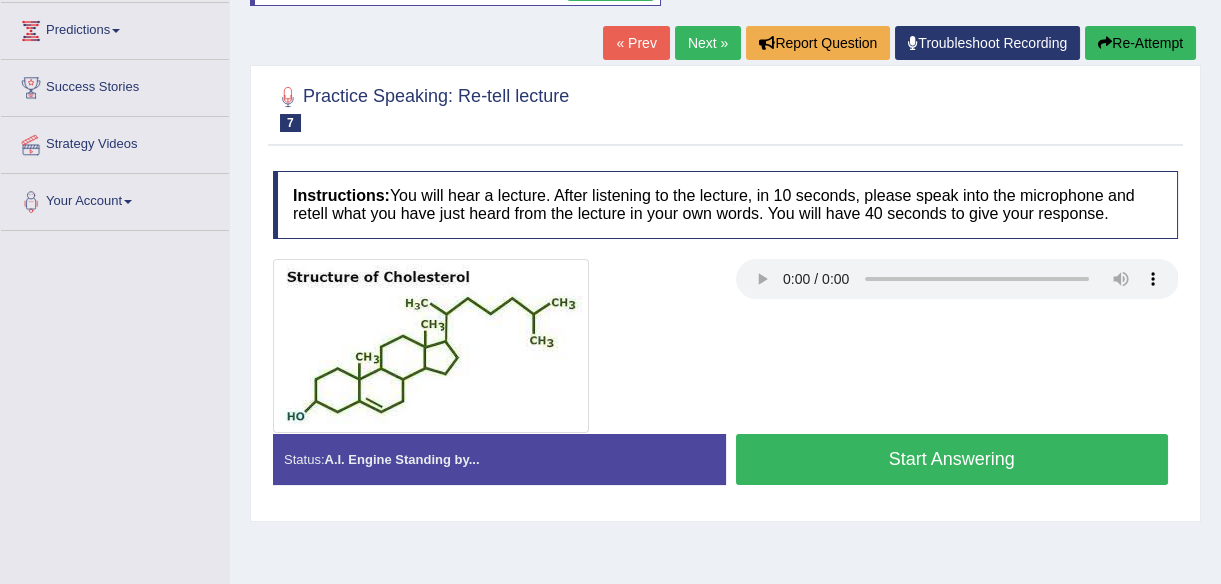 click on "Start Answering" at bounding box center [952, 459] 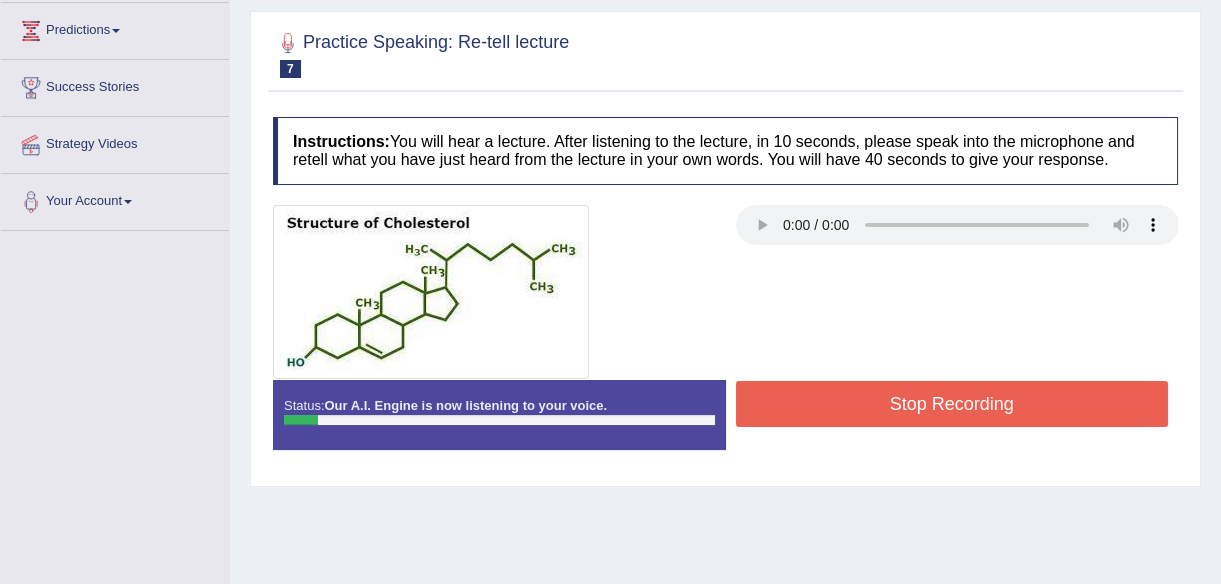 click on "Stop Recording" at bounding box center (952, 404) 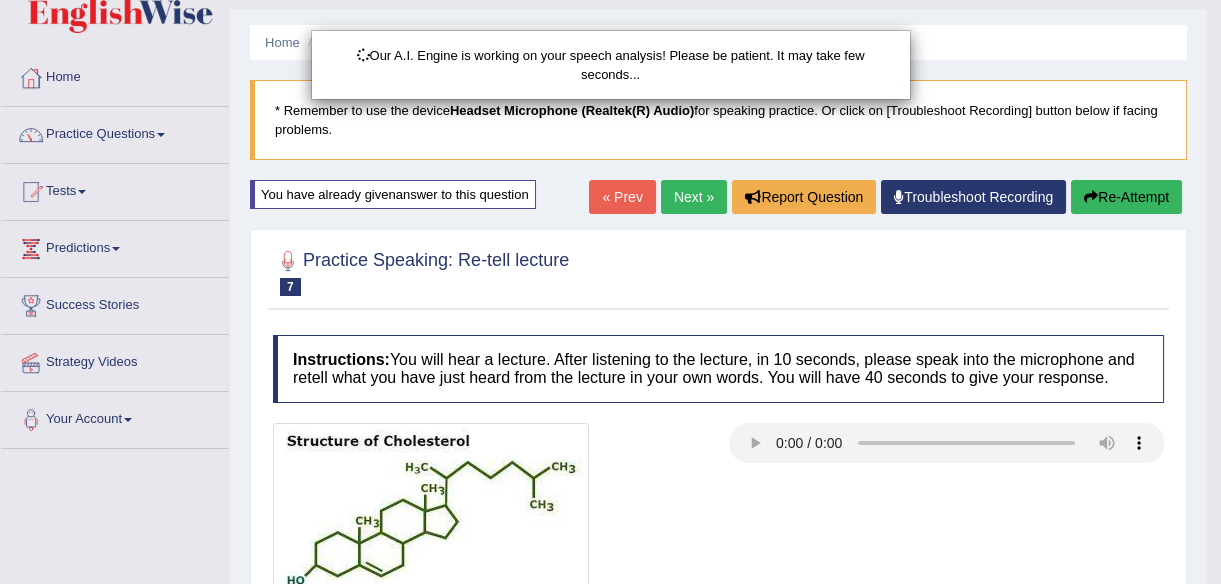 scroll, scrollTop: 19, scrollLeft: 0, axis: vertical 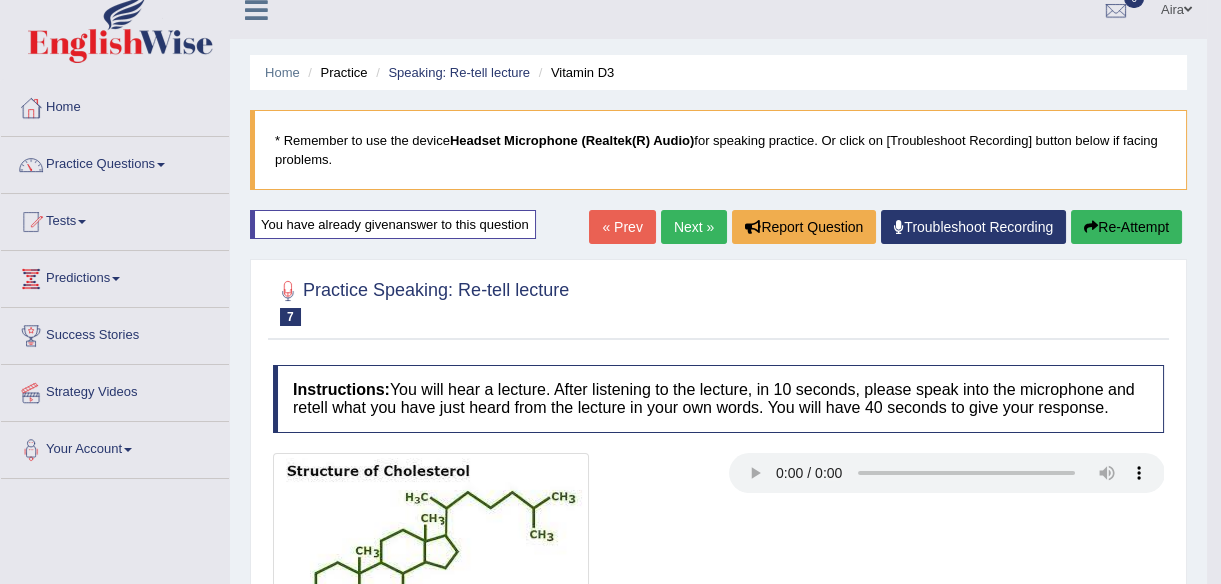 click on "Re-Attempt" at bounding box center (1126, 227) 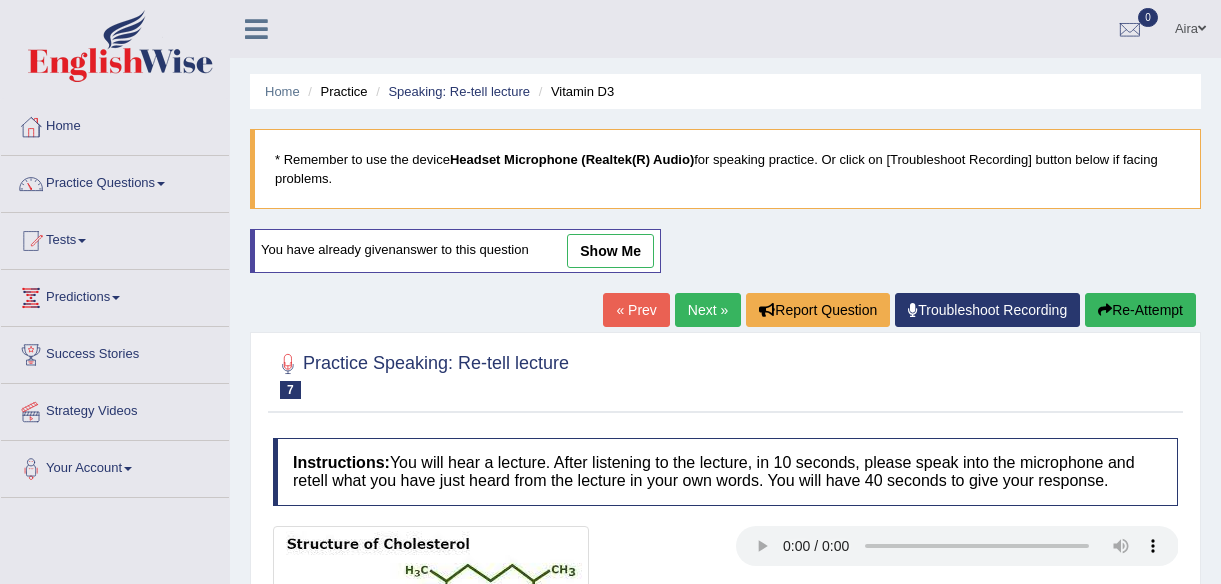 scroll, scrollTop: 19, scrollLeft: 0, axis: vertical 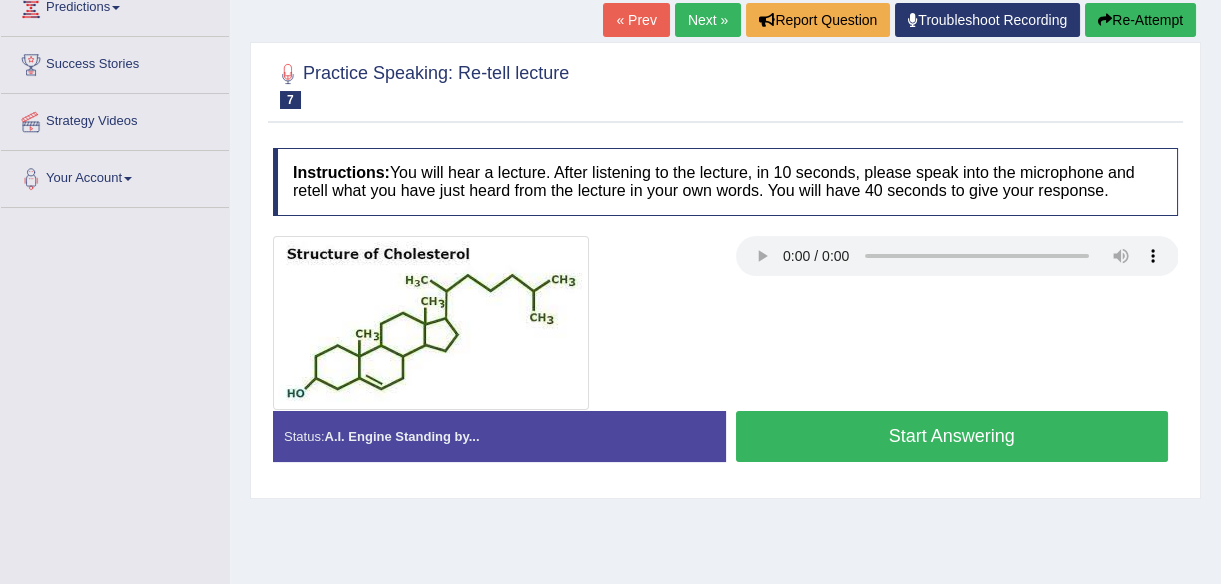 click on "Start Answering" at bounding box center (952, 436) 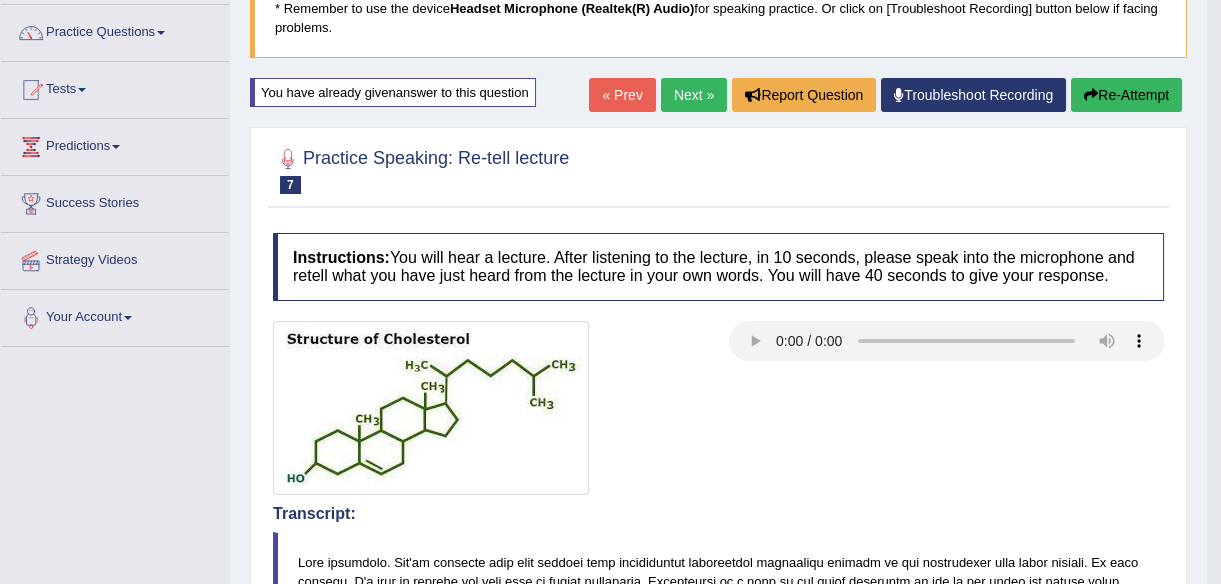 scroll, scrollTop: 0, scrollLeft: 0, axis: both 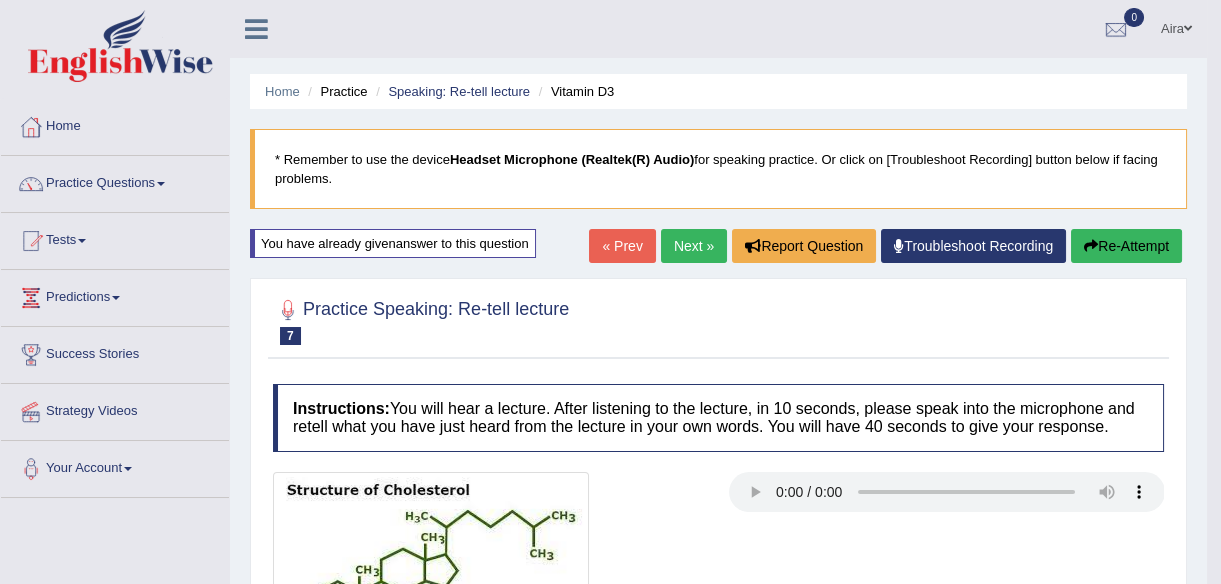 click on "Re-Attempt" at bounding box center (1126, 246) 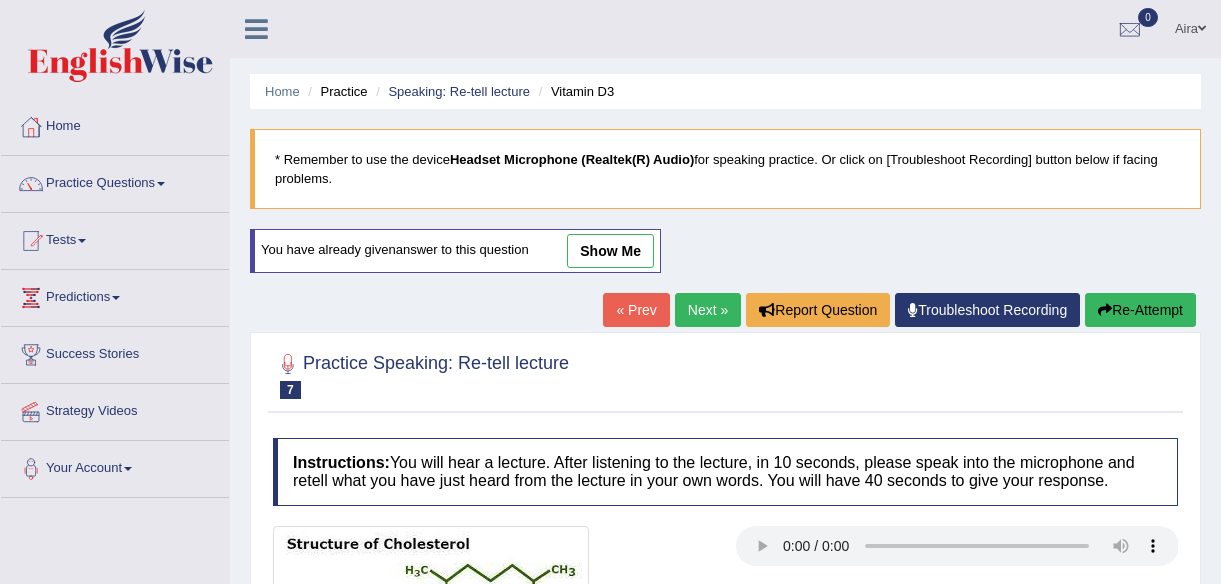 scroll, scrollTop: 310, scrollLeft: 0, axis: vertical 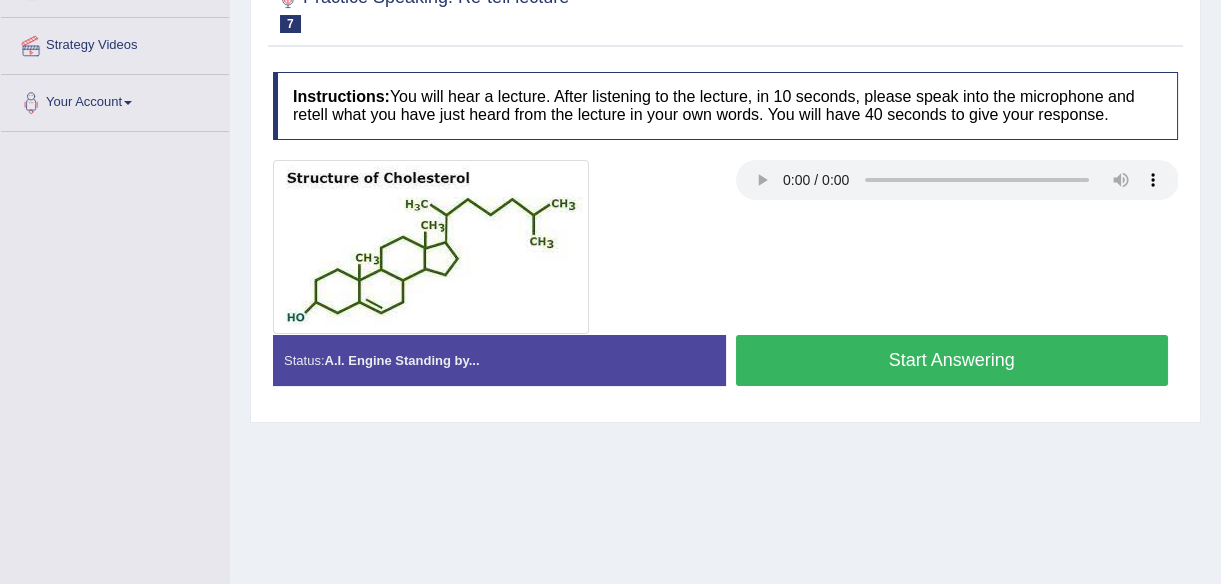 click on "Start Answering" at bounding box center [952, 360] 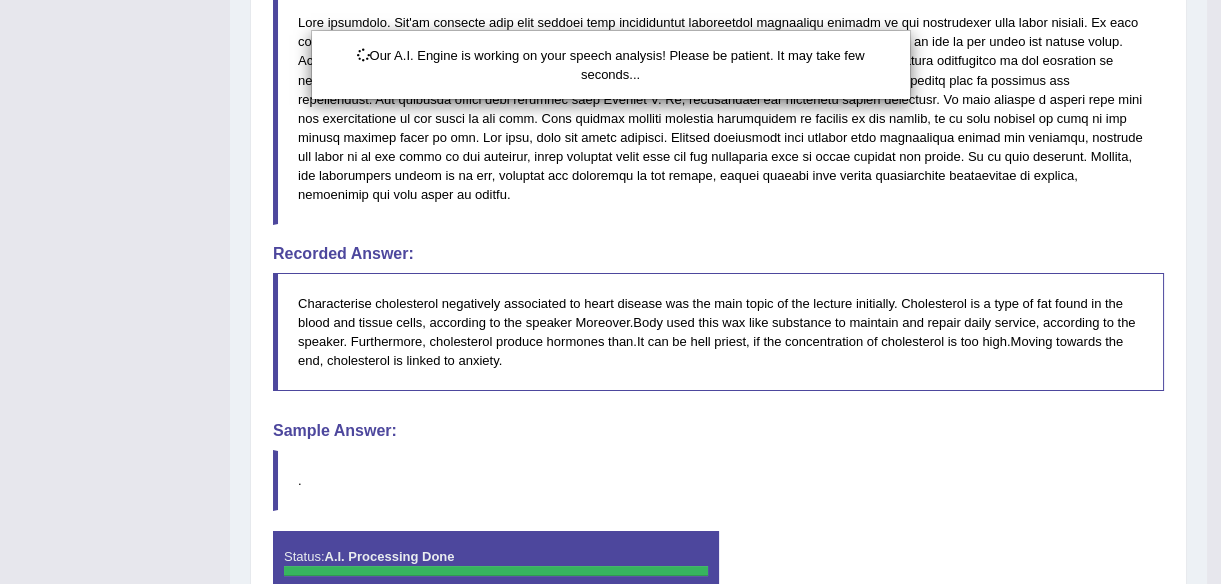scroll, scrollTop: 790, scrollLeft: 0, axis: vertical 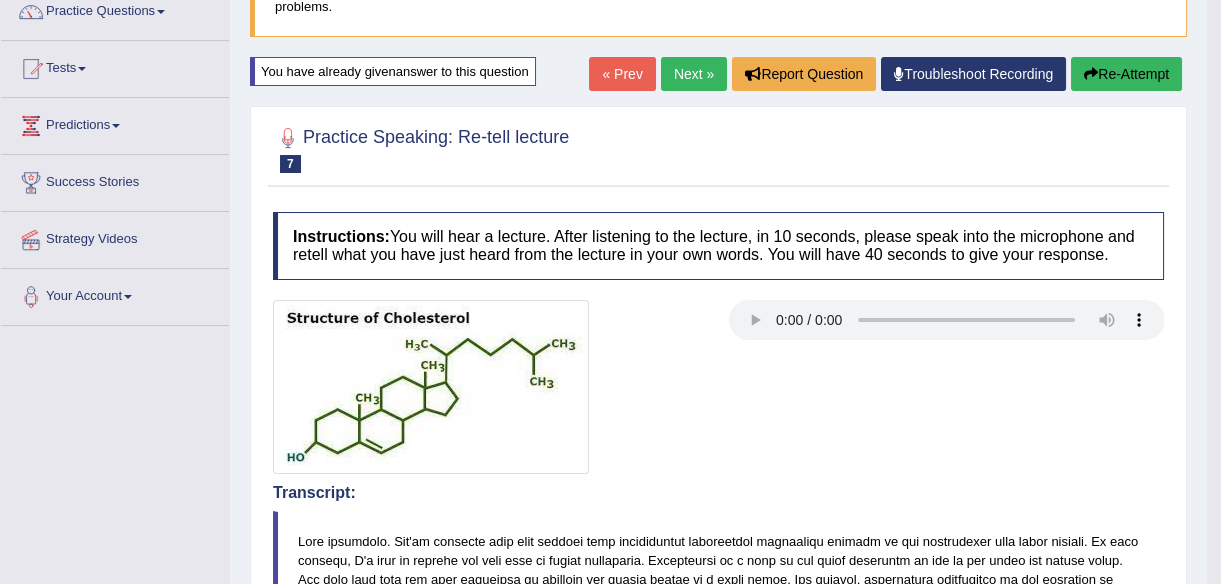 click on "Next »" at bounding box center (694, 74) 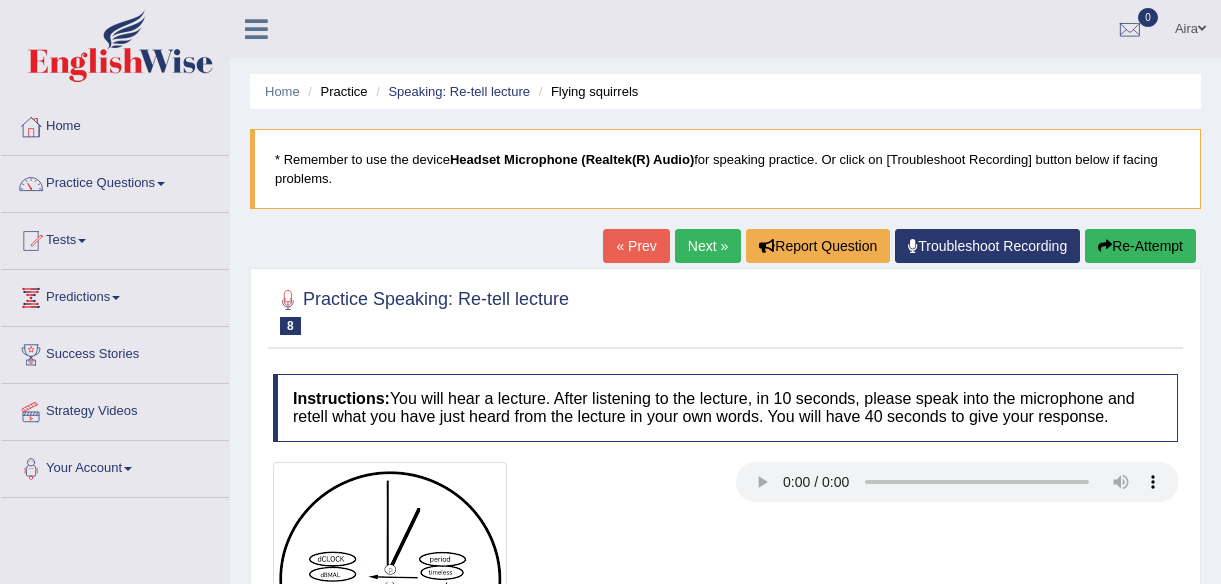 scroll, scrollTop: 0, scrollLeft: 0, axis: both 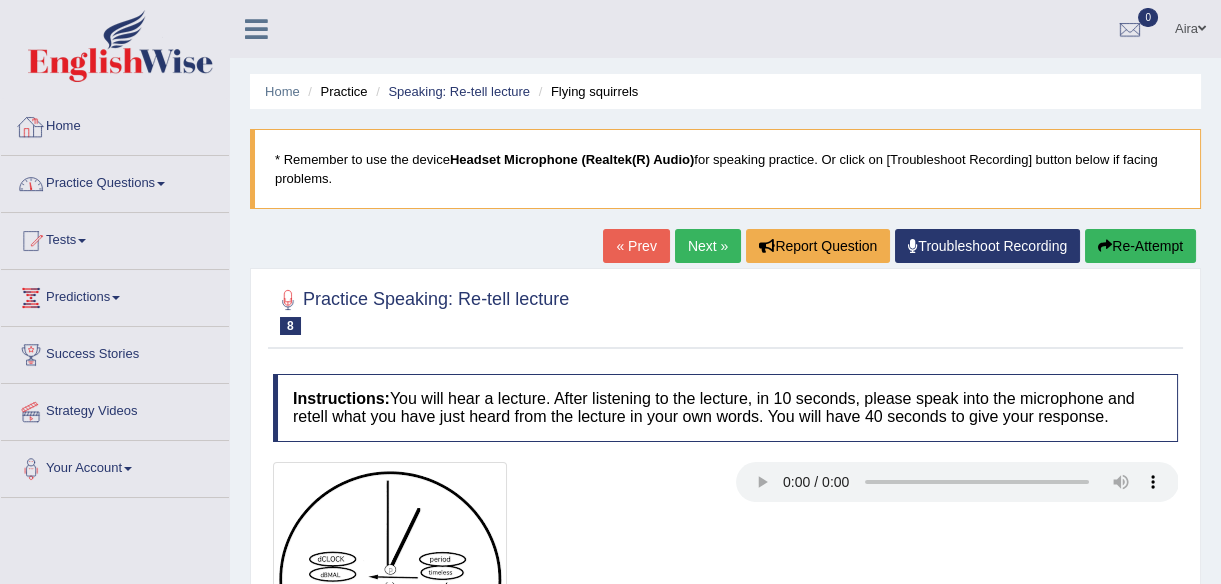 click on "Practice Questions" at bounding box center [115, 181] 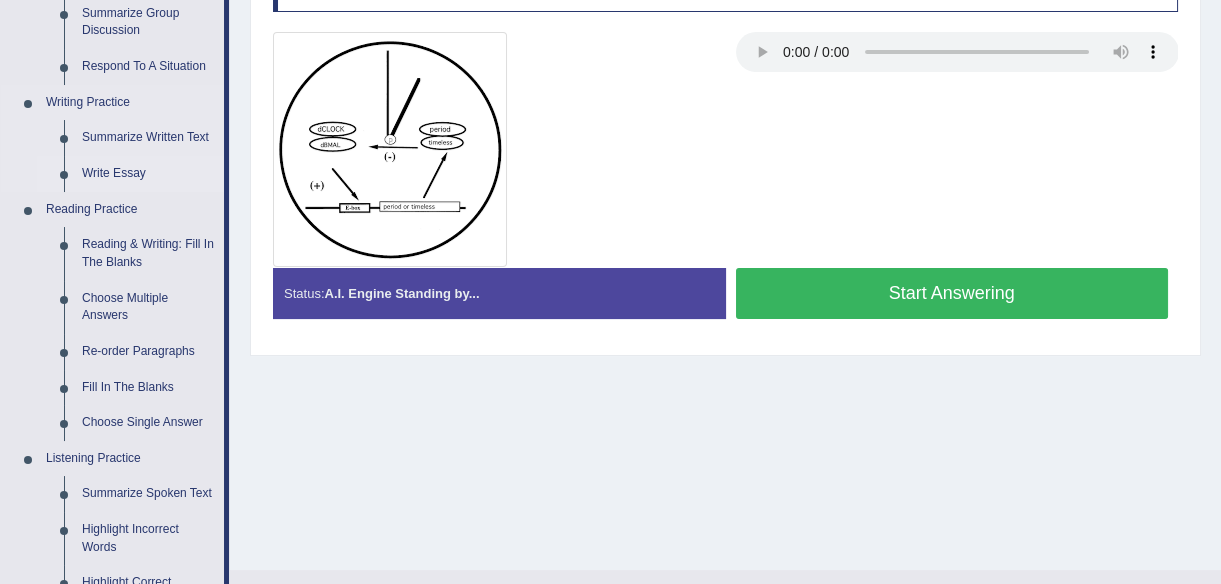 scroll, scrollTop: 429, scrollLeft: 0, axis: vertical 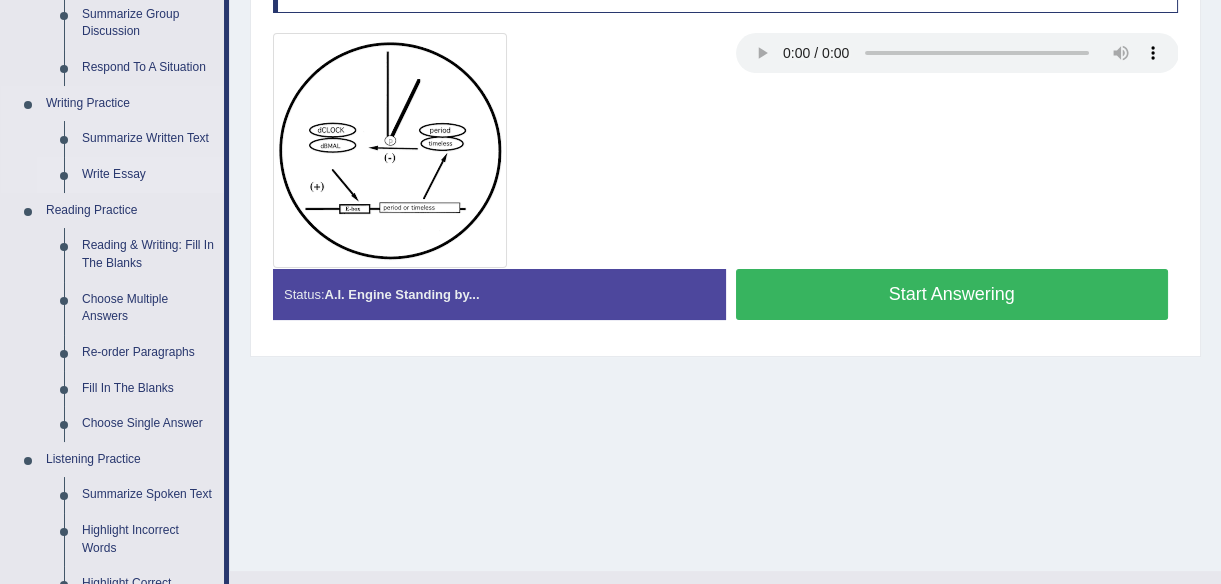 click on "Write Essay" at bounding box center [148, 175] 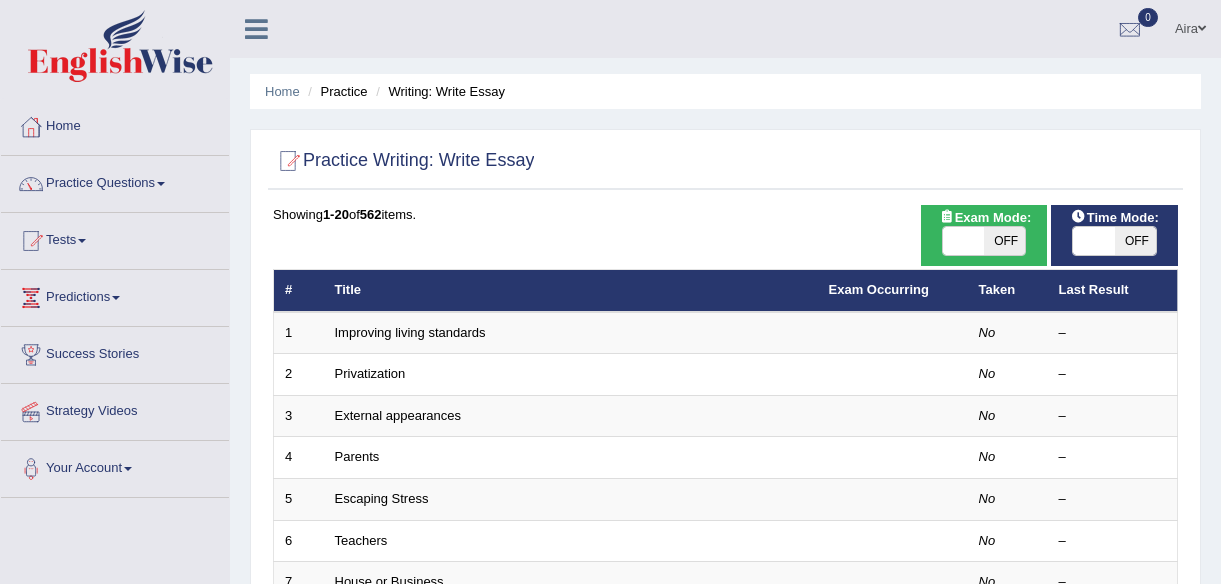 scroll, scrollTop: 0, scrollLeft: 0, axis: both 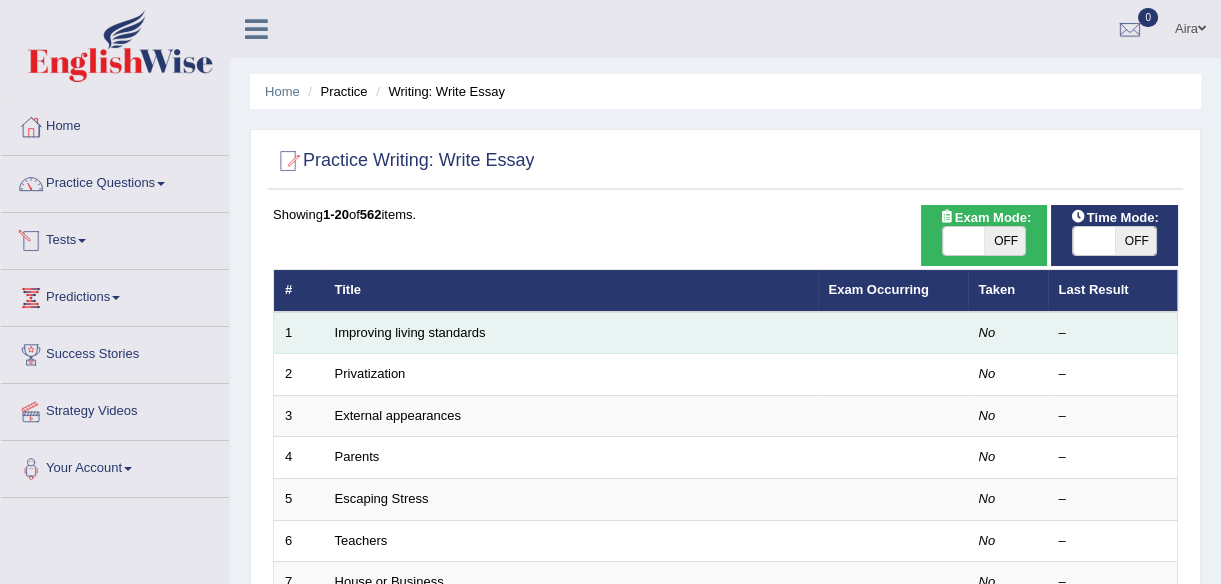 click on "Improving living standards" at bounding box center [571, 333] 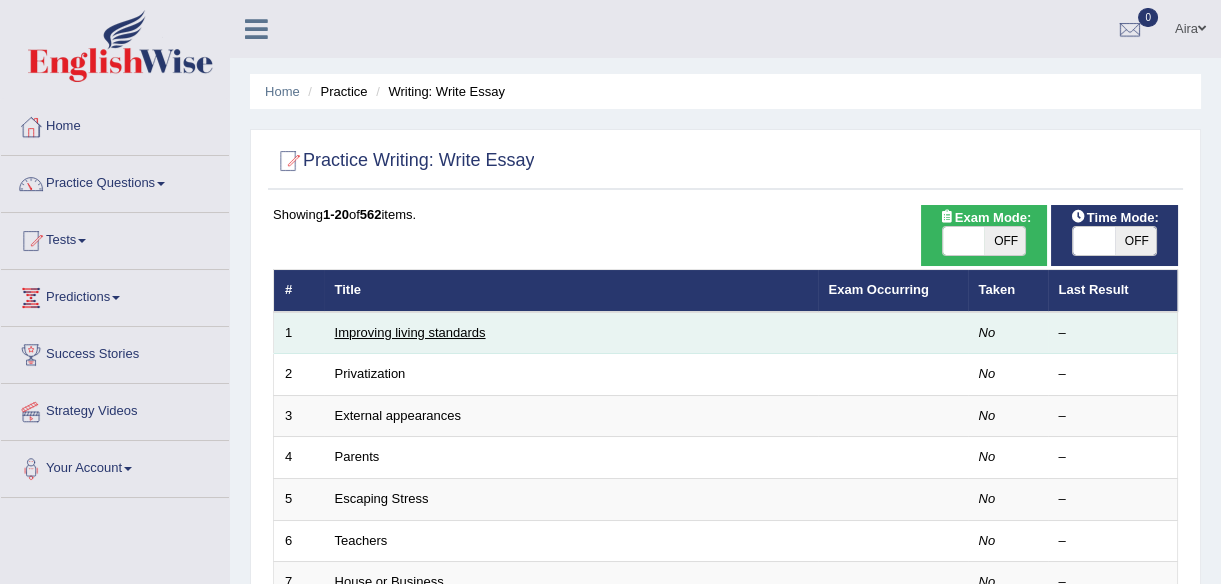 click on "Improving living standards" at bounding box center [410, 332] 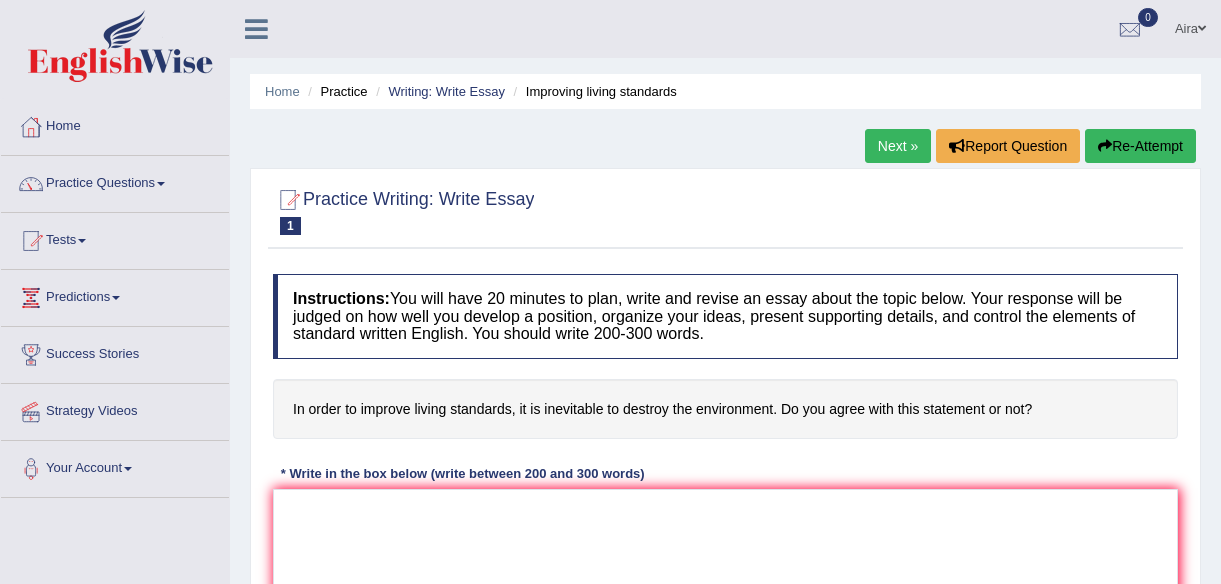 scroll, scrollTop: 0, scrollLeft: 0, axis: both 